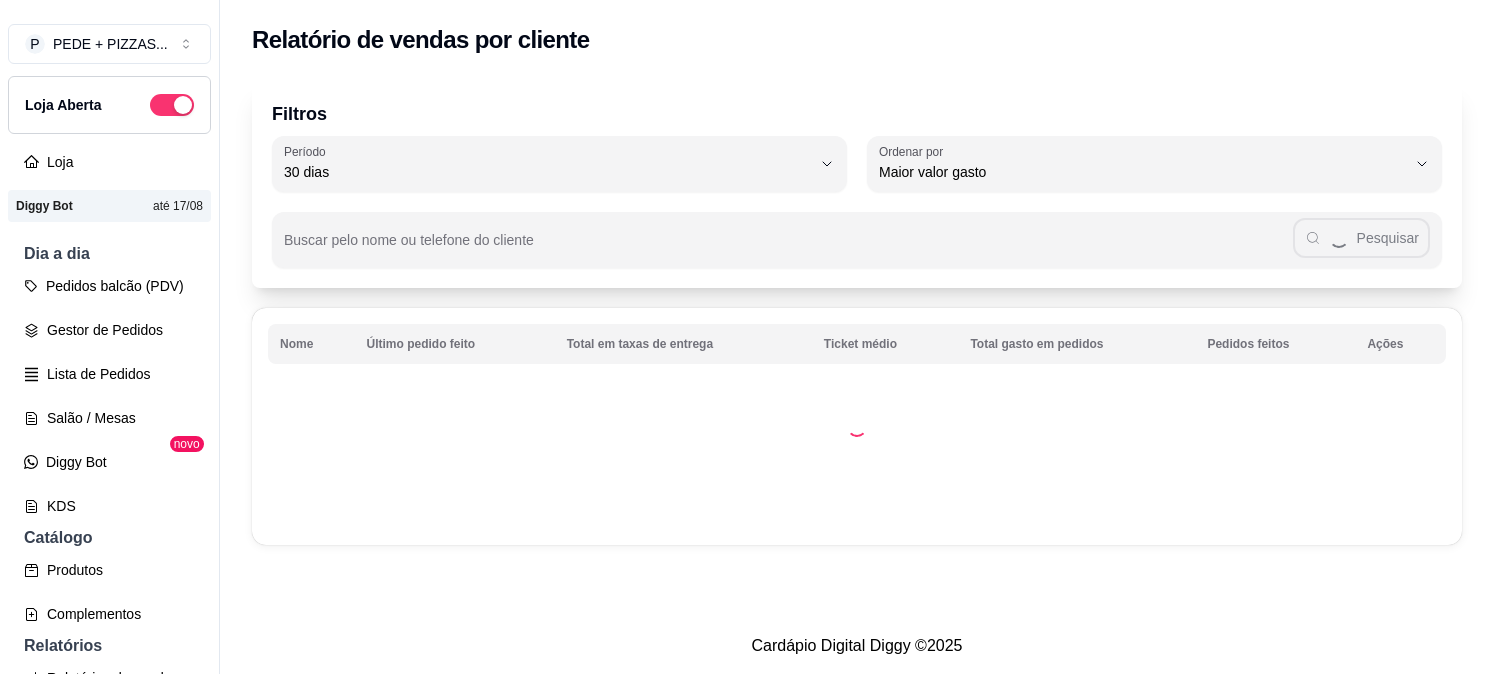 select on "30" 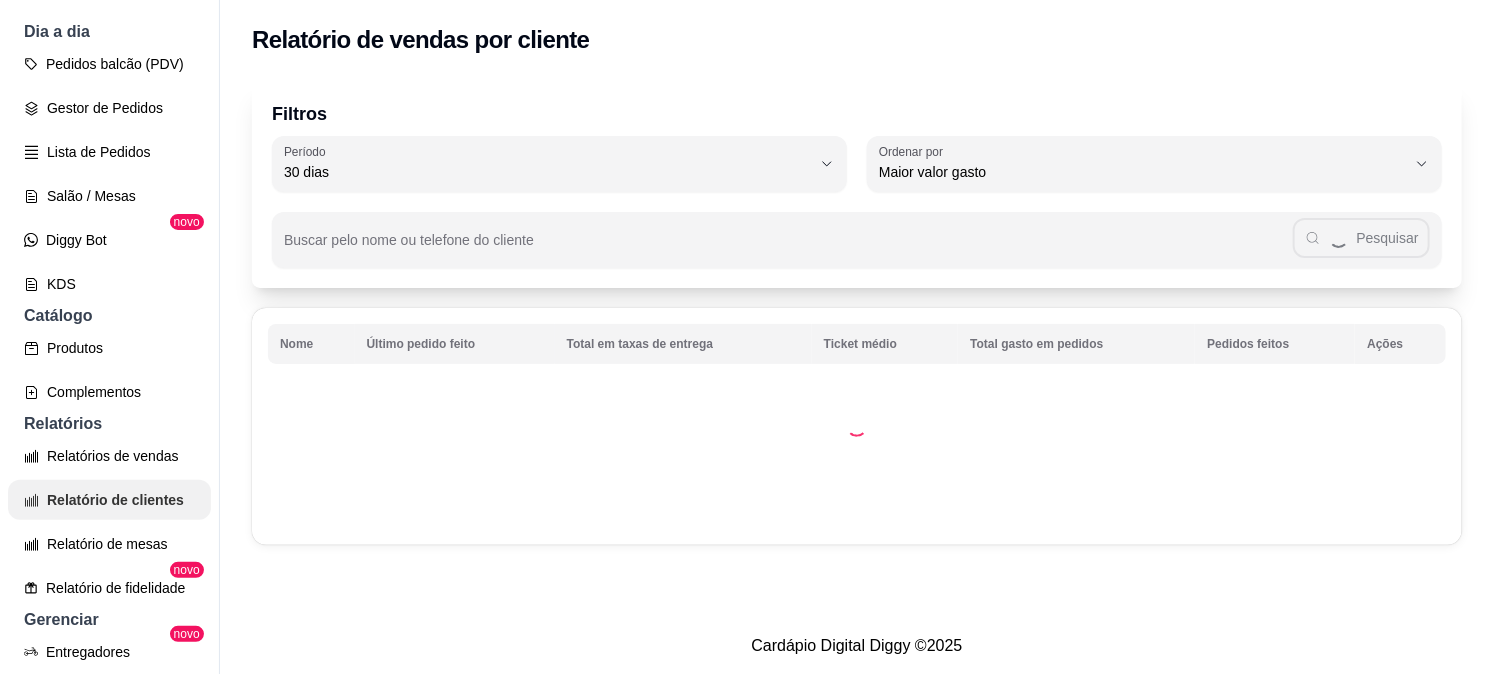 scroll, scrollTop: 444, scrollLeft: 0, axis: vertical 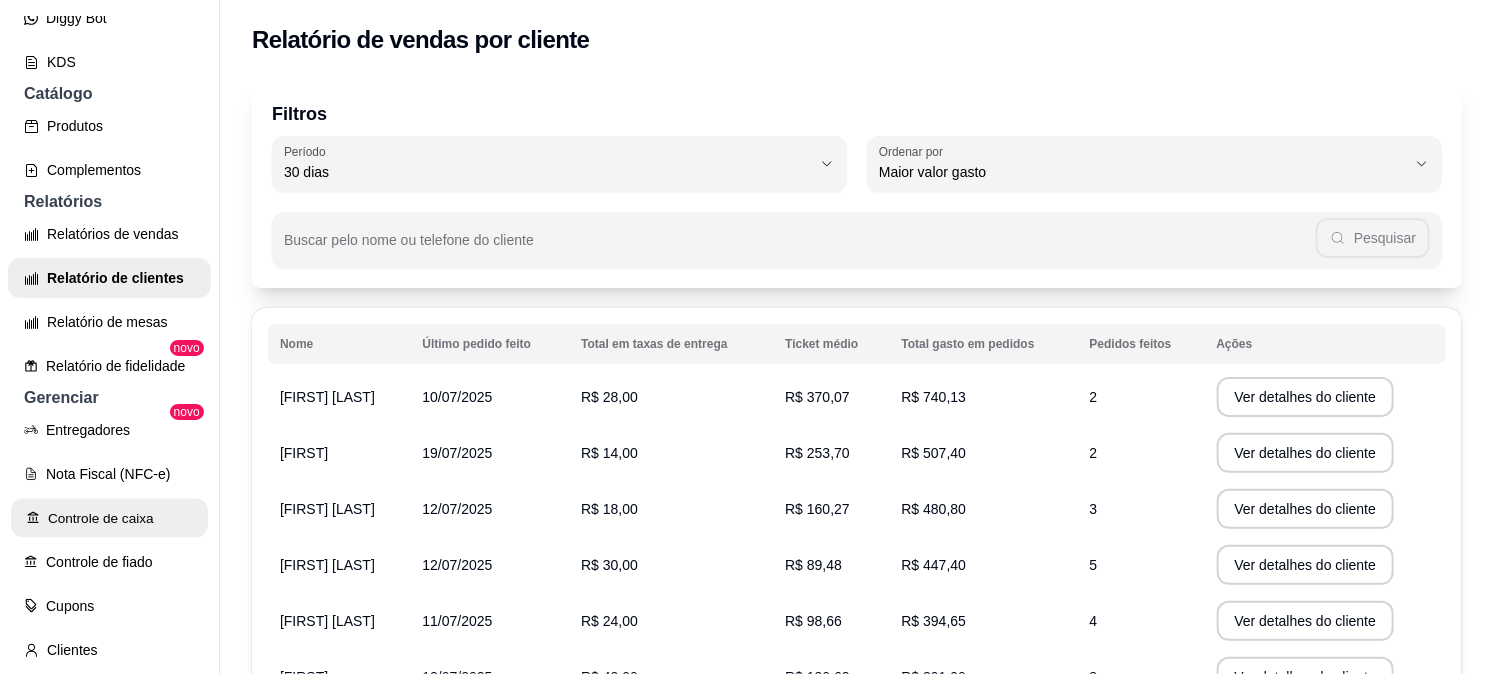 click on "Controle de caixa" at bounding box center (109, 518) 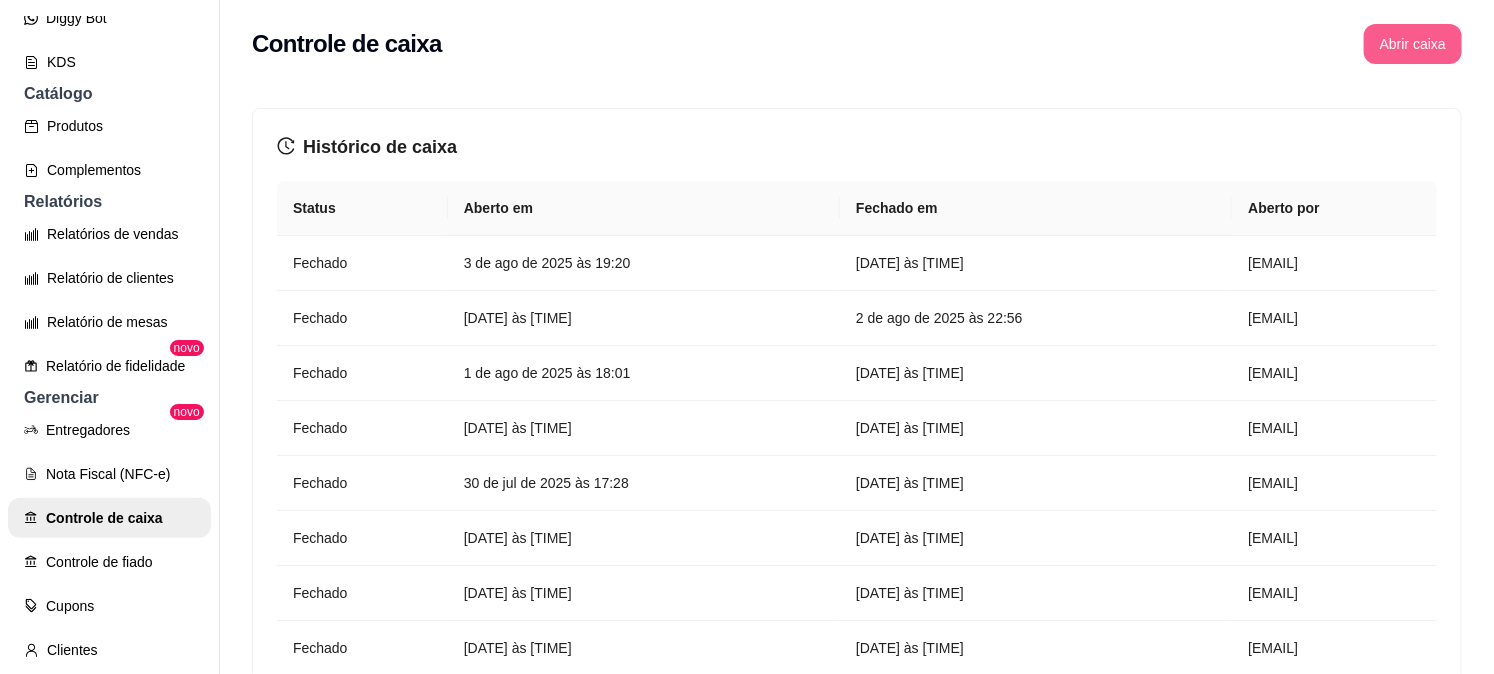 click on "Abrir caixa" at bounding box center [1413, 44] 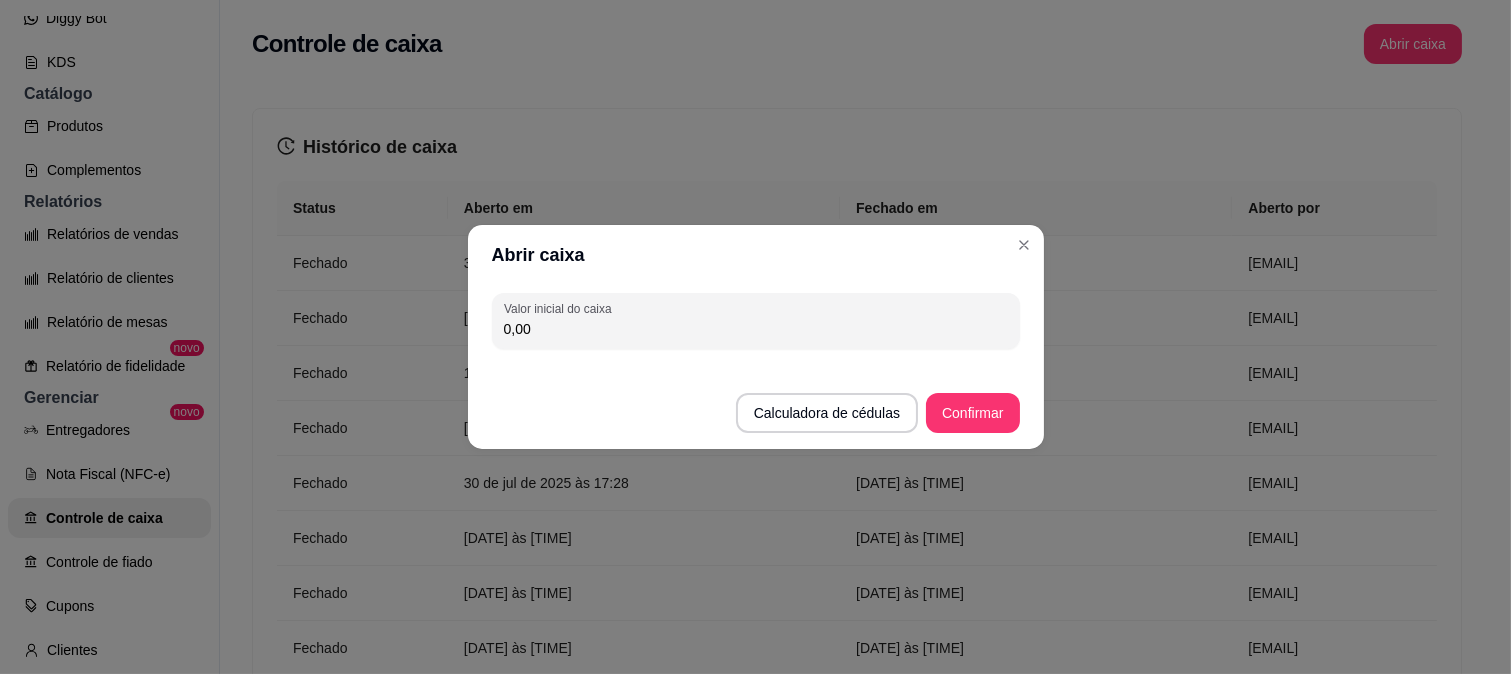 click on "0,00" at bounding box center (756, 329) 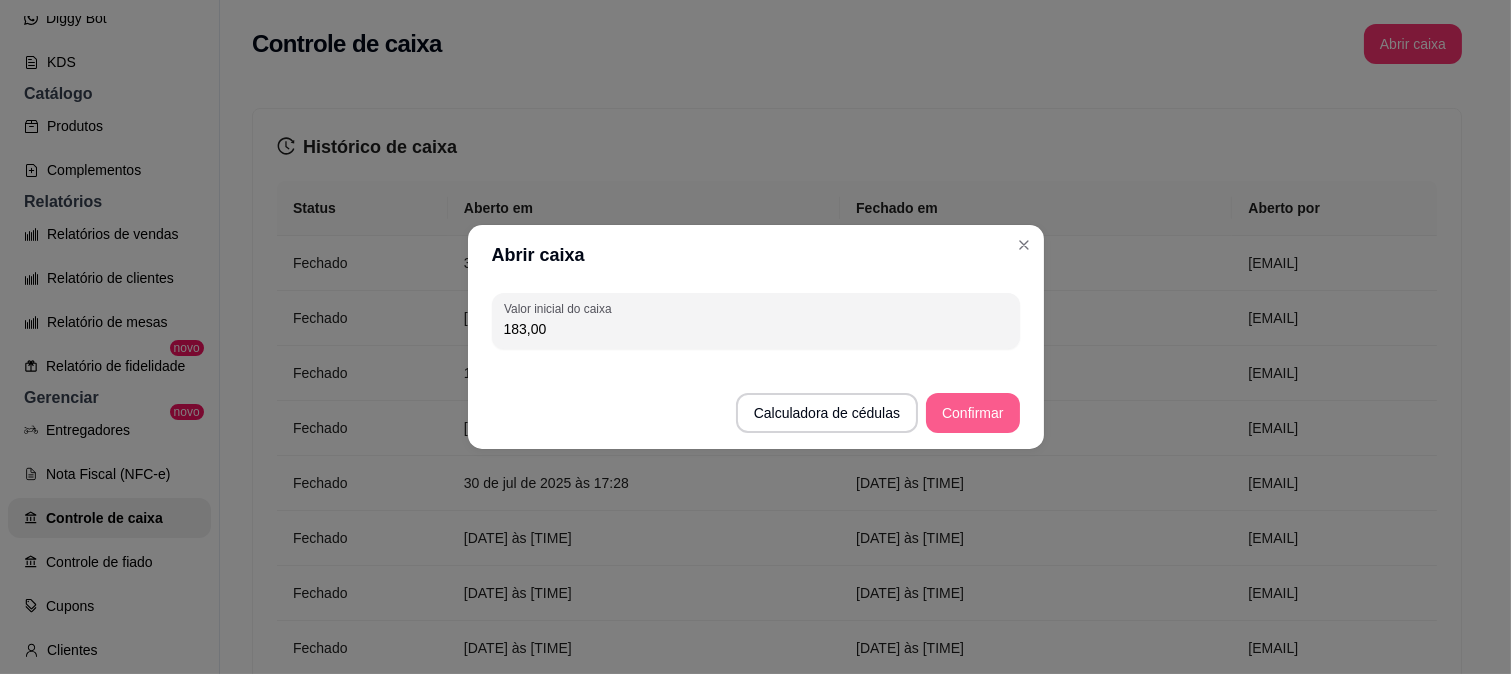 type on "183,00" 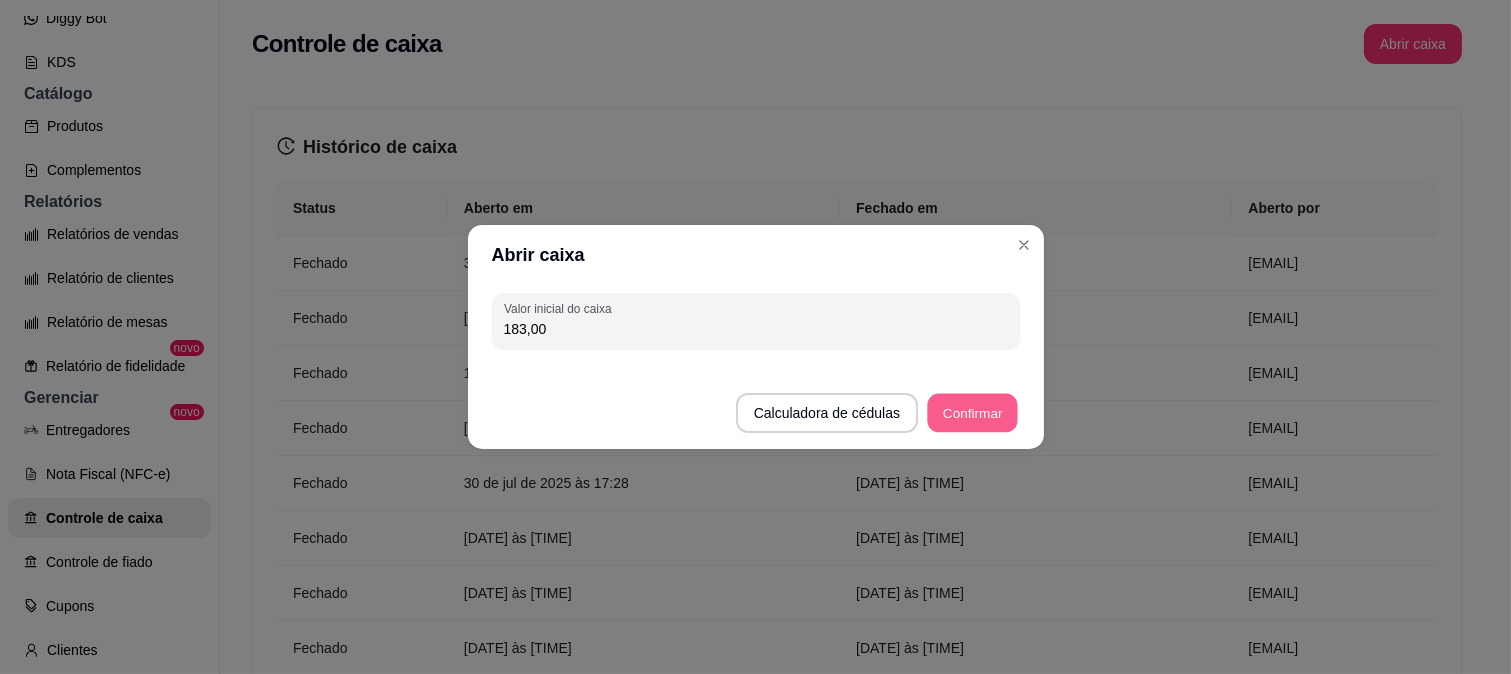 click on "Confirmar" at bounding box center (972, 413) 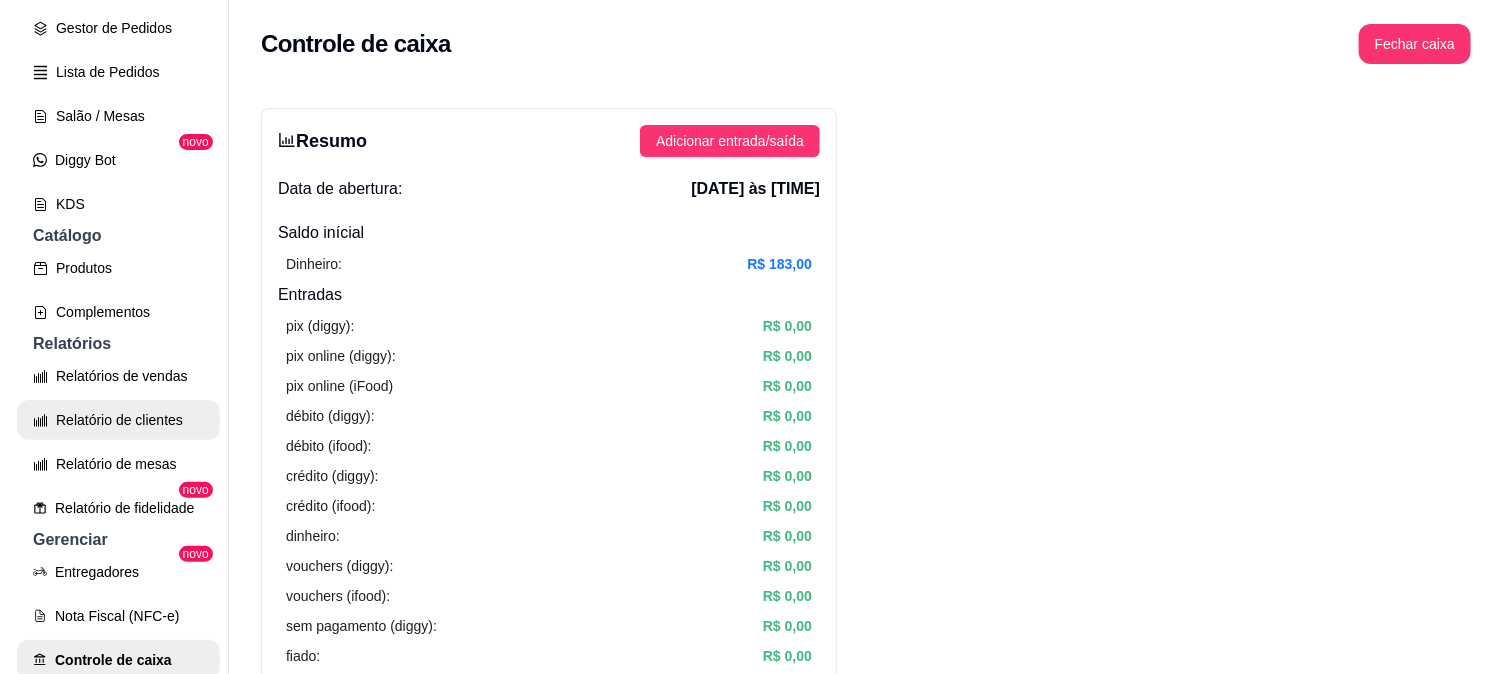 scroll, scrollTop: 222, scrollLeft: 0, axis: vertical 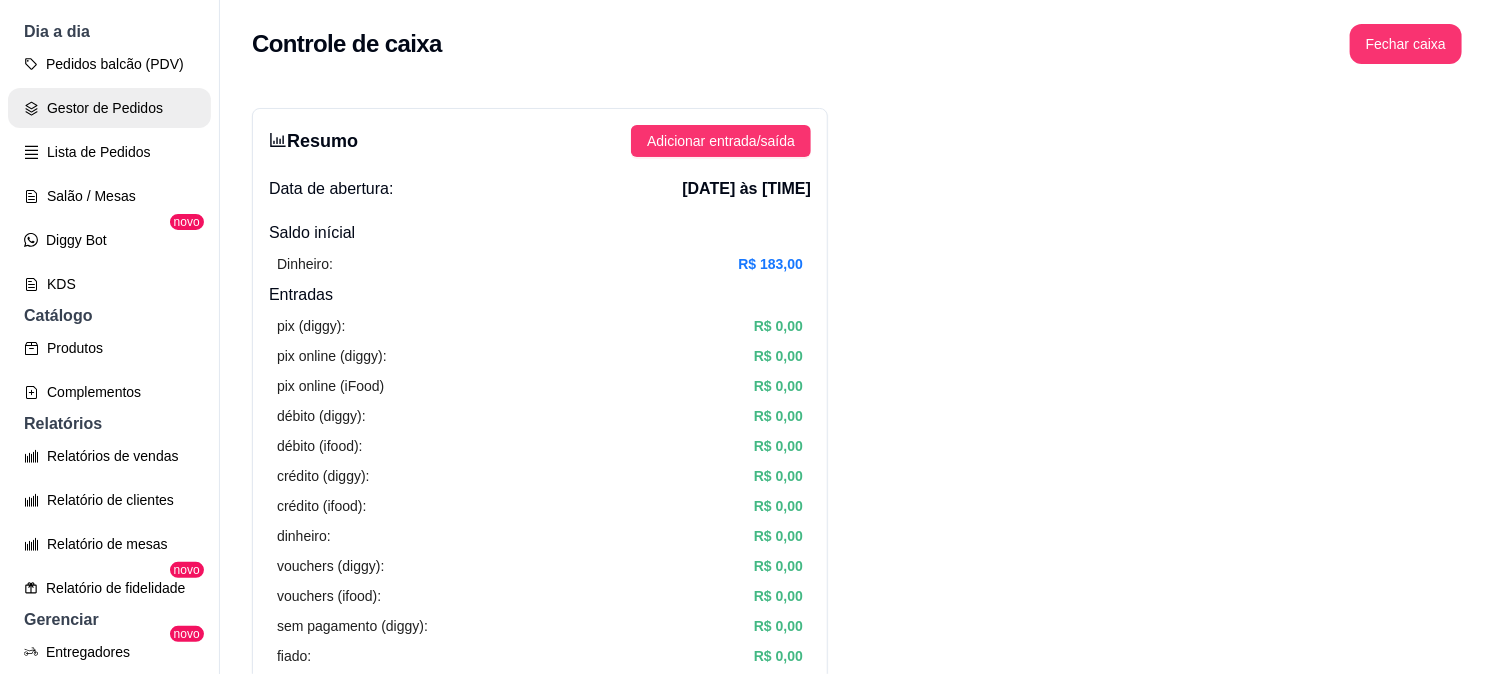 click on "Gestor de Pedidos" at bounding box center (109, 108) 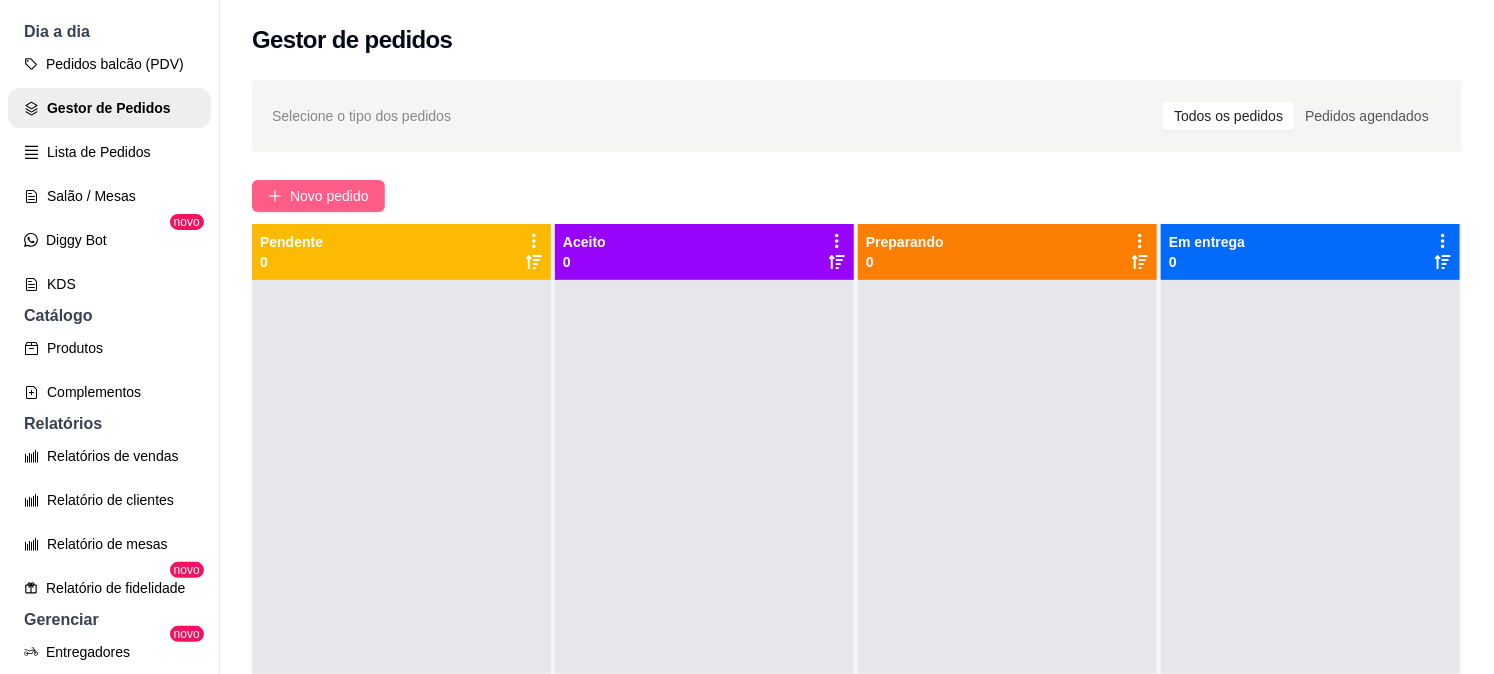 click on "Novo pedido" at bounding box center (329, 196) 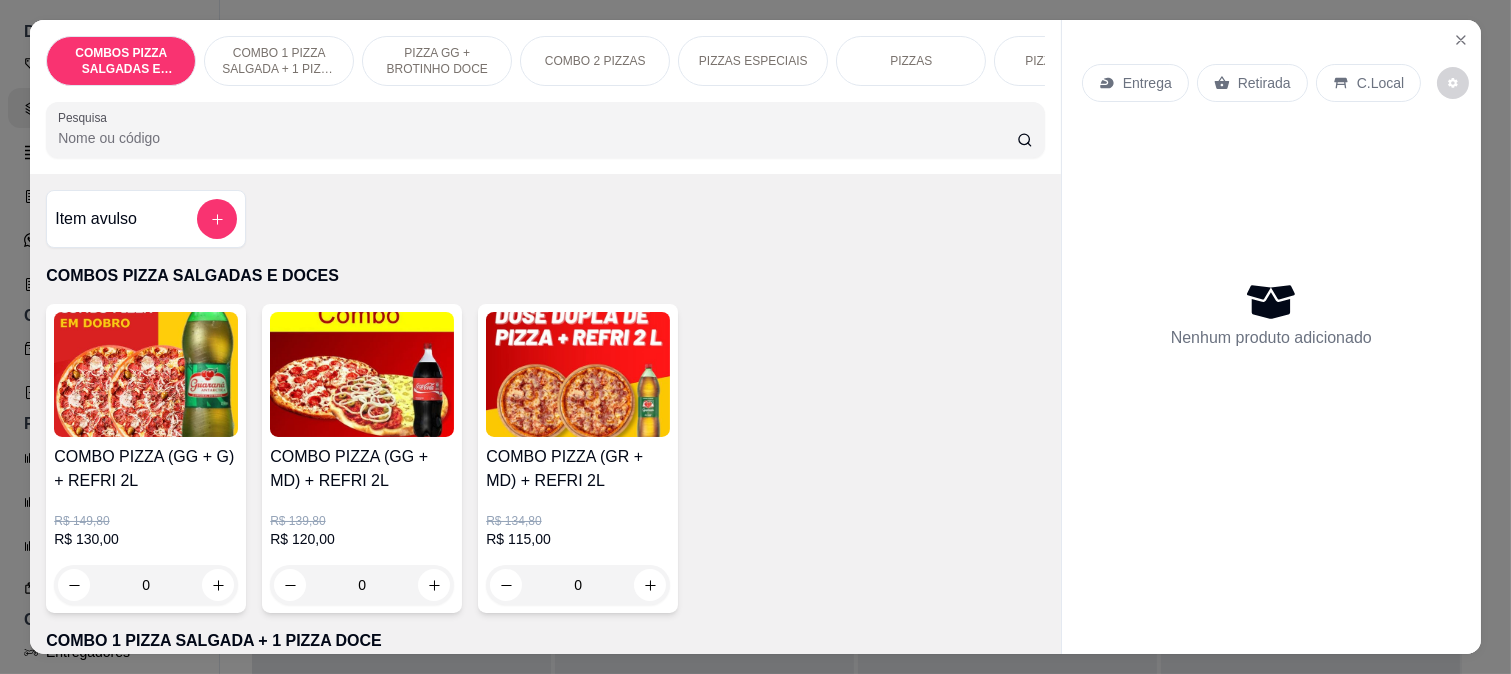 click on "PIZZAS" at bounding box center (911, 61) 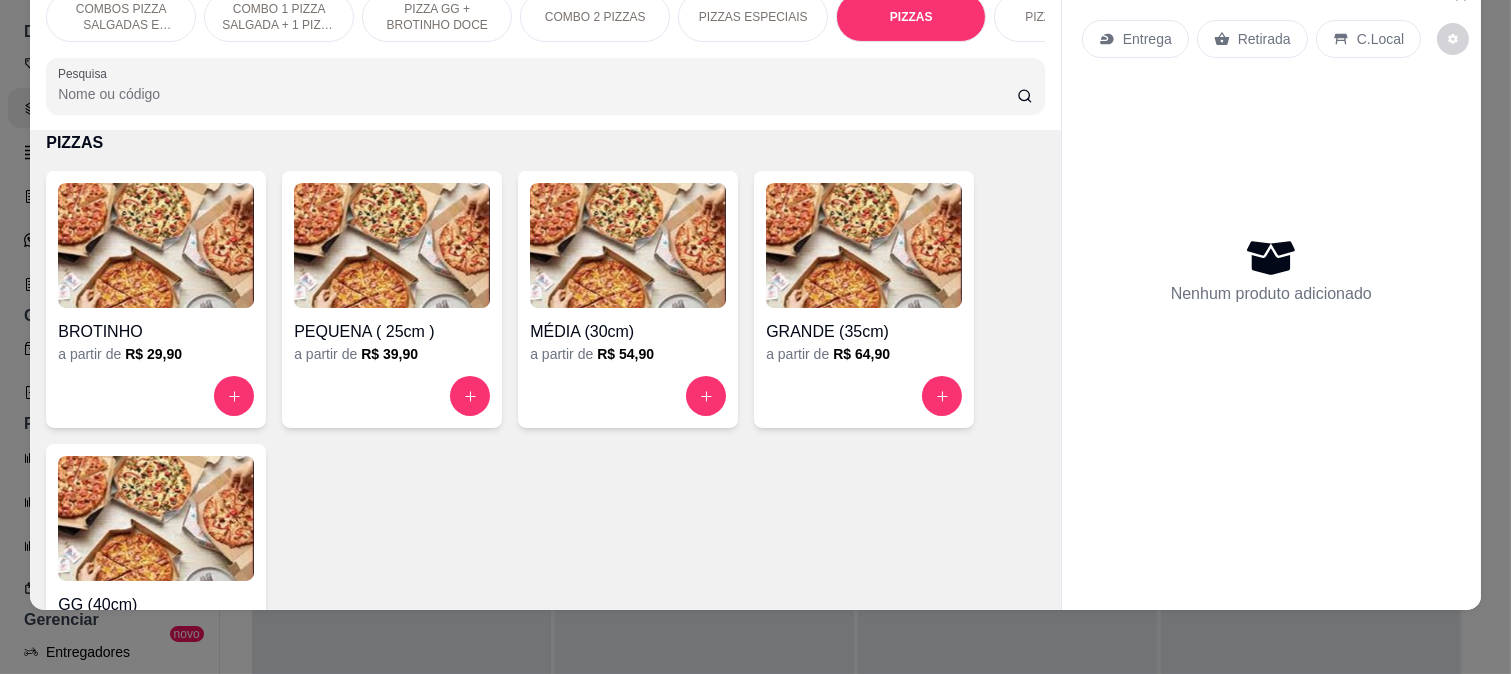 click at bounding box center (864, 245) 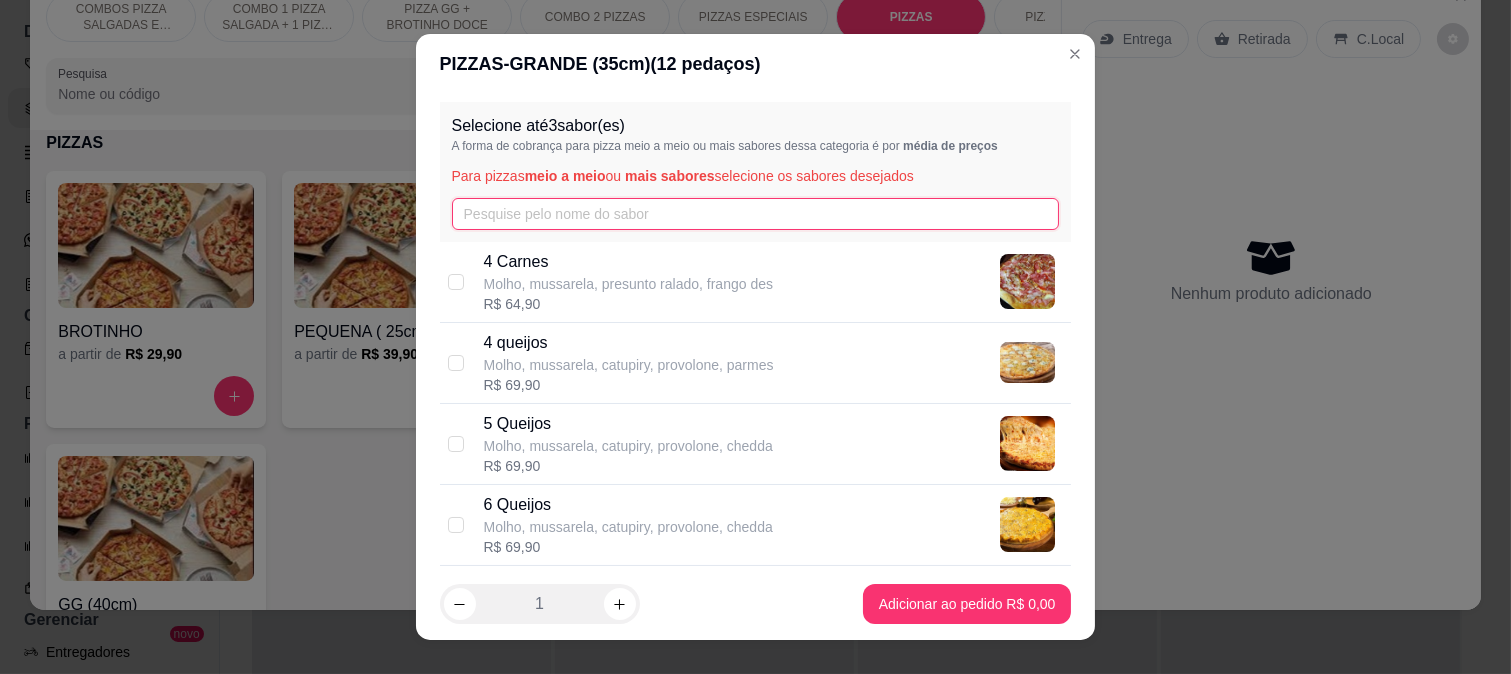 click at bounding box center (756, 214) 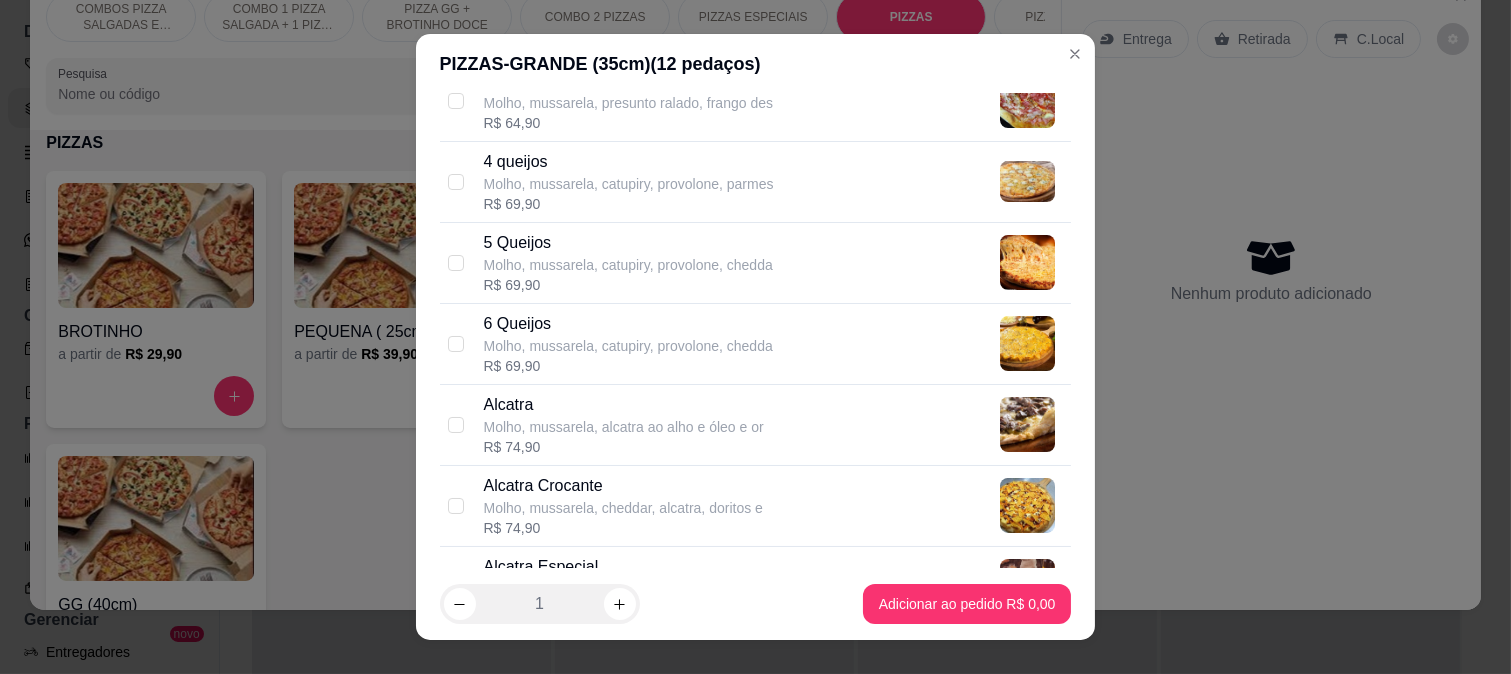 scroll, scrollTop: 333, scrollLeft: 0, axis: vertical 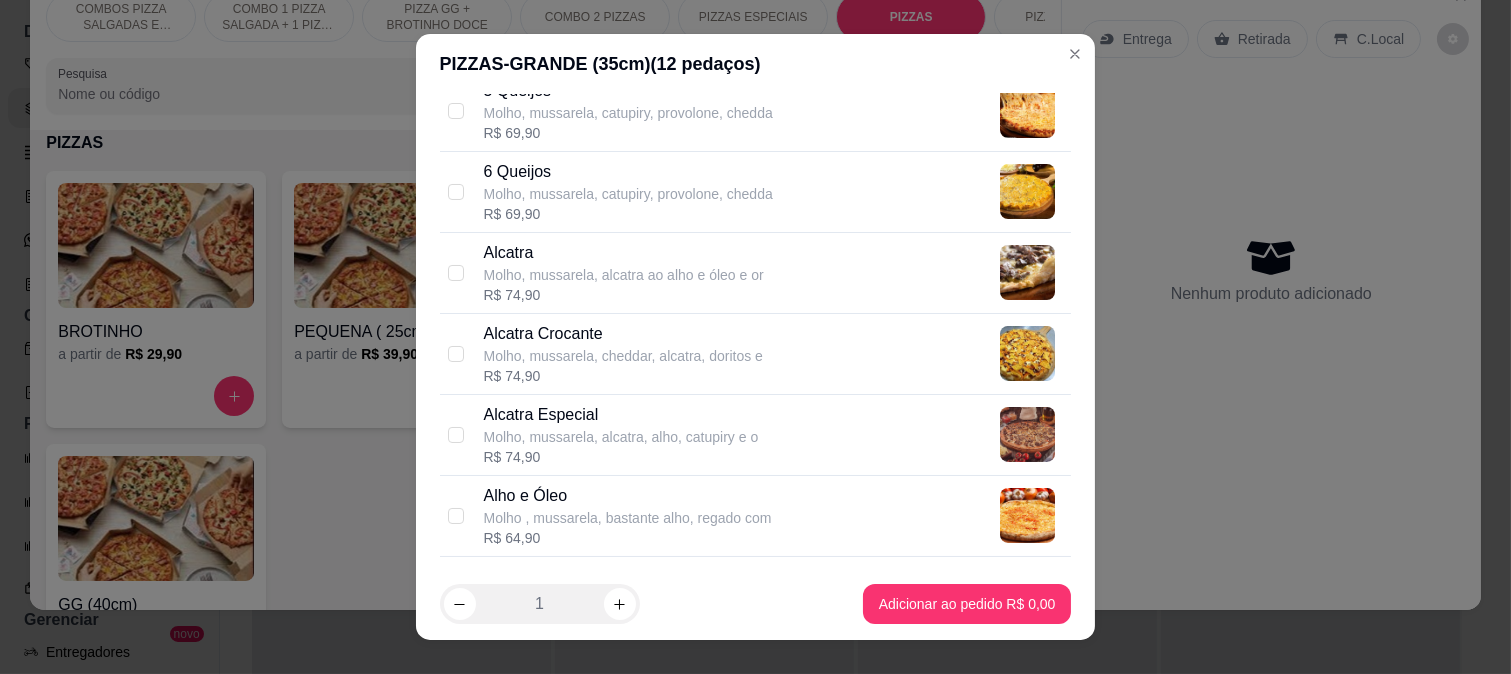 click on "Molho, mussarela, alcatra ao alho e óleo e or" at bounding box center [624, 275] 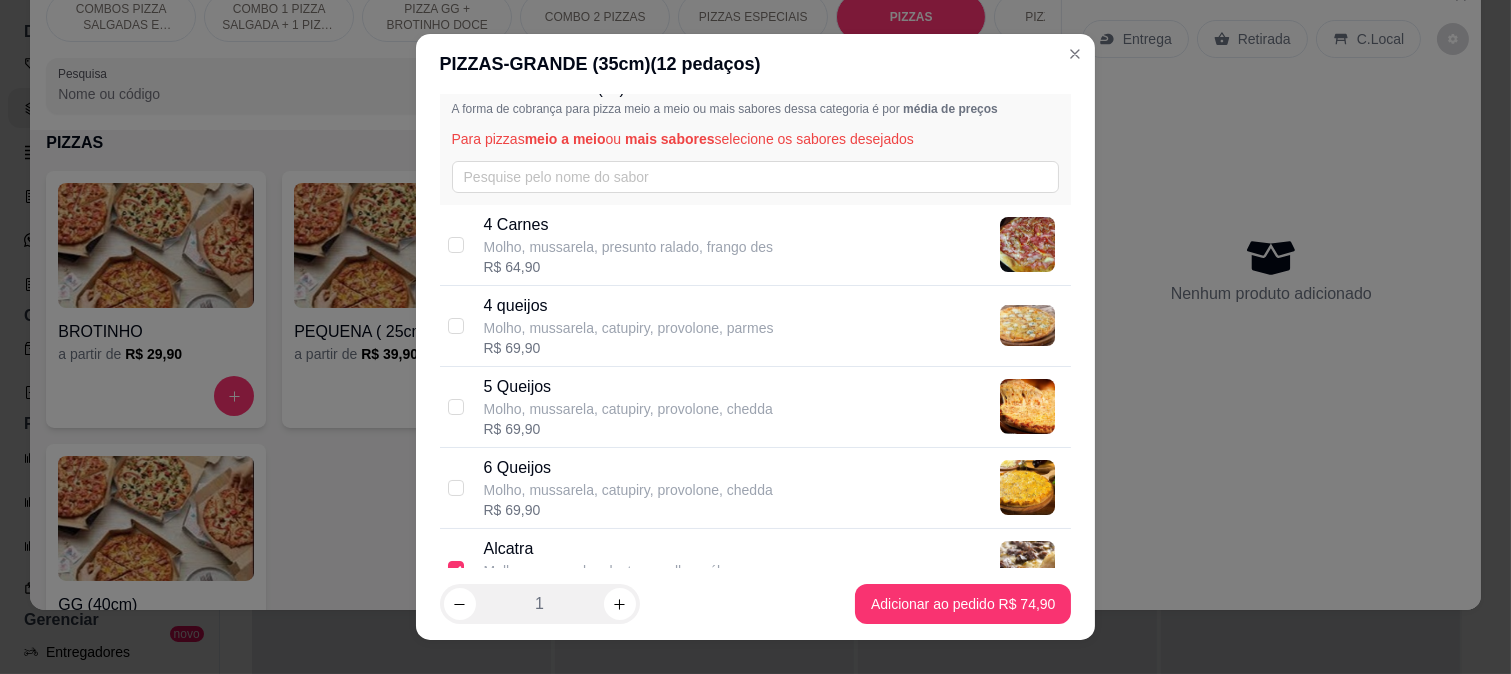 scroll, scrollTop: 0, scrollLeft: 0, axis: both 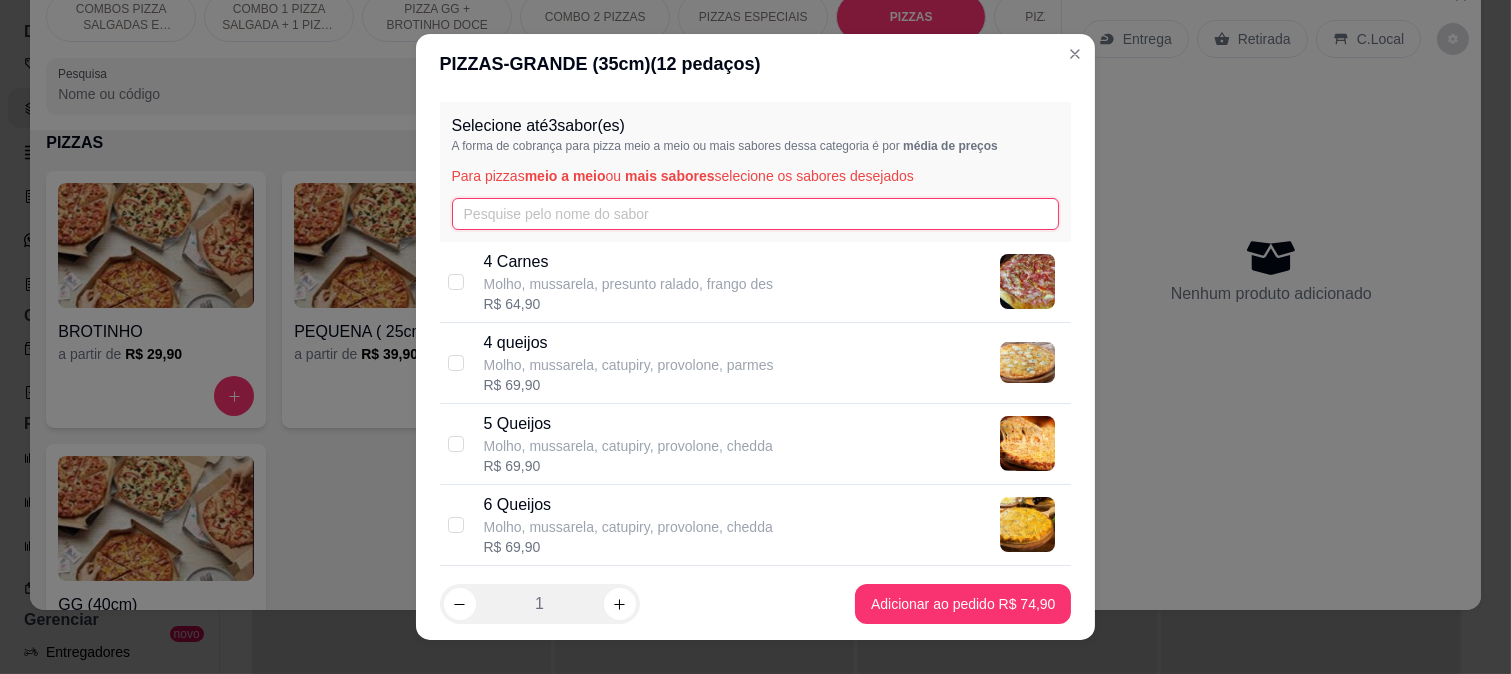 click at bounding box center [756, 214] 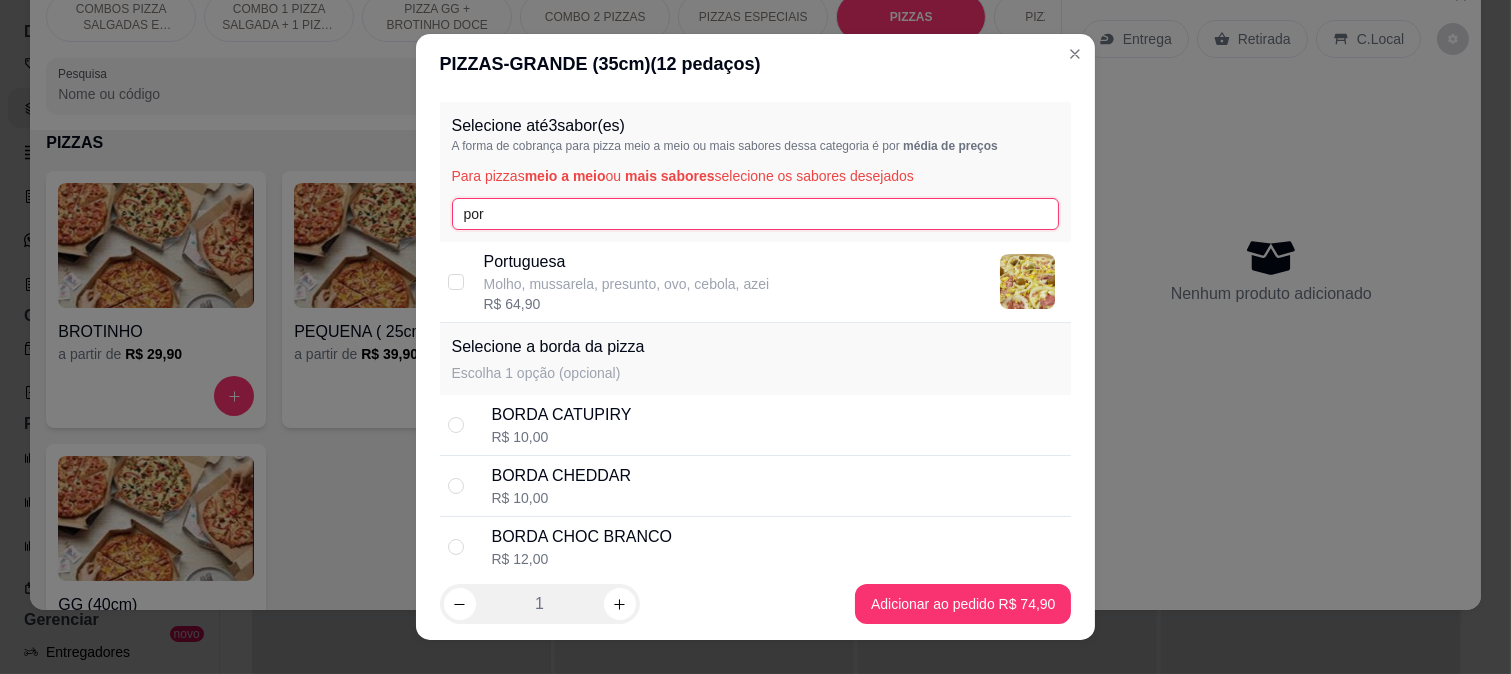 type on "por" 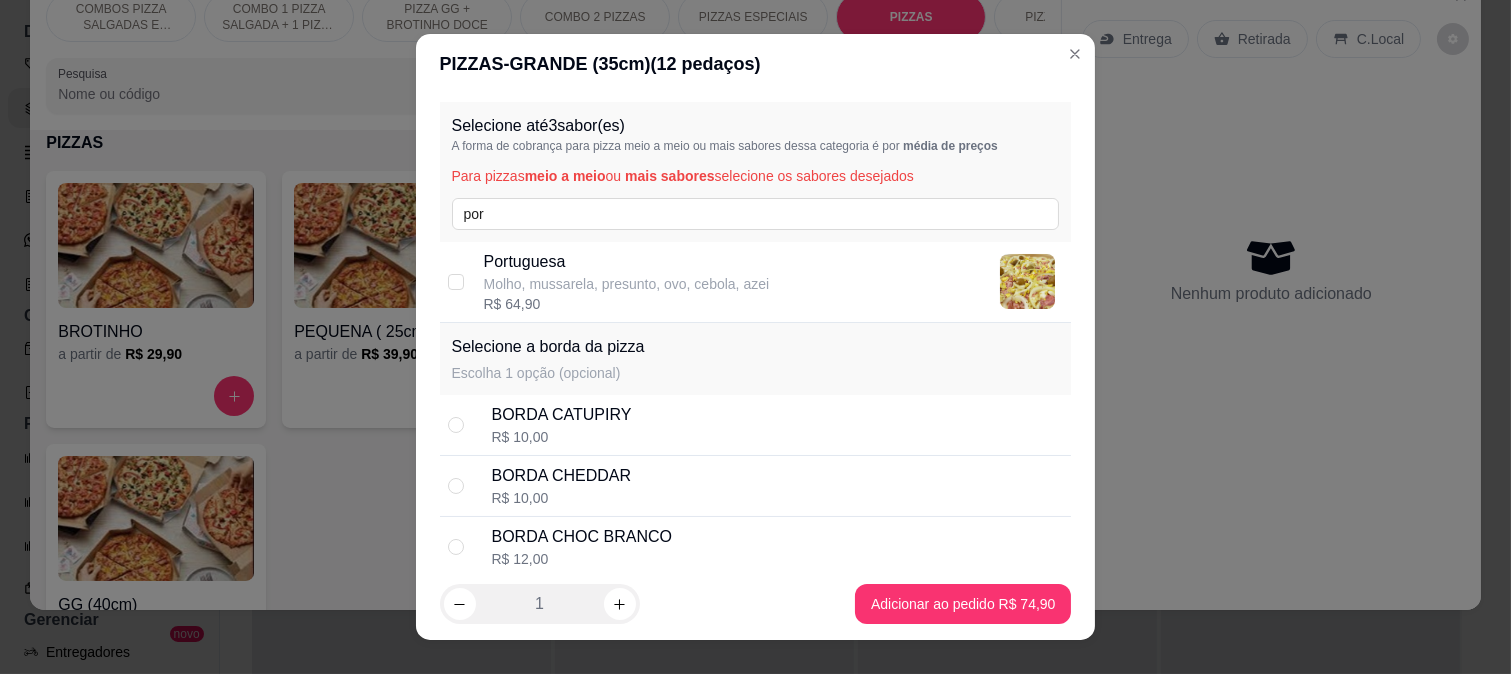 click on "Molho, mussarela, presunto, ovo, cebola, azei" at bounding box center [627, 284] 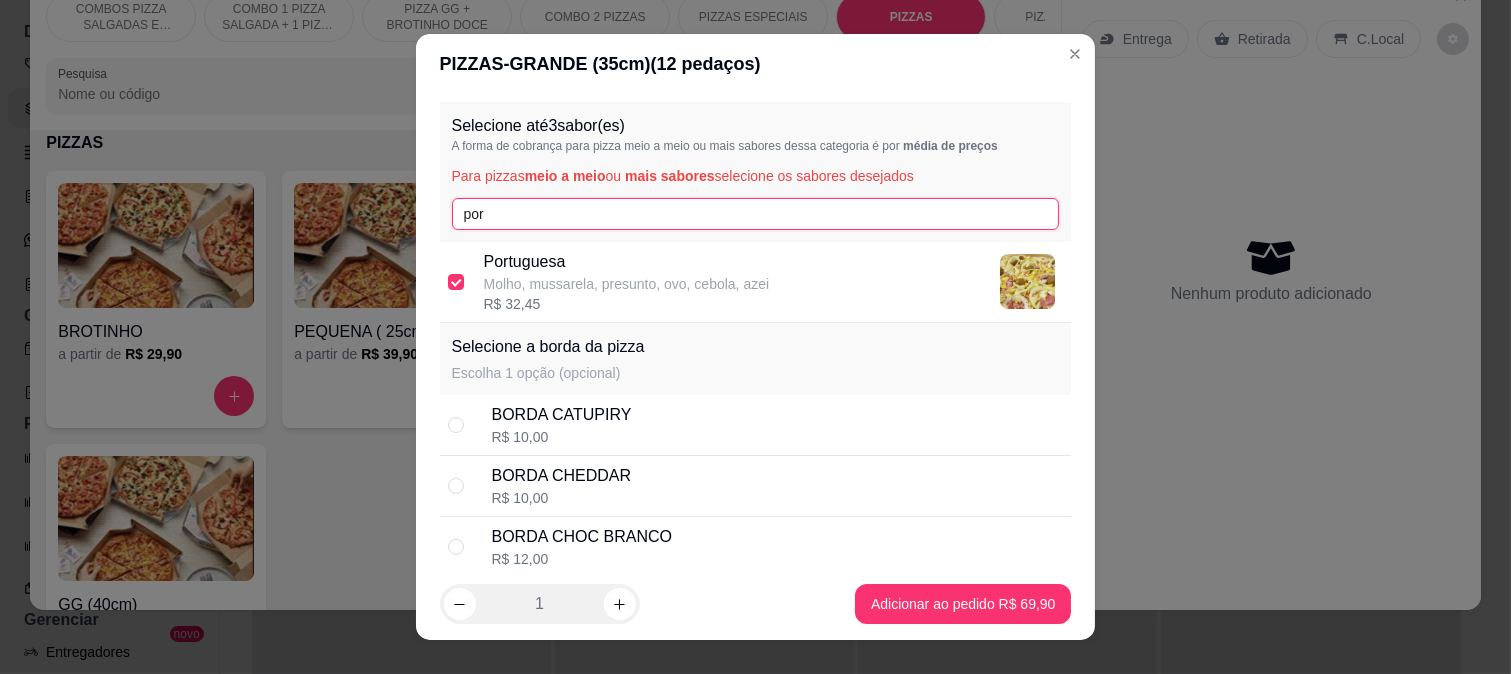 drag, startPoint x: 511, startPoint y: 221, endPoint x: 405, endPoint y: 213, distance: 106.30146 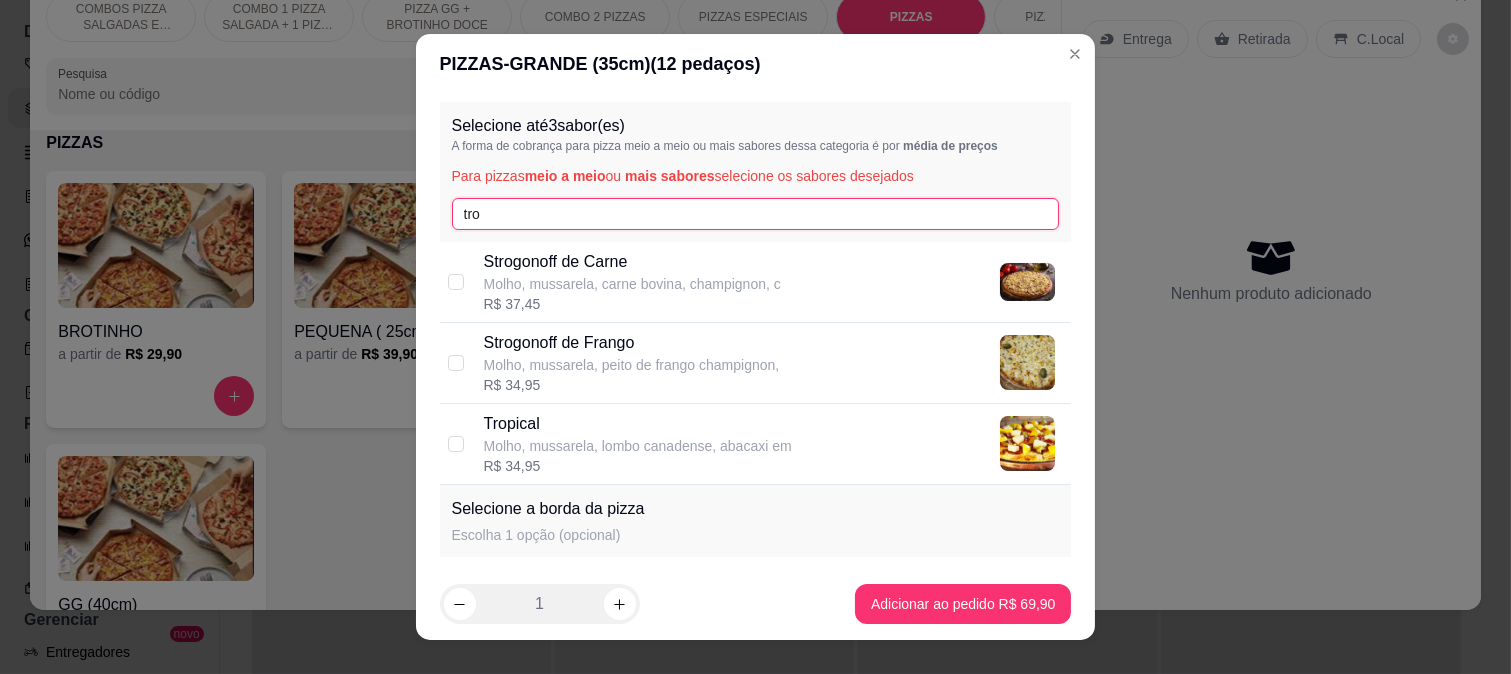 type on "tro" 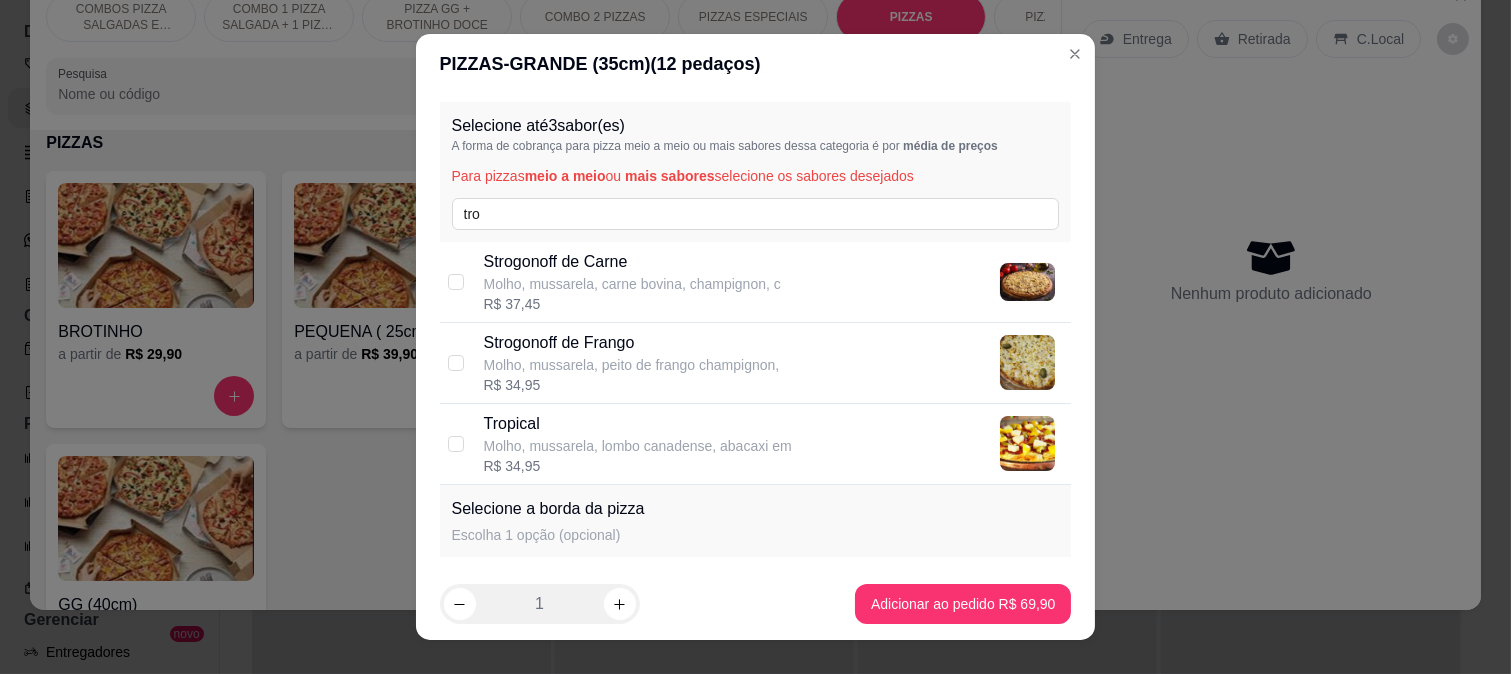 click on "Molho, mussarela, lombo canadense, abacaxi em" at bounding box center (638, 446) 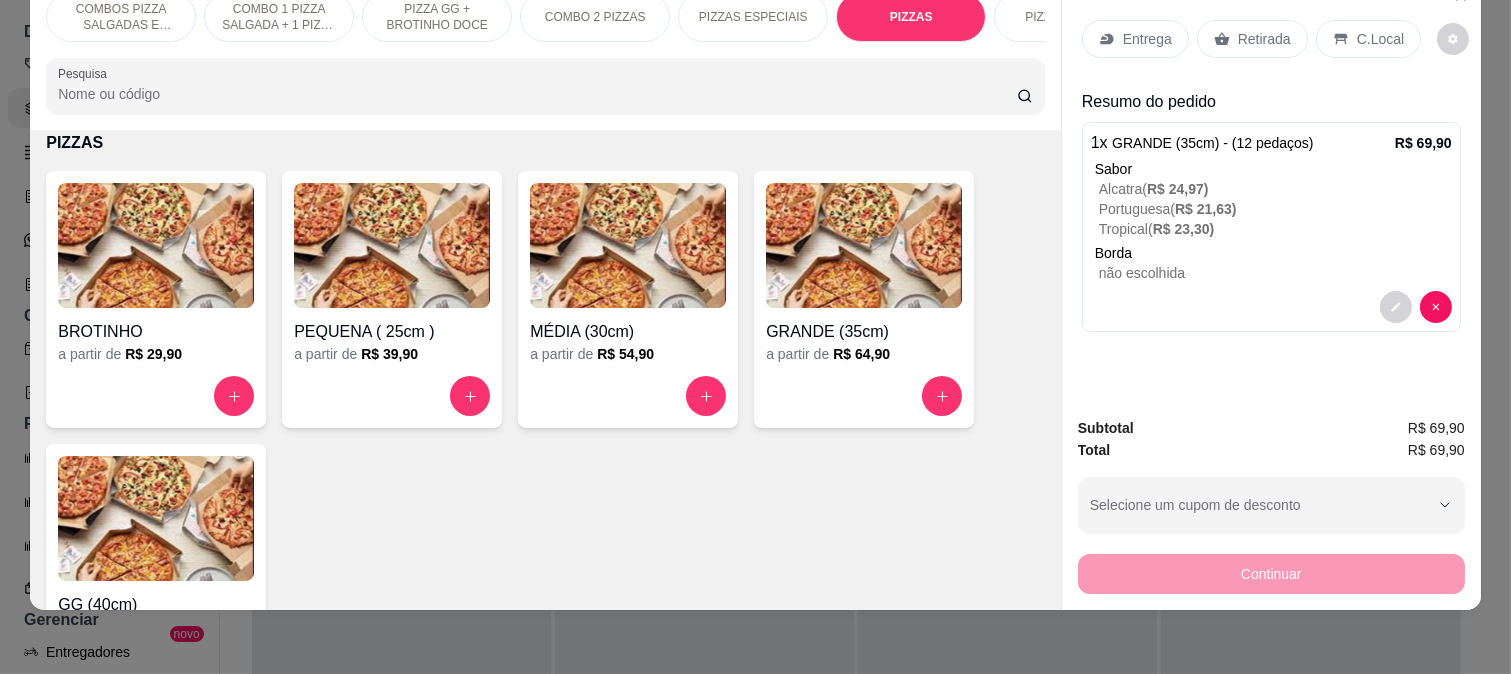 click on "Entrega" at bounding box center (1147, 39) 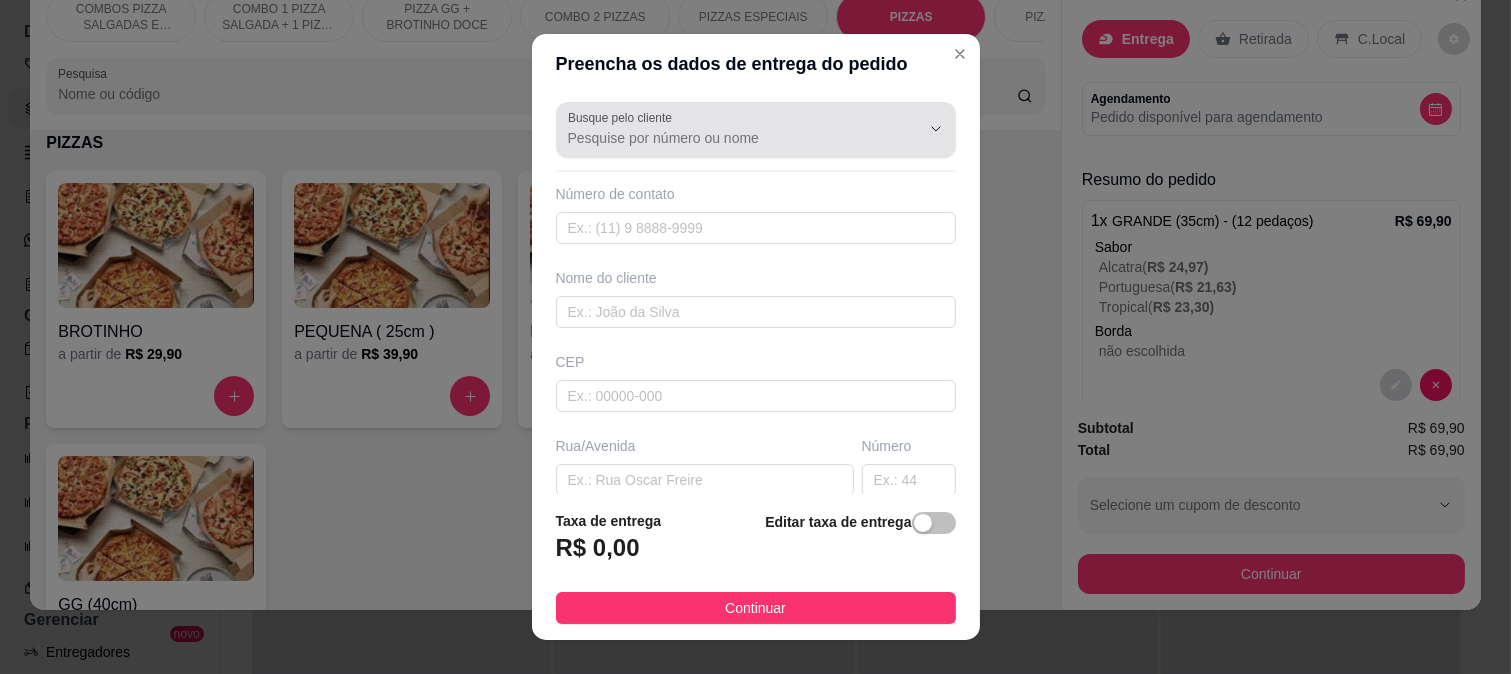 click at bounding box center (756, 130) 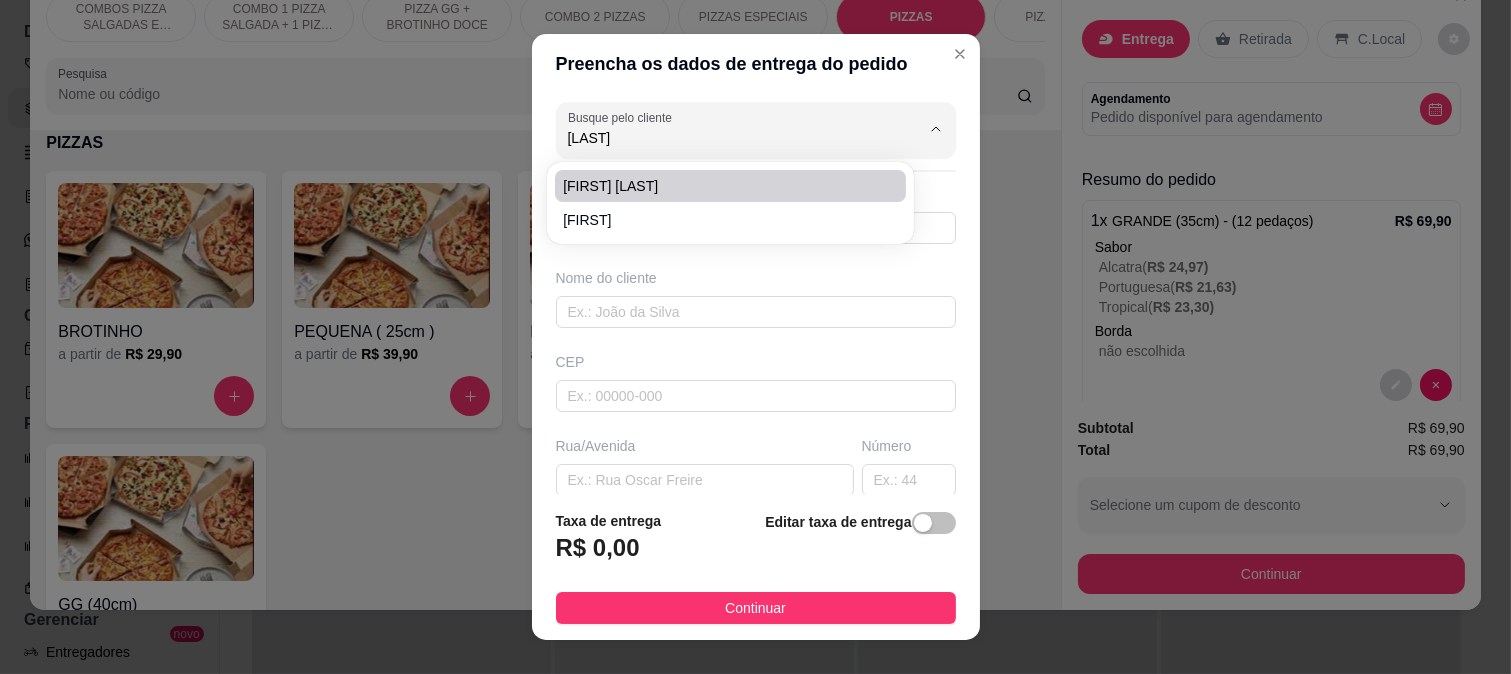 click on "[FIRST] [LAST]" at bounding box center [720, 186] 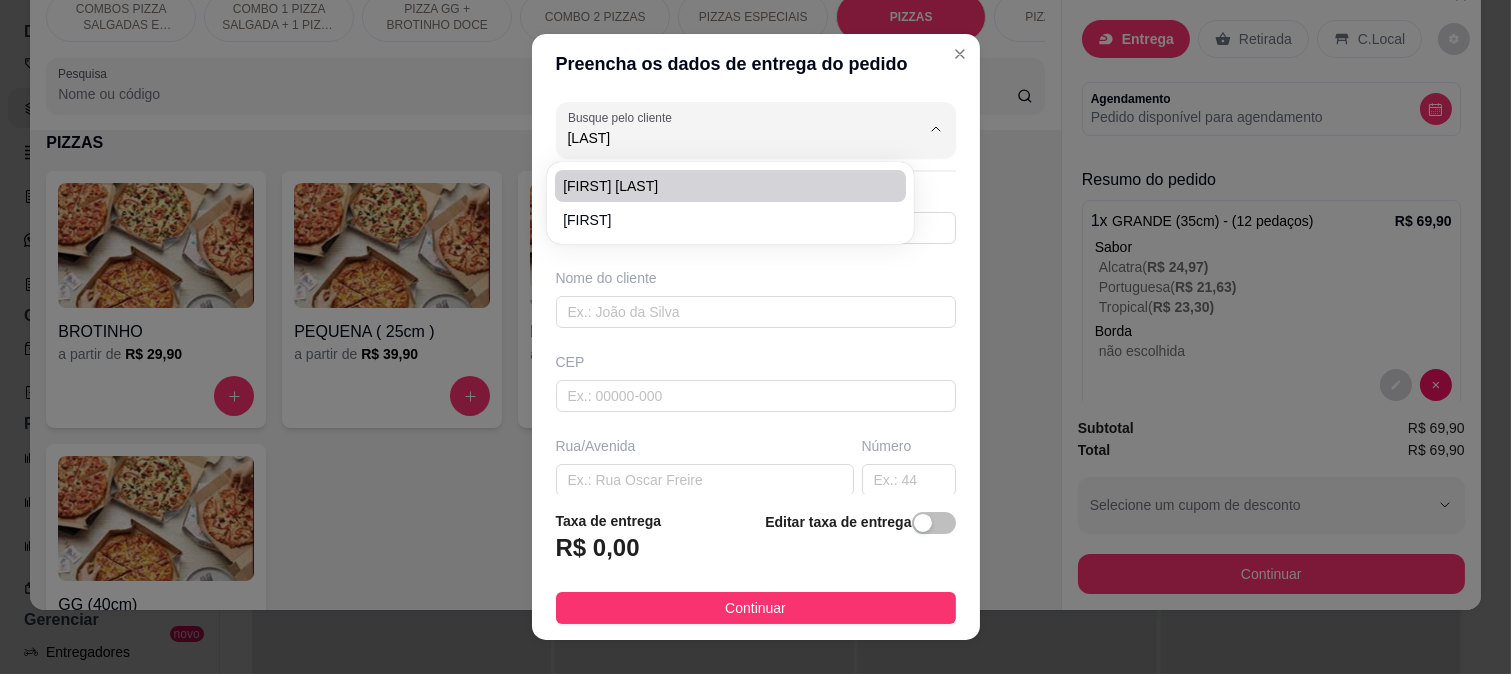 type on "[FIRST] [LAST]" 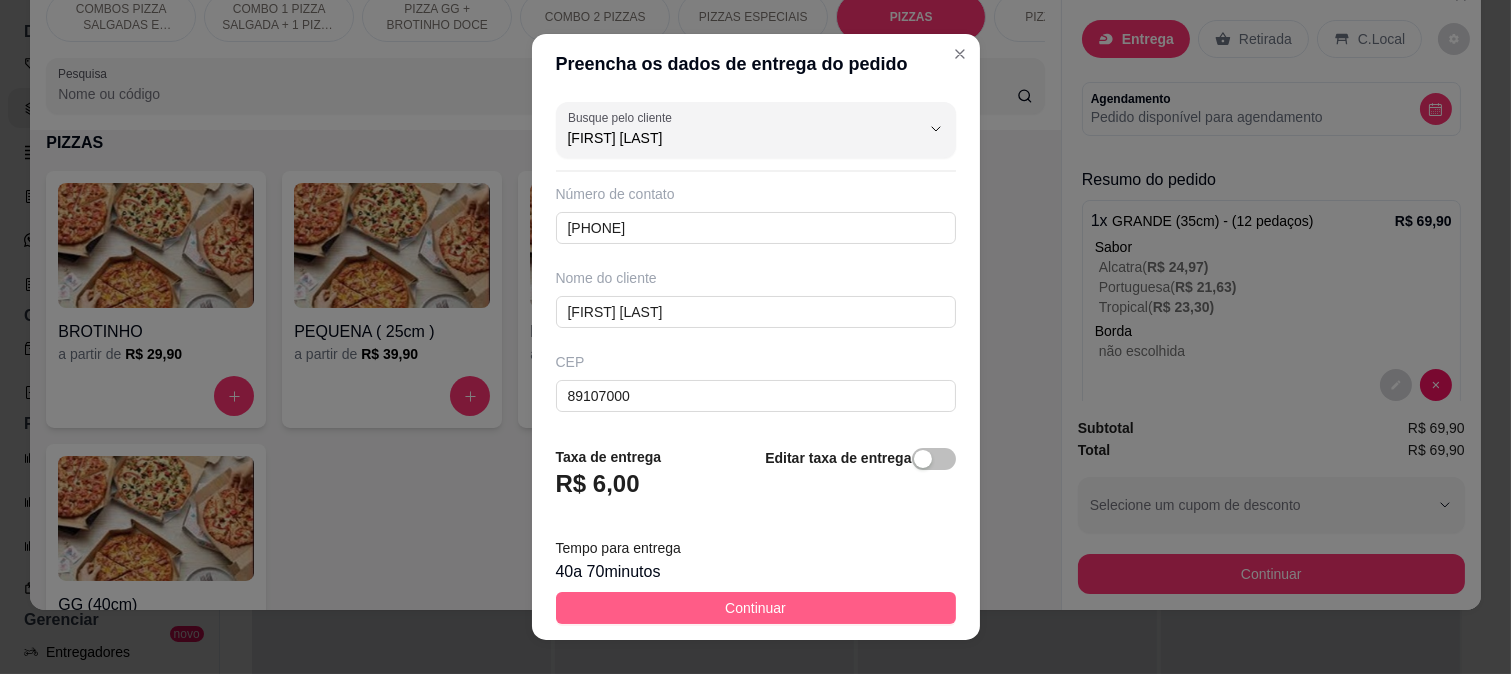 type on "[FIRST] [LAST]" 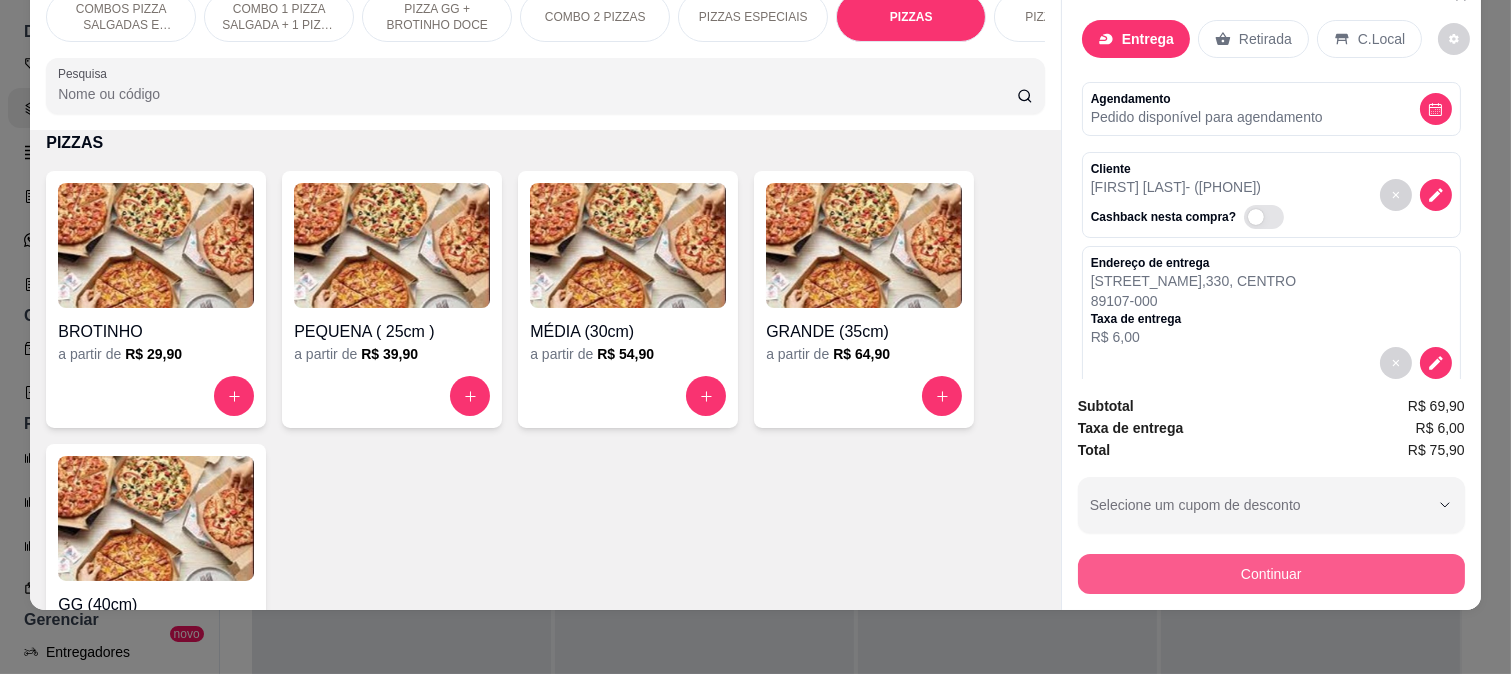 click on "Continuar" at bounding box center (1271, 574) 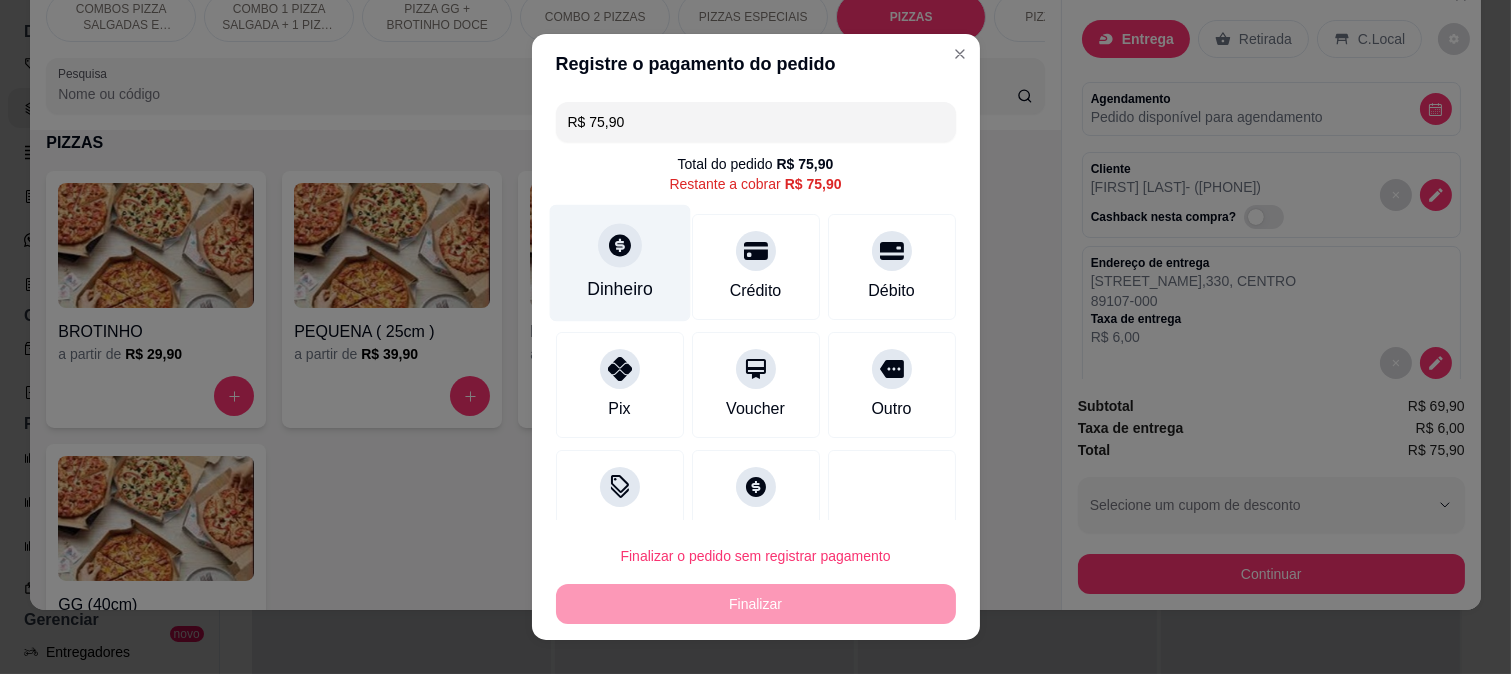 click on "Dinheiro" at bounding box center (619, 262) 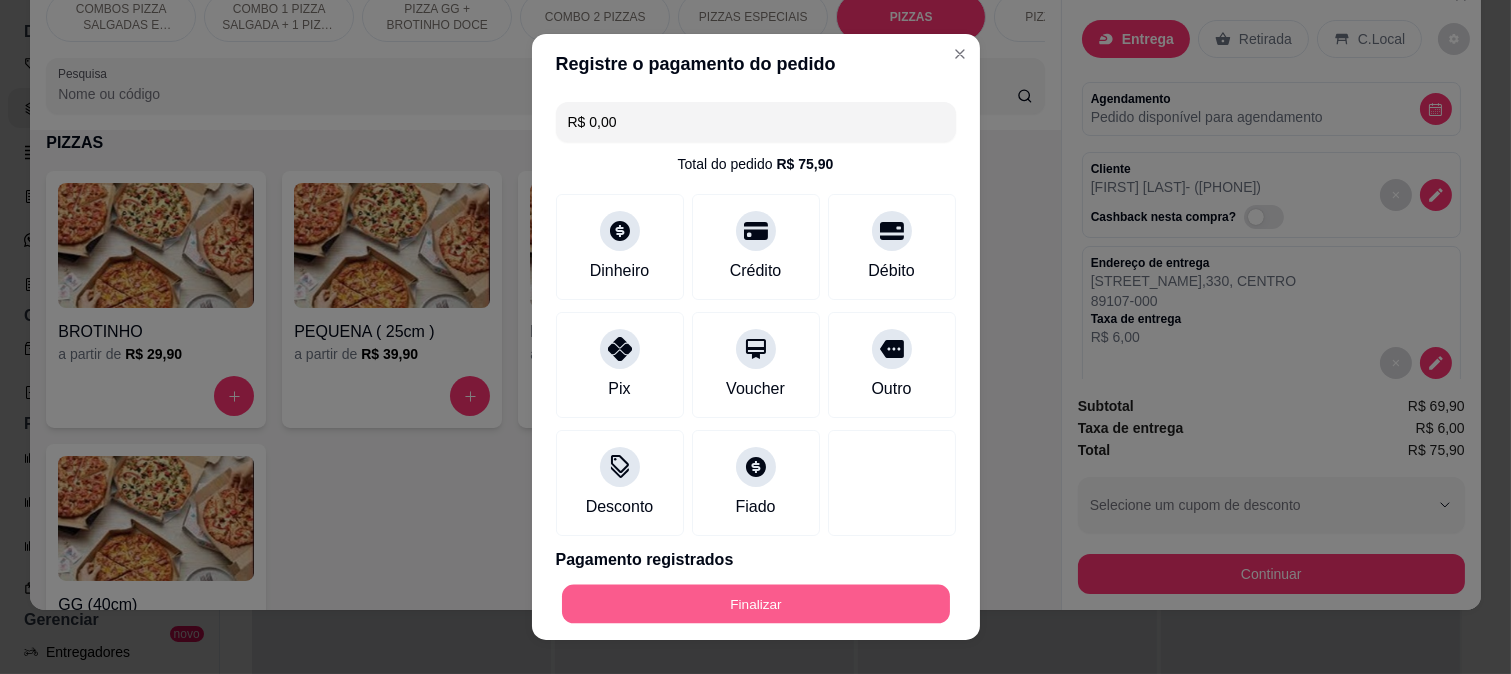 click on "Finalizar" at bounding box center [756, 604] 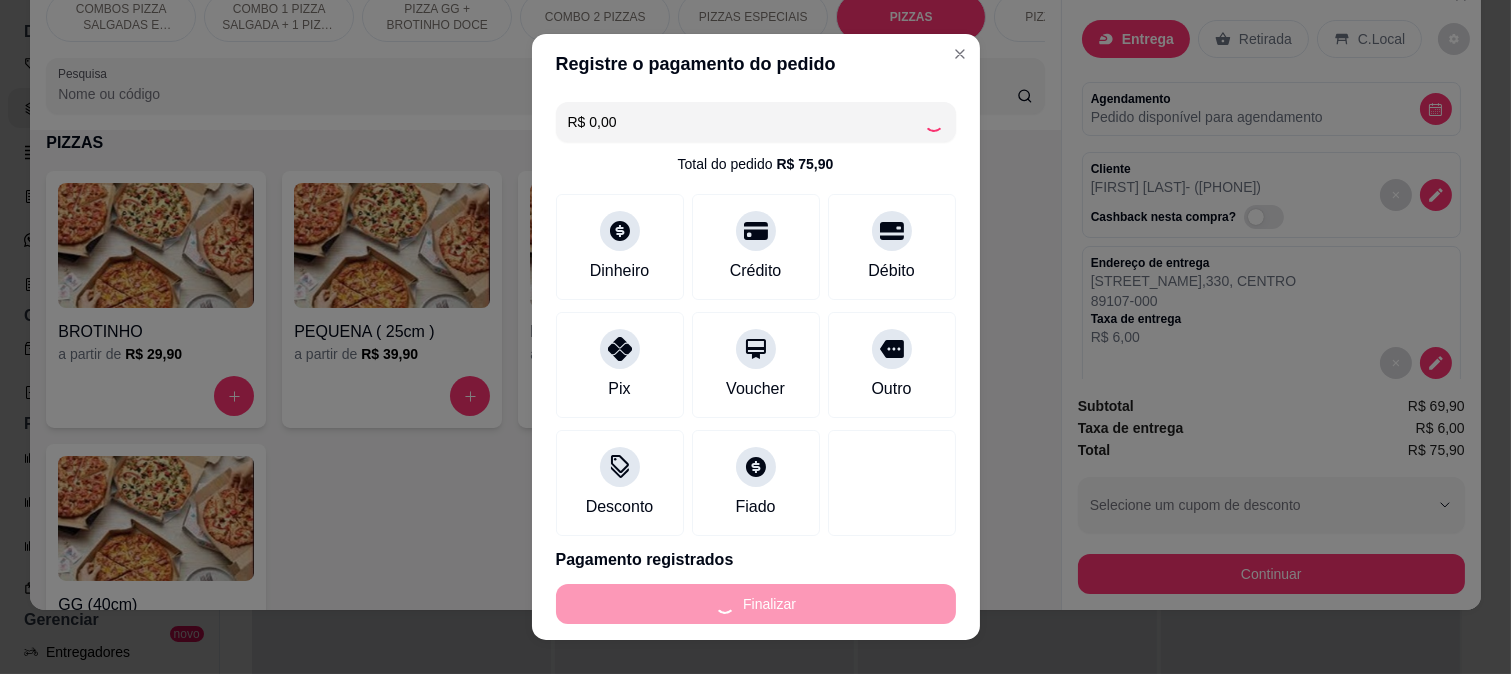 type on "-R$ 75,90" 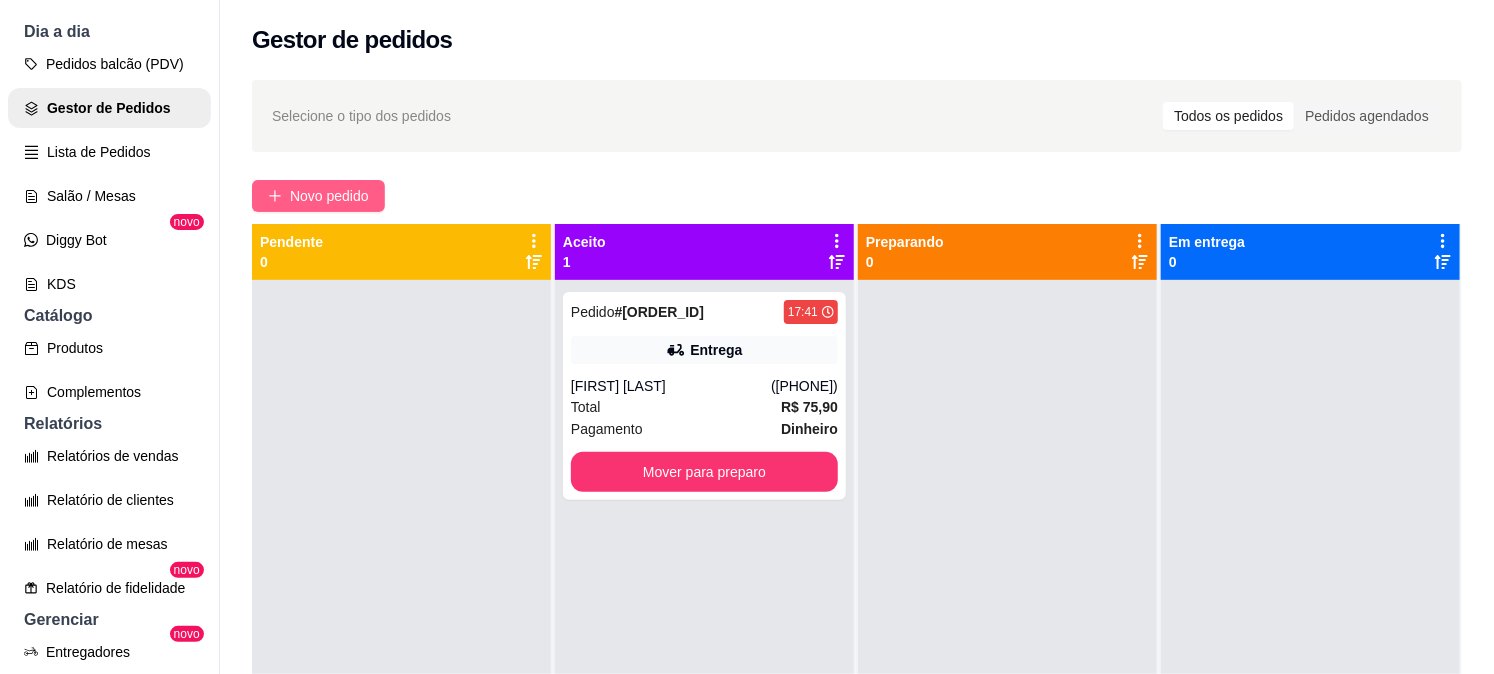 click on "Novo pedido" at bounding box center (329, 196) 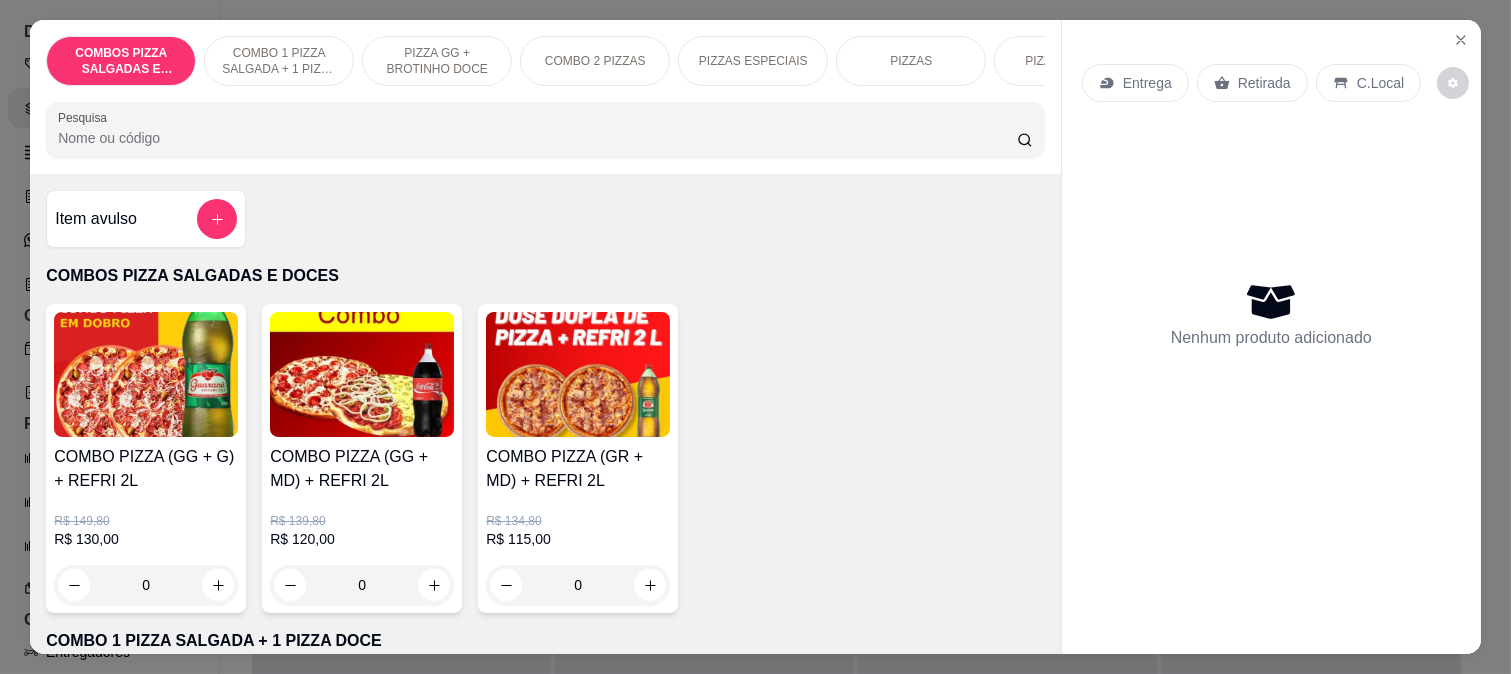 click on "Entrega" at bounding box center (1147, 83) 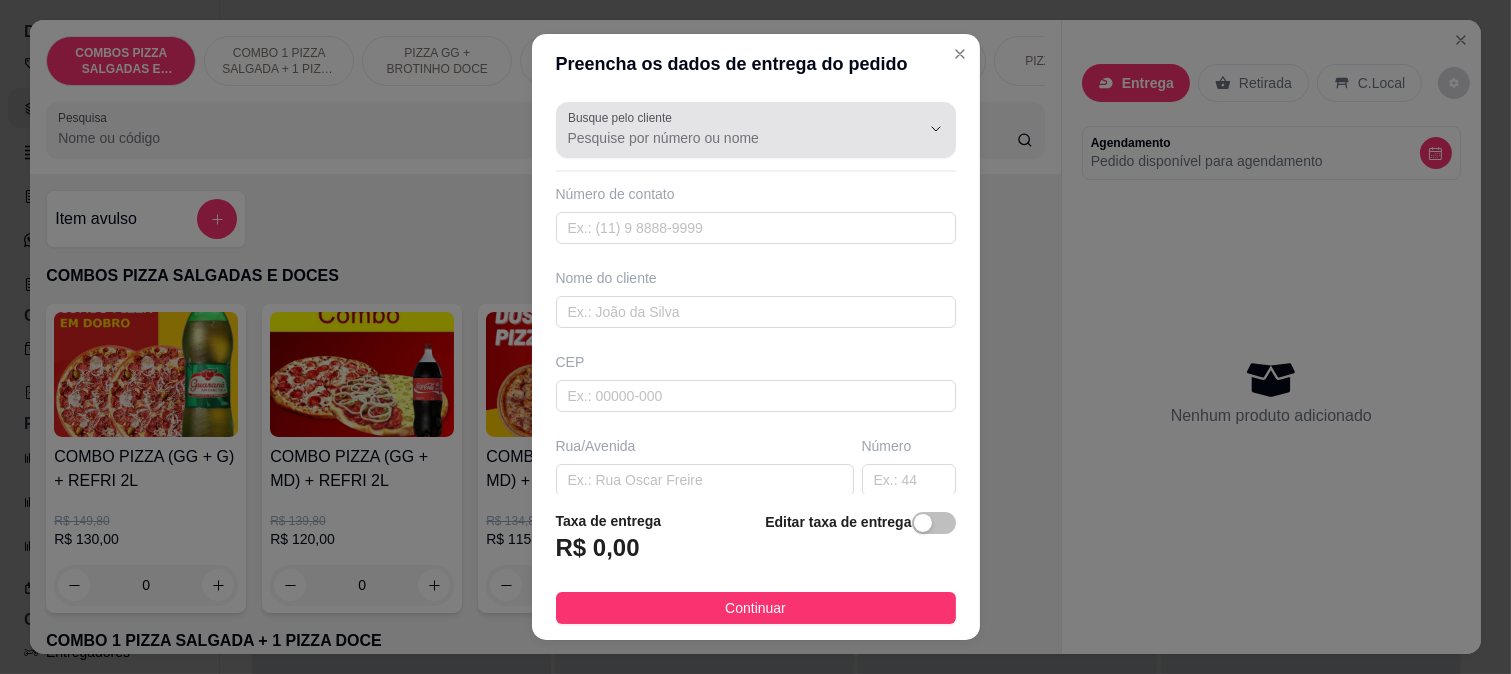 click on "Busque pelo cliente" at bounding box center (728, 138) 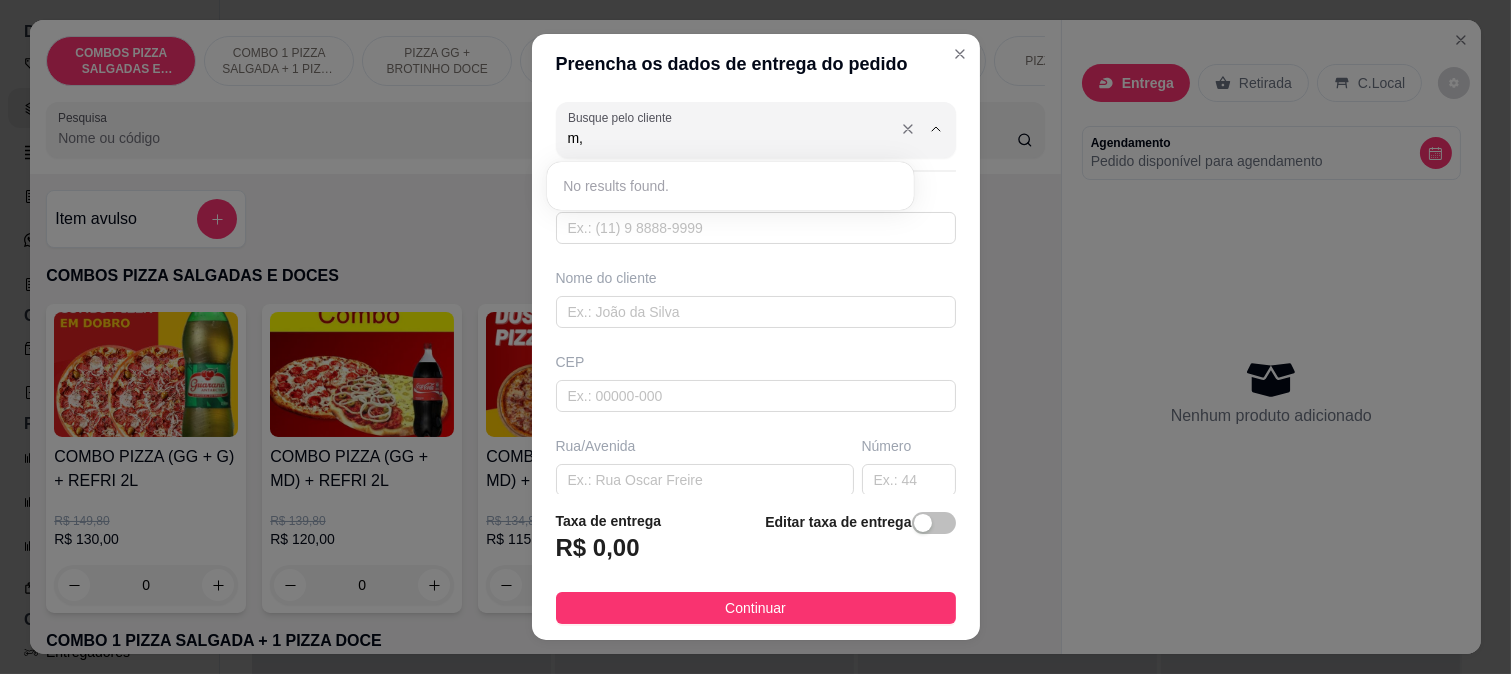 type on "m" 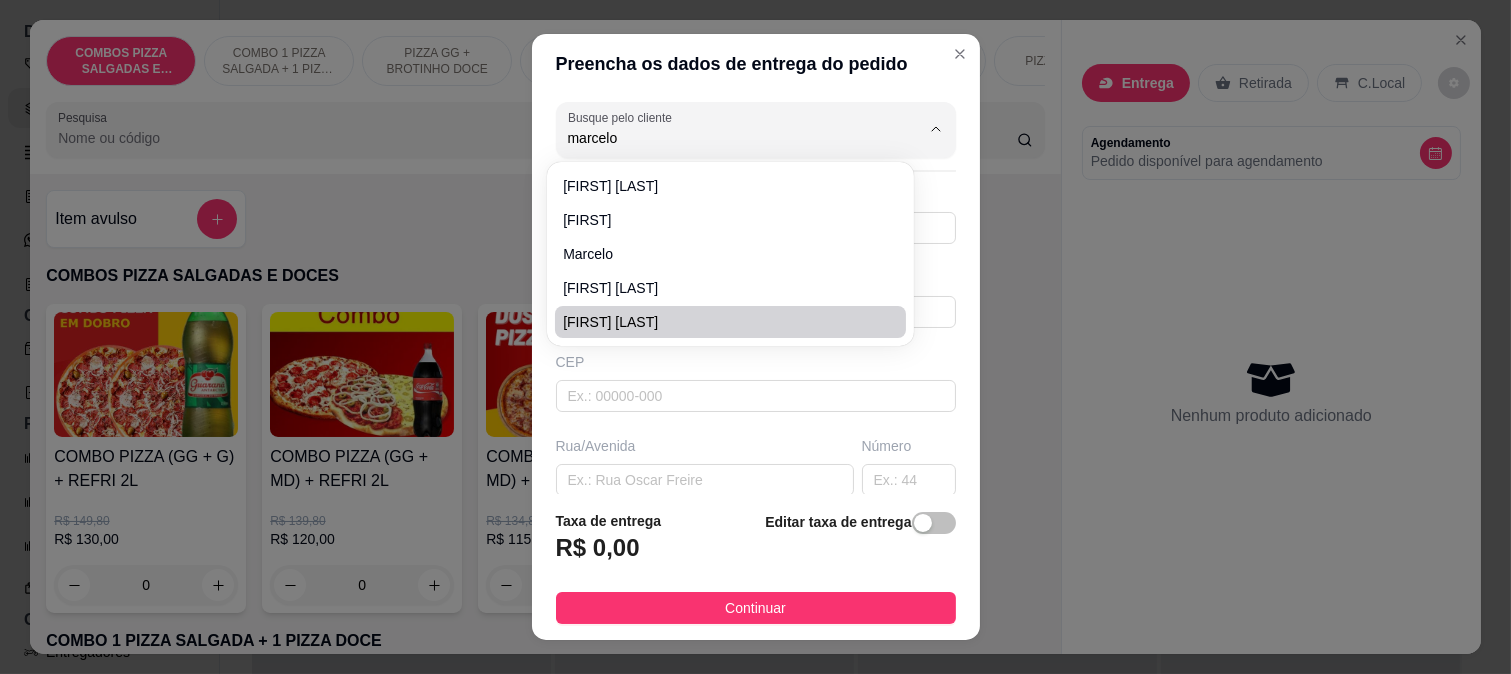 click on "[FIRST] [LAST]" at bounding box center [730, 322] 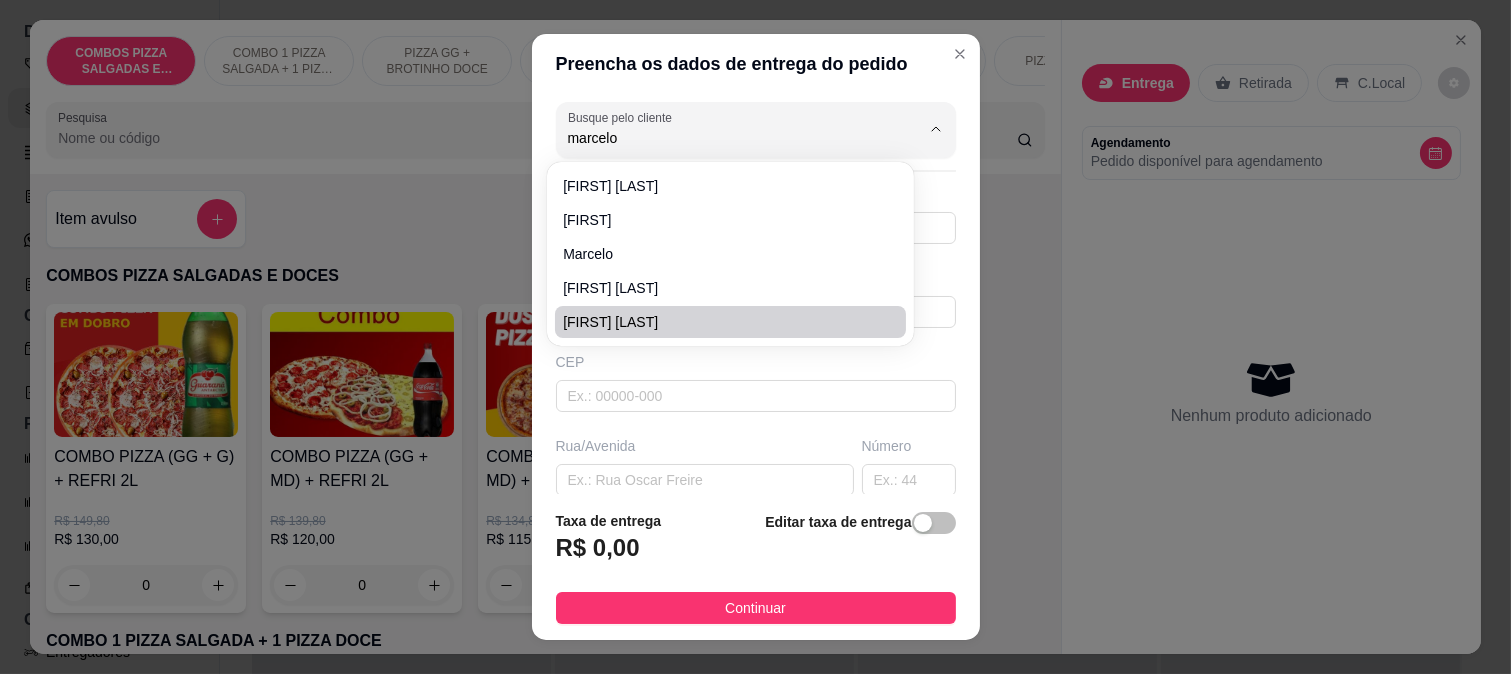 type on "[FIRST] [LAST]" 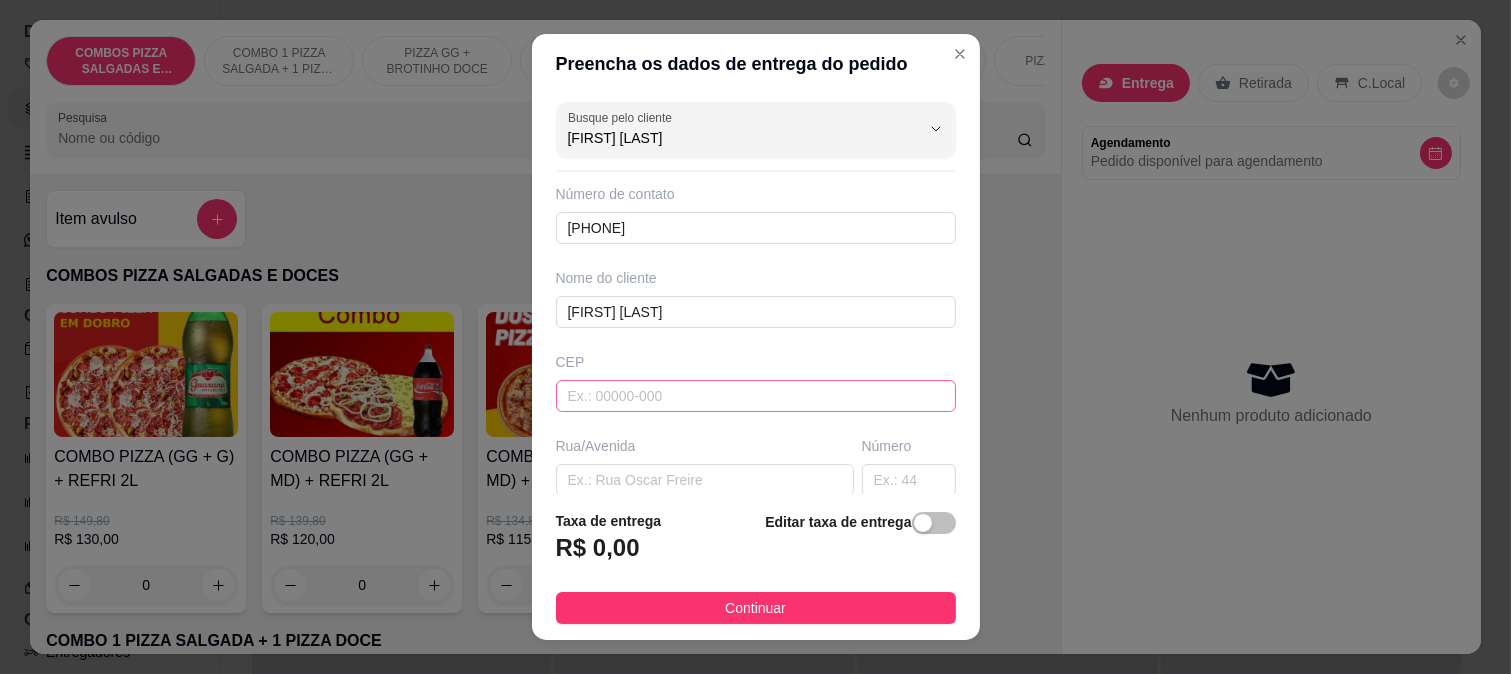 type on "[FIRST] [LAST]" 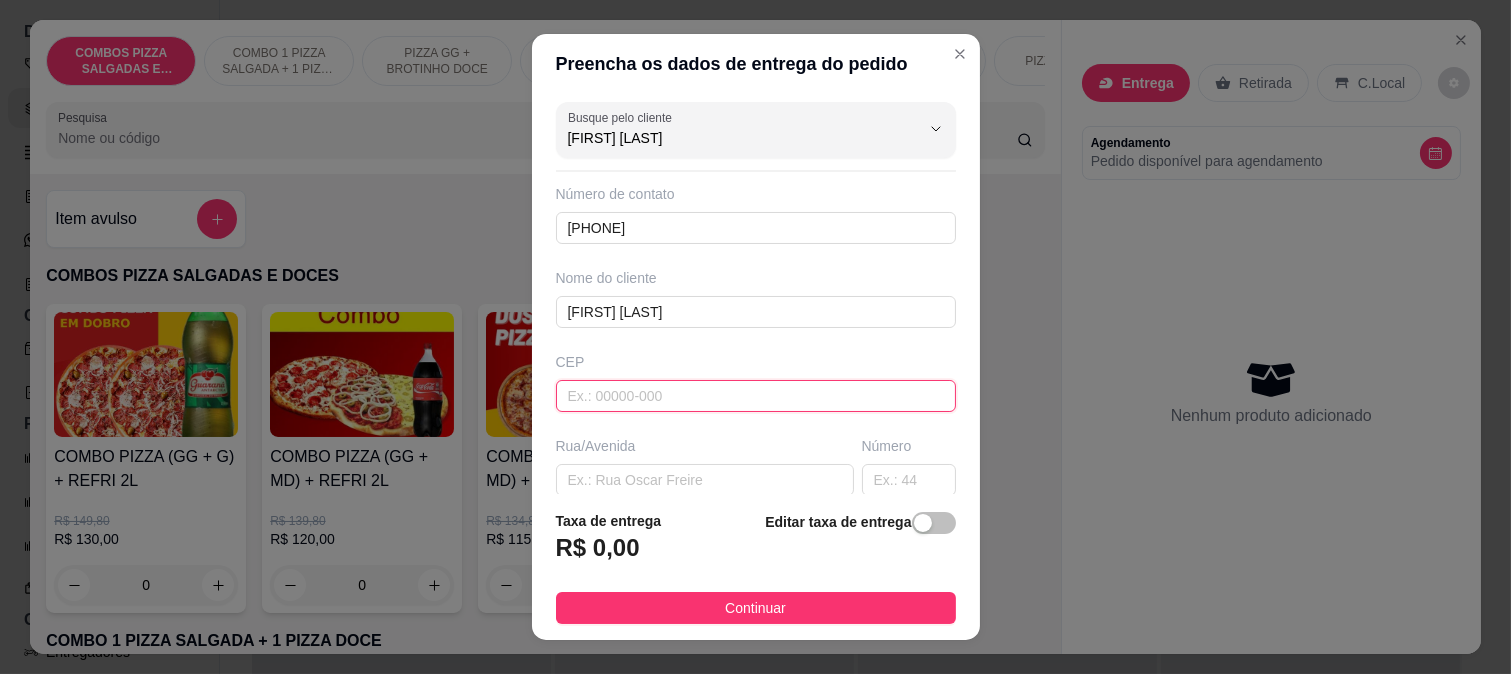 click at bounding box center [756, 396] 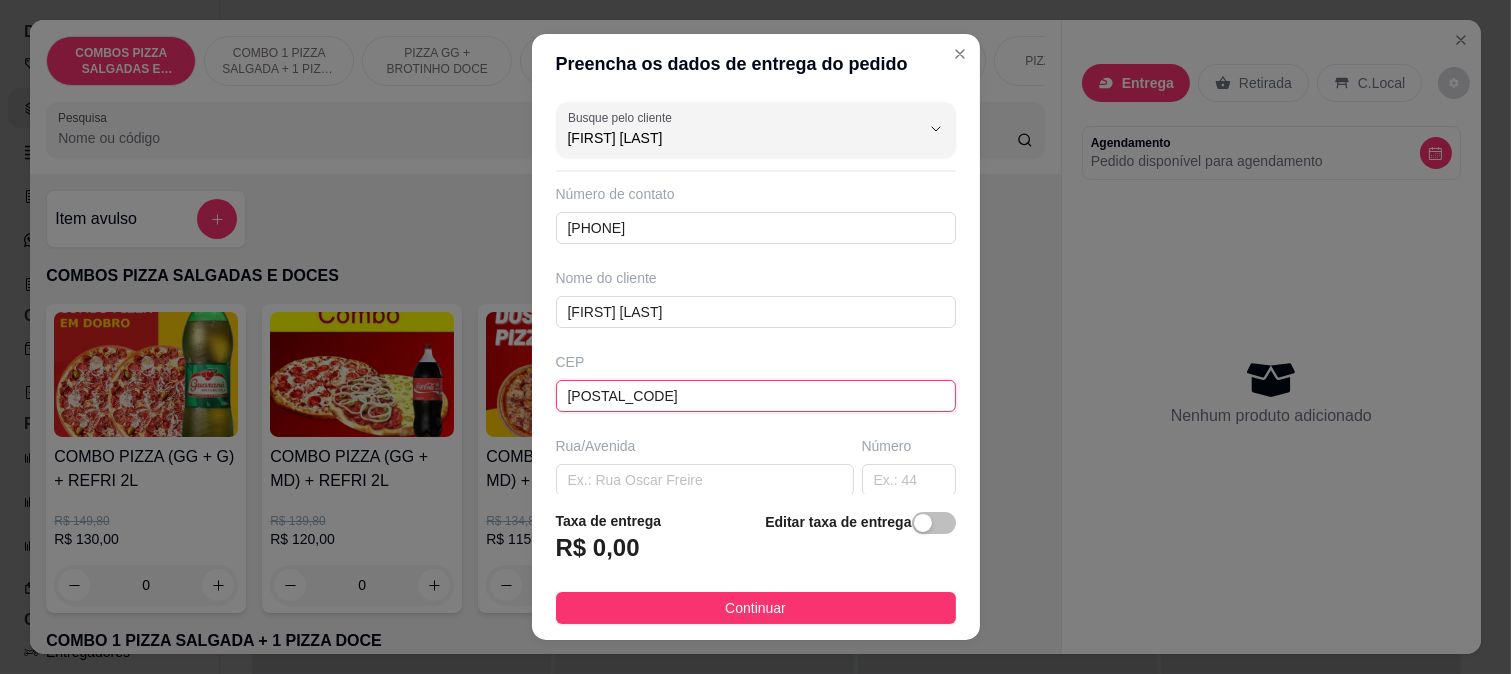 type on "89107000" 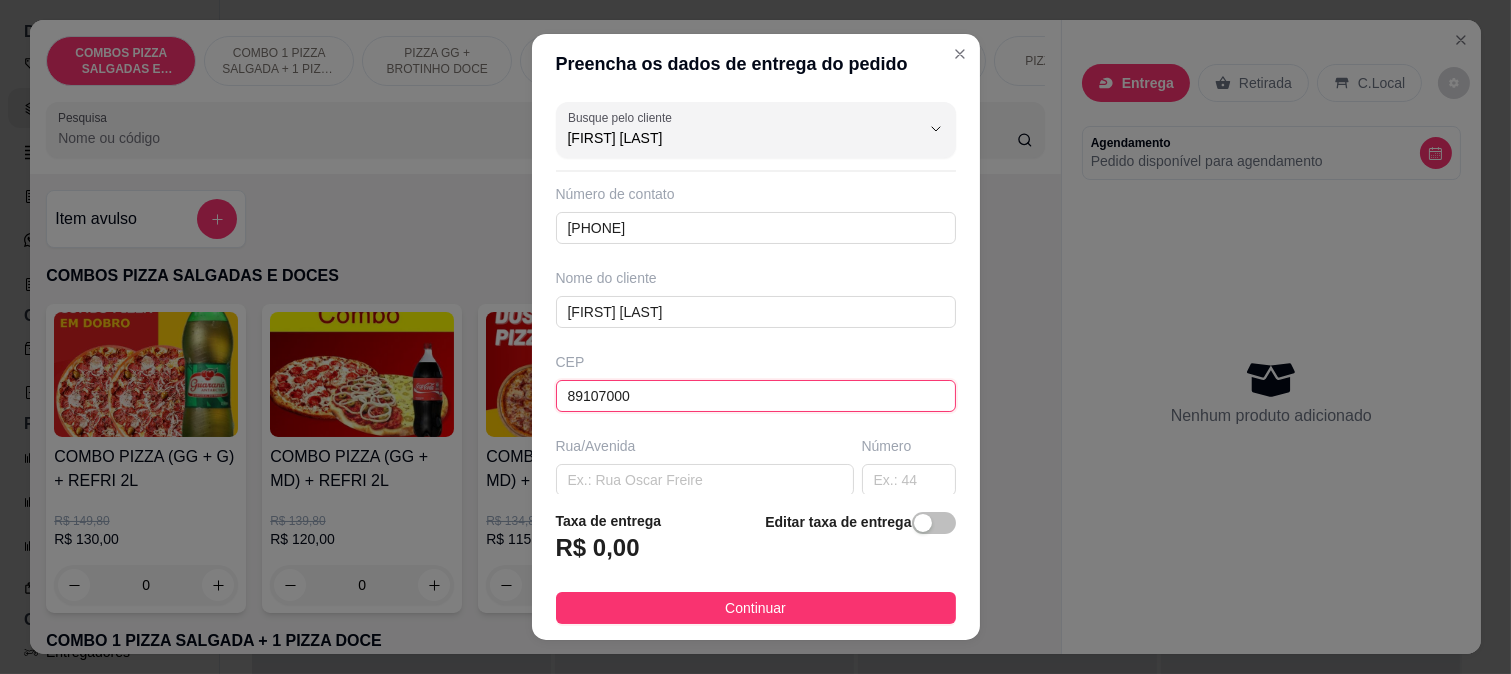 type on "Pomerode" 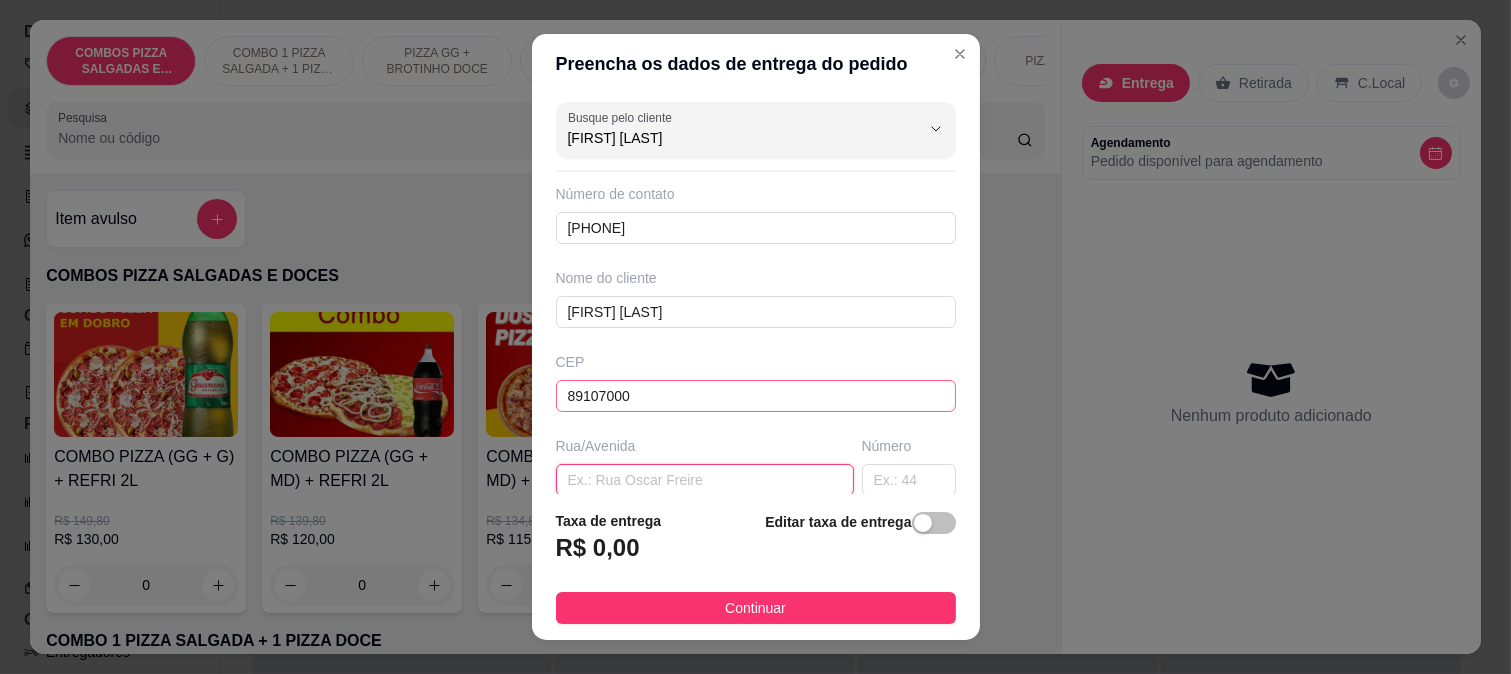 scroll, scrollTop: 2, scrollLeft: 0, axis: vertical 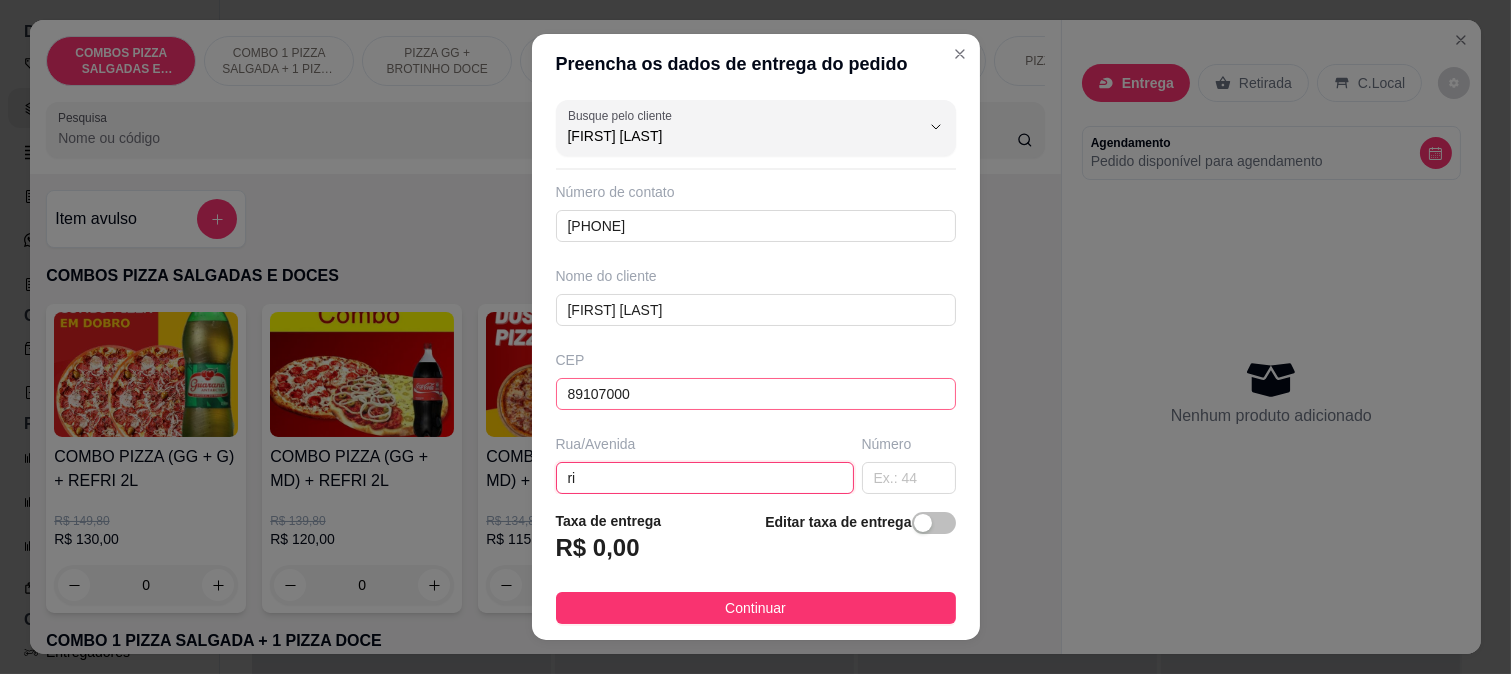 type on "r" 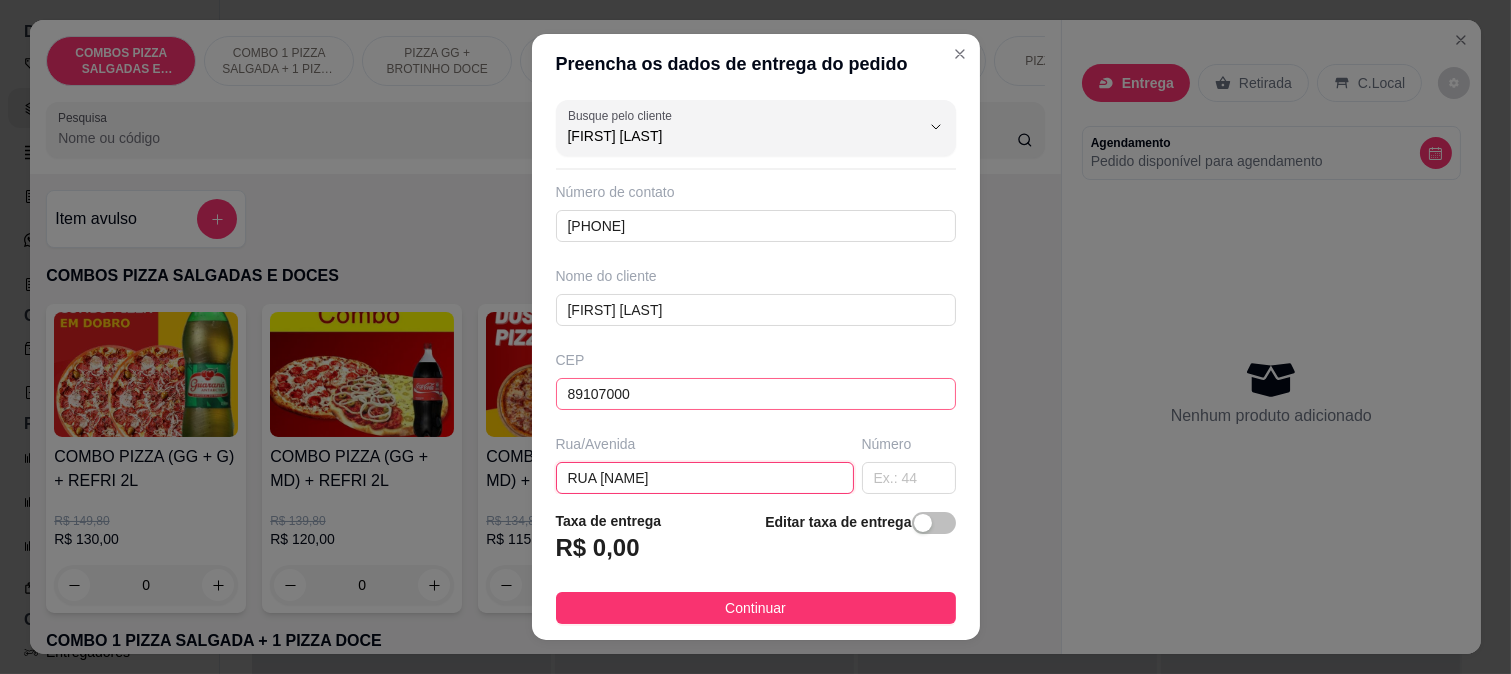 type on "RUA [NAME]" 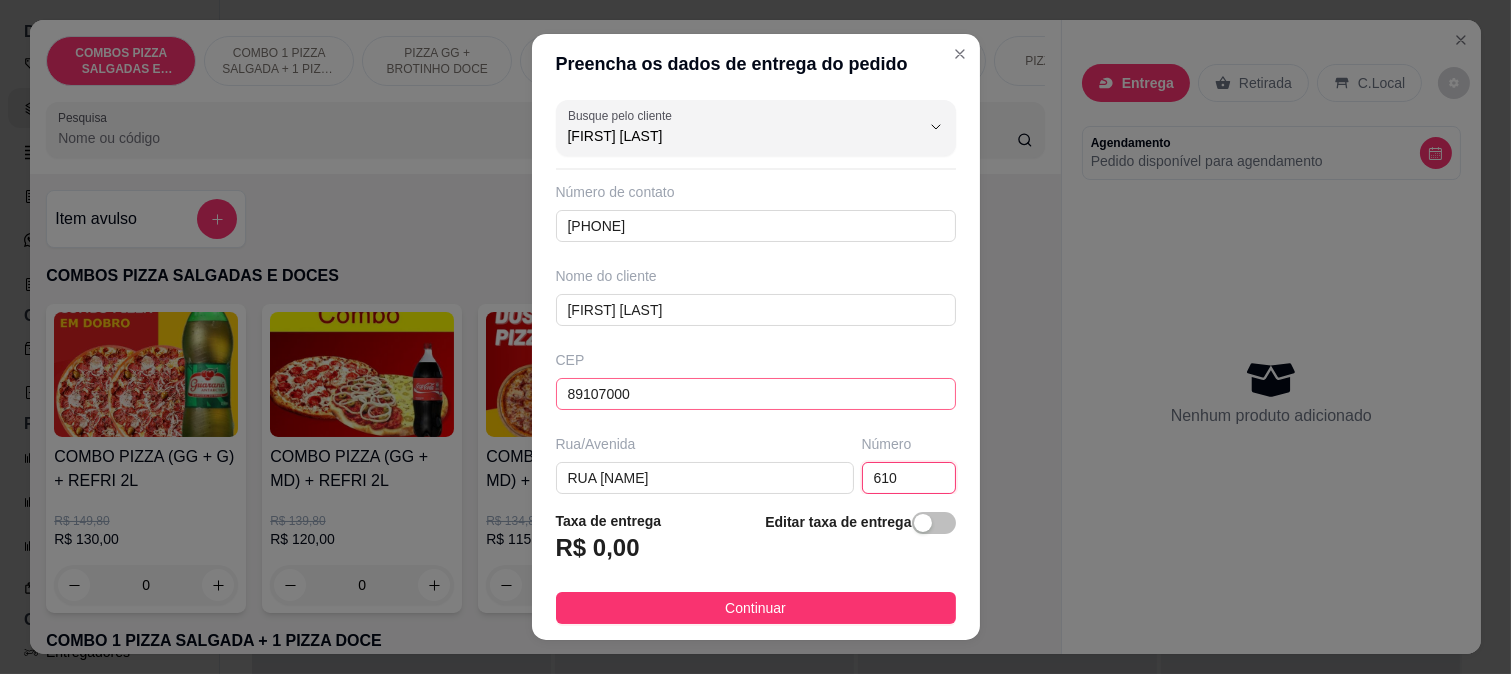 type on "610" 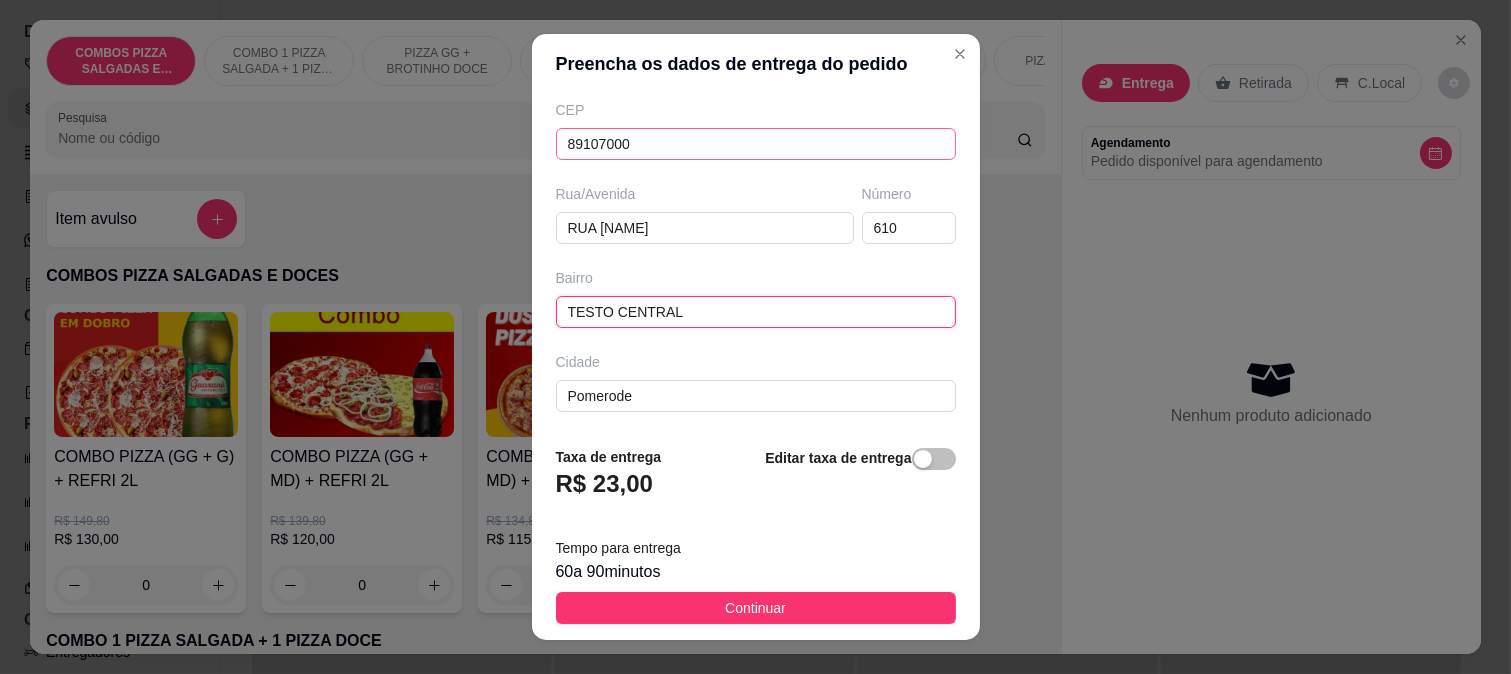 scroll, scrollTop: 270, scrollLeft: 0, axis: vertical 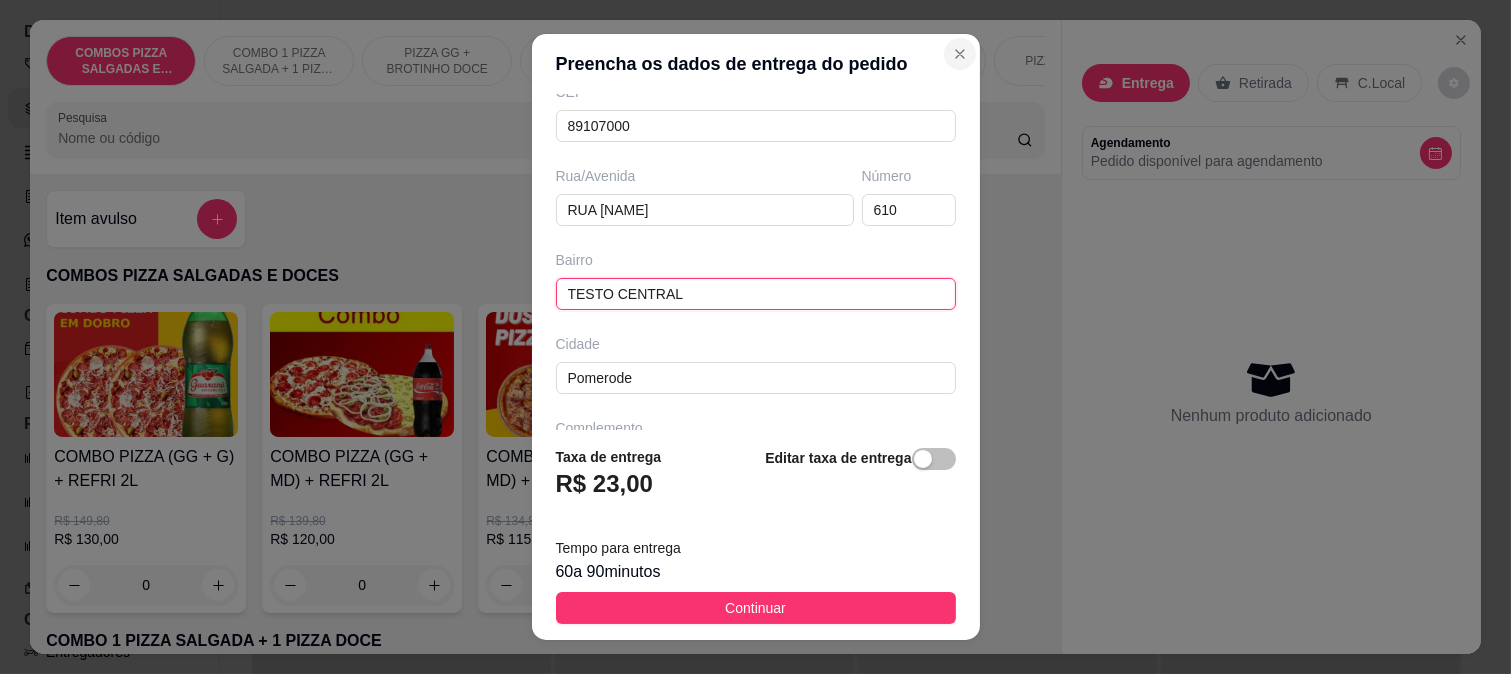 type on "TESTO CENTRAL" 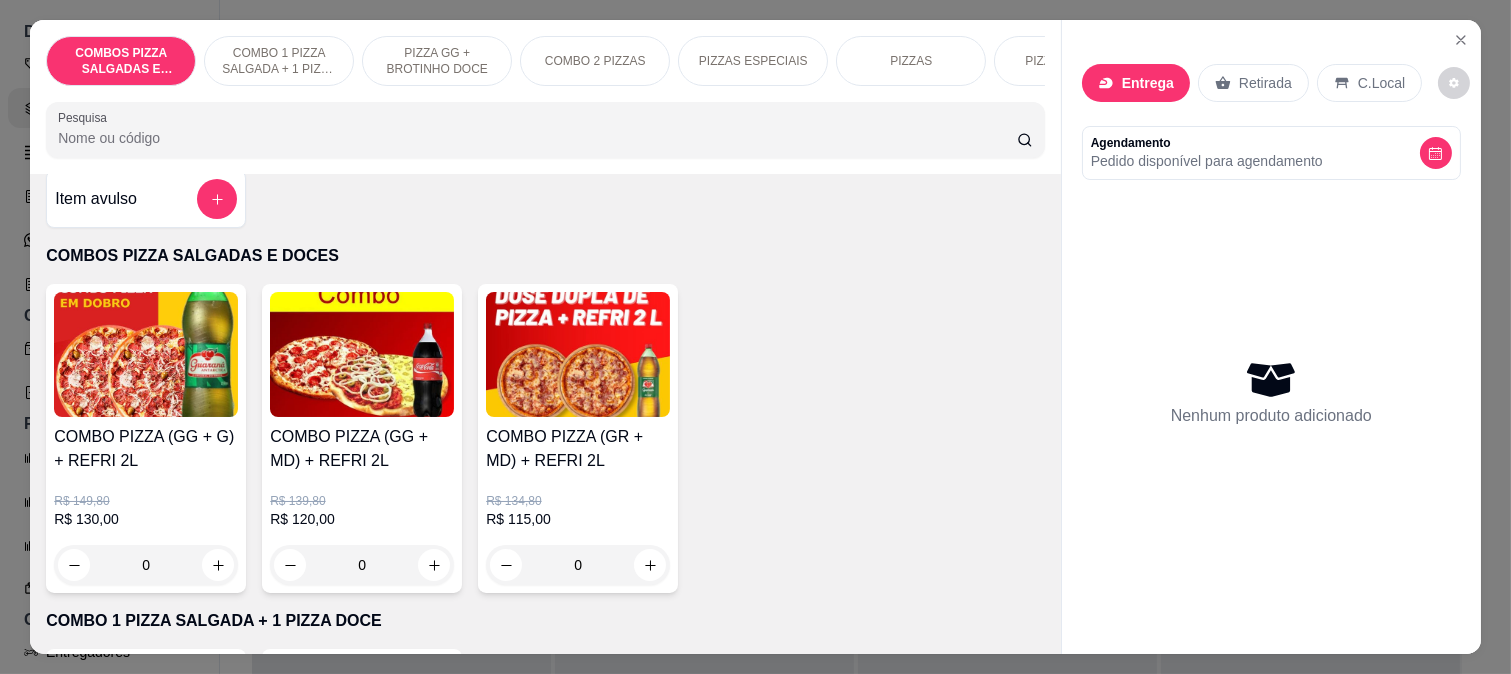 scroll, scrollTop: 0, scrollLeft: 0, axis: both 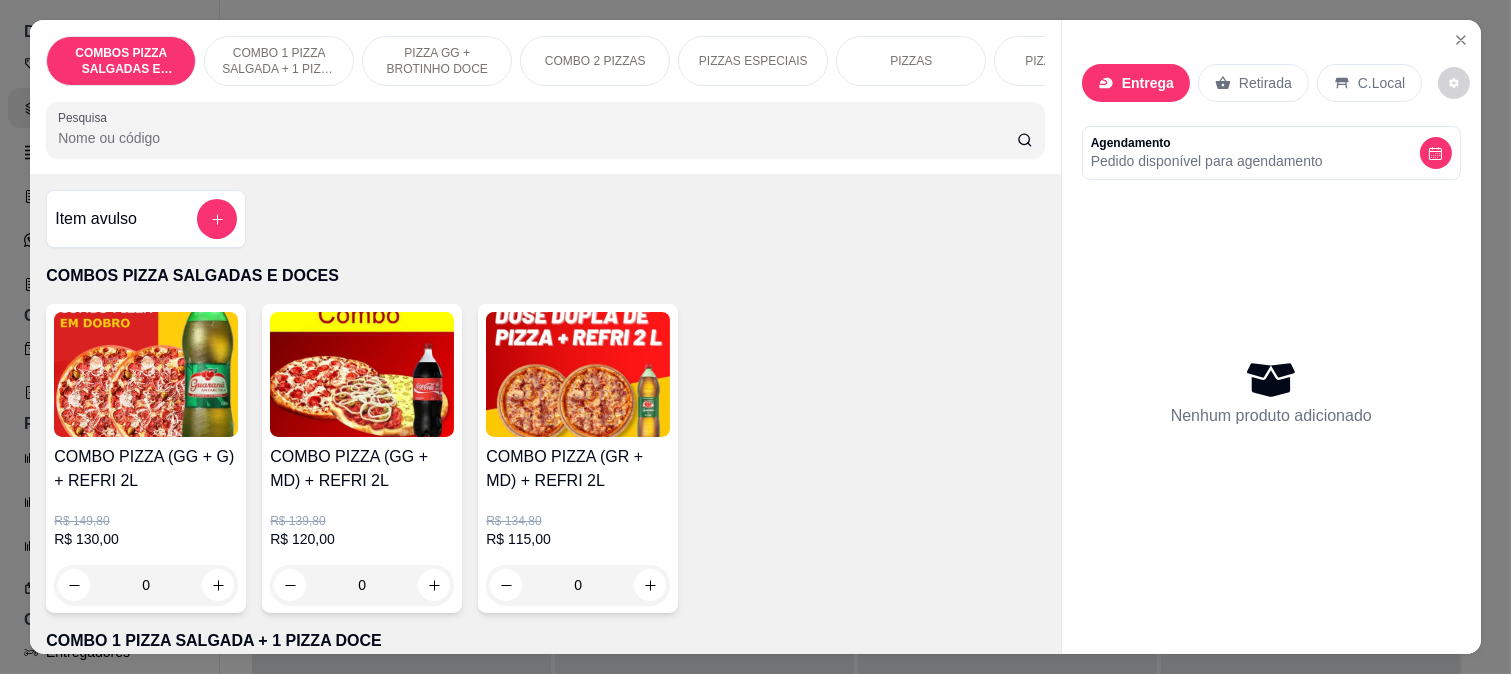 click on "Entrega" at bounding box center (1148, 83) 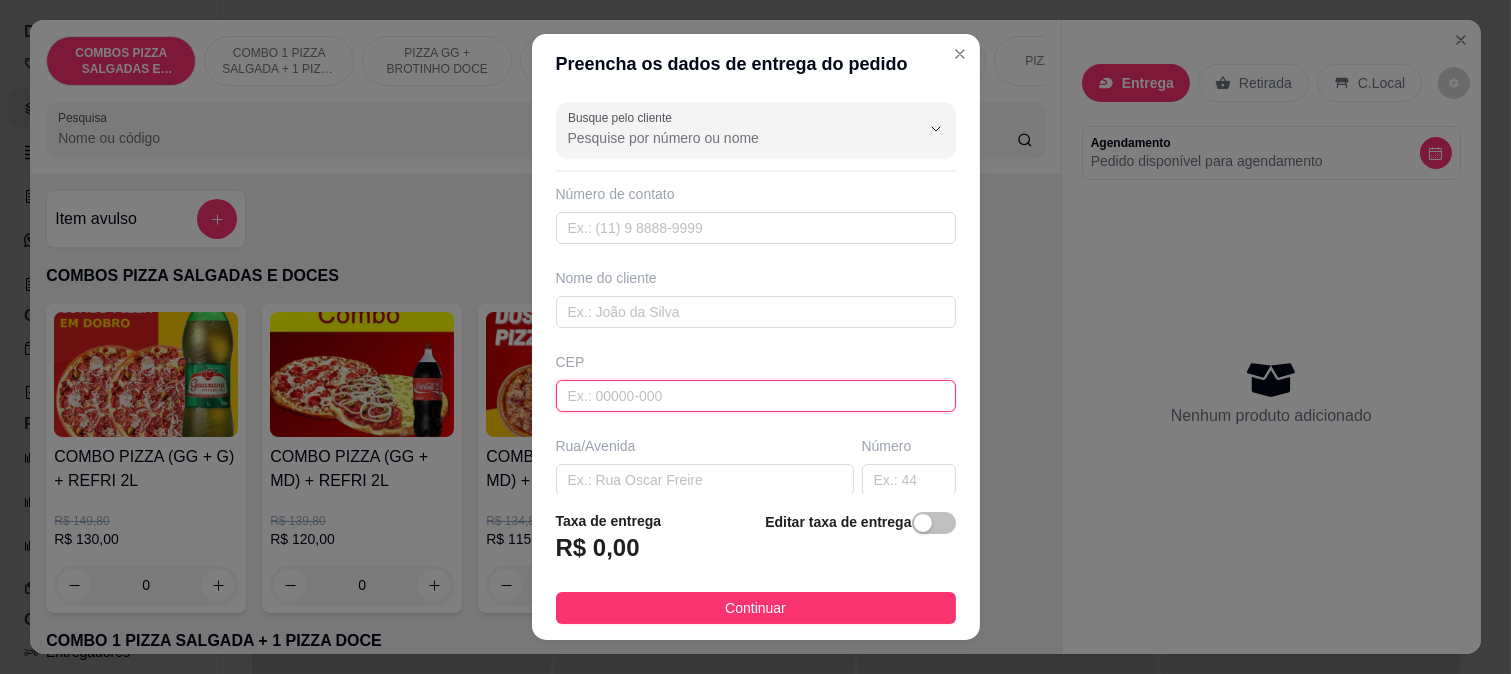 click at bounding box center (756, 396) 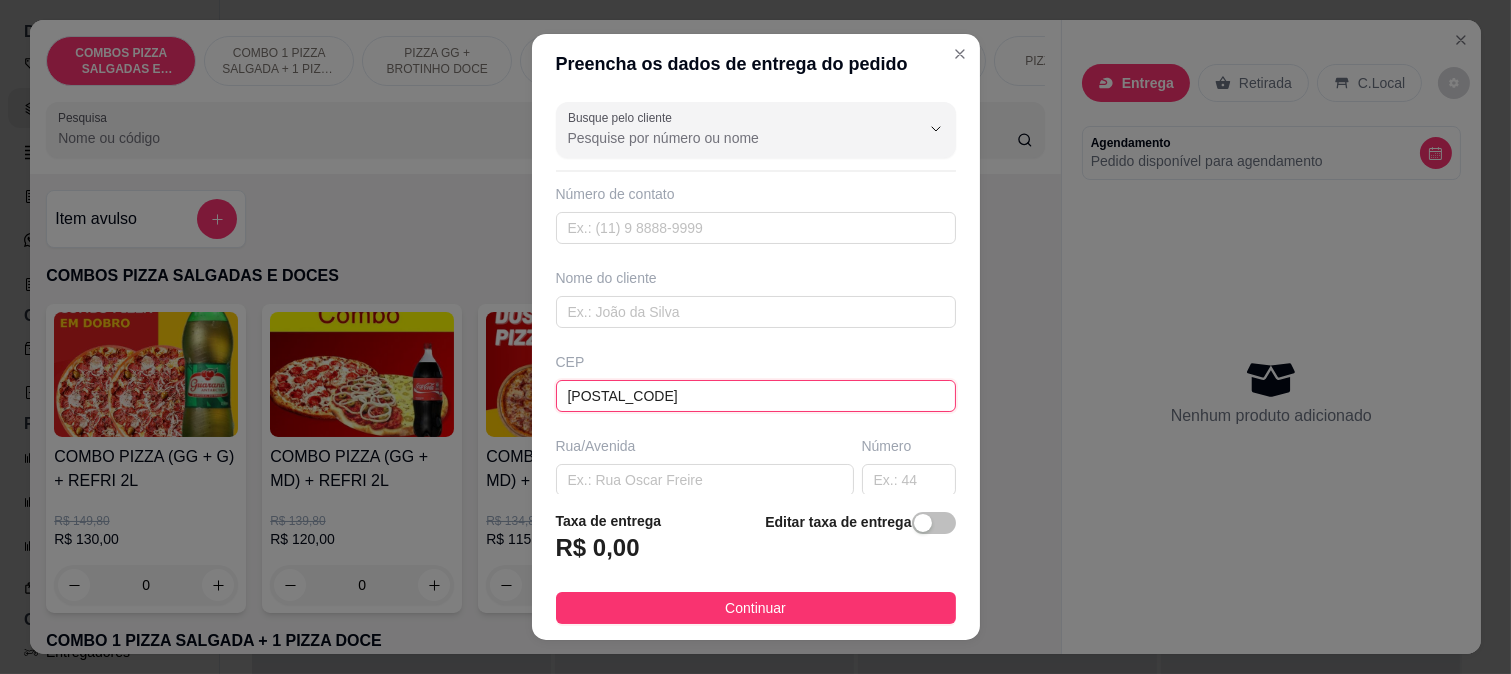 type on "89107000" 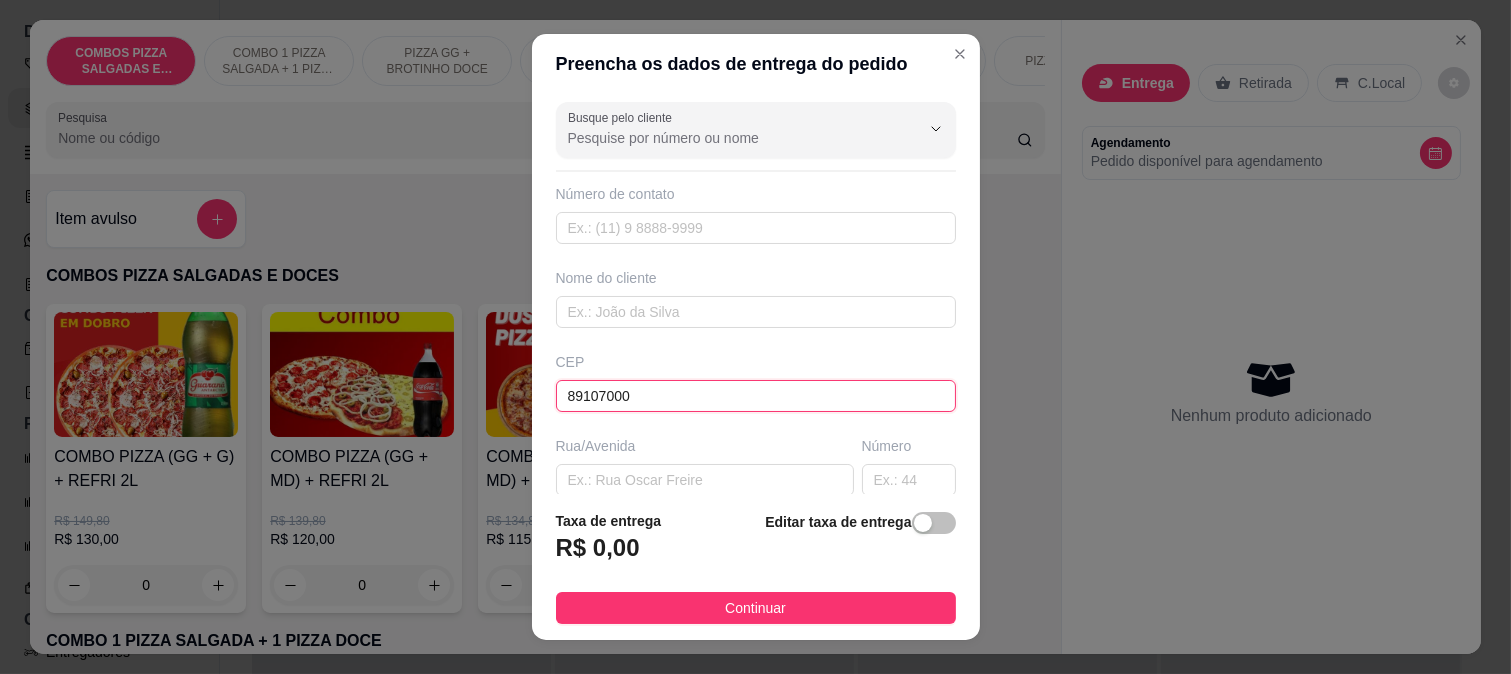 type on "Pomerode" 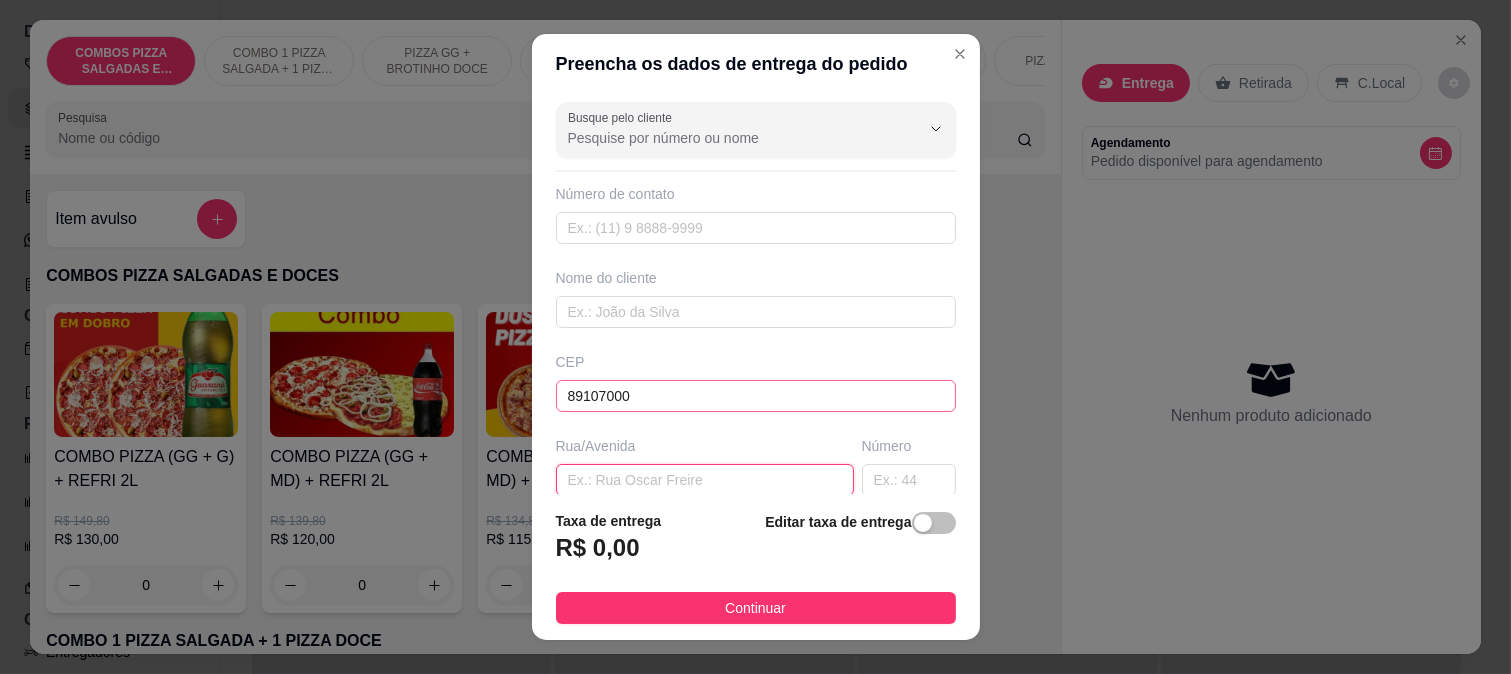scroll, scrollTop: 2, scrollLeft: 0, axis: vertical 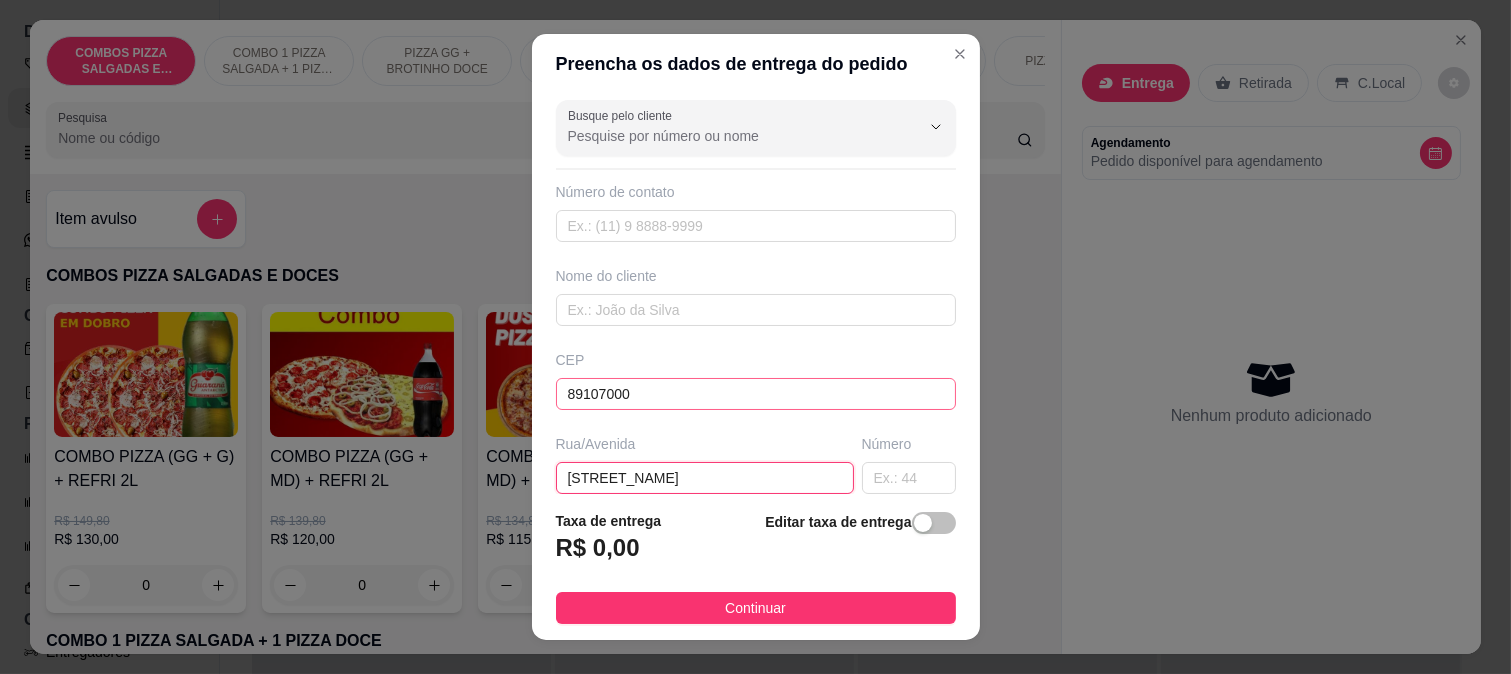 type on "[STREET_NAME]" 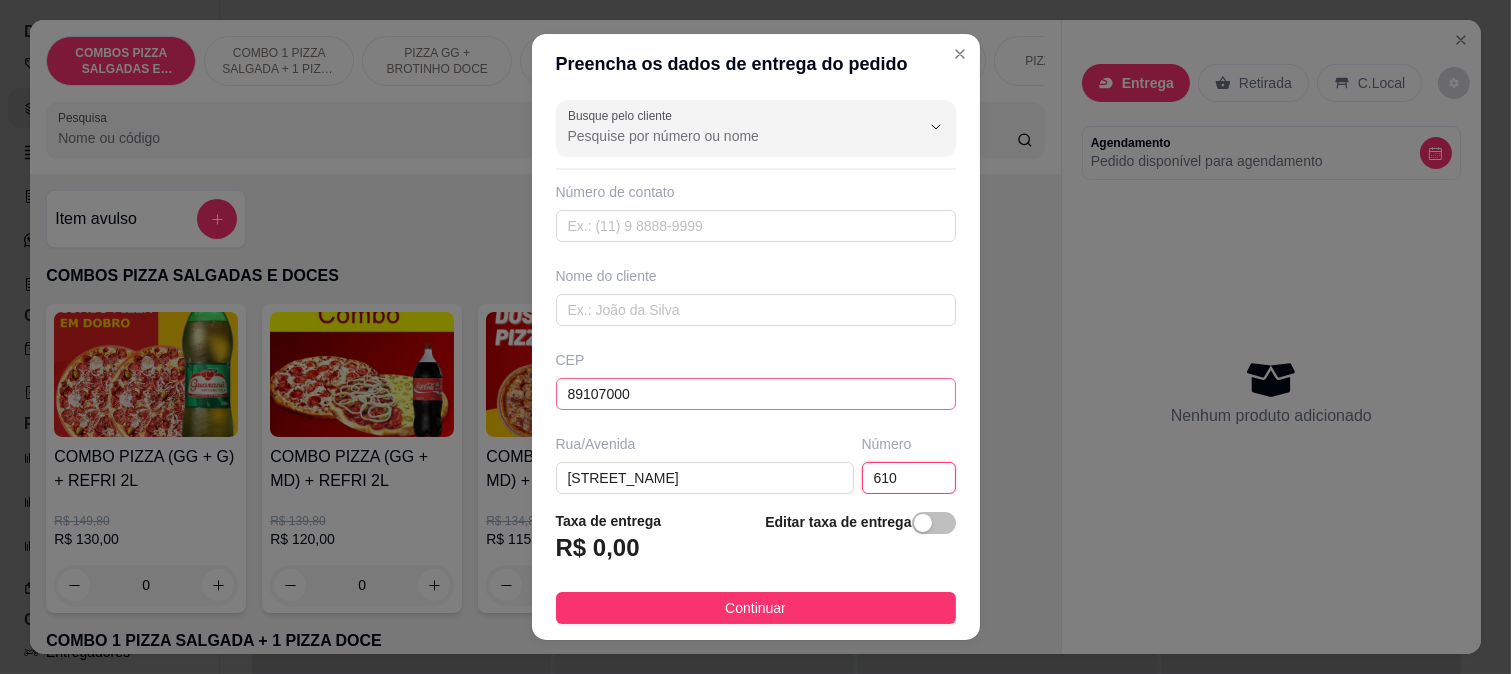 type on "610" 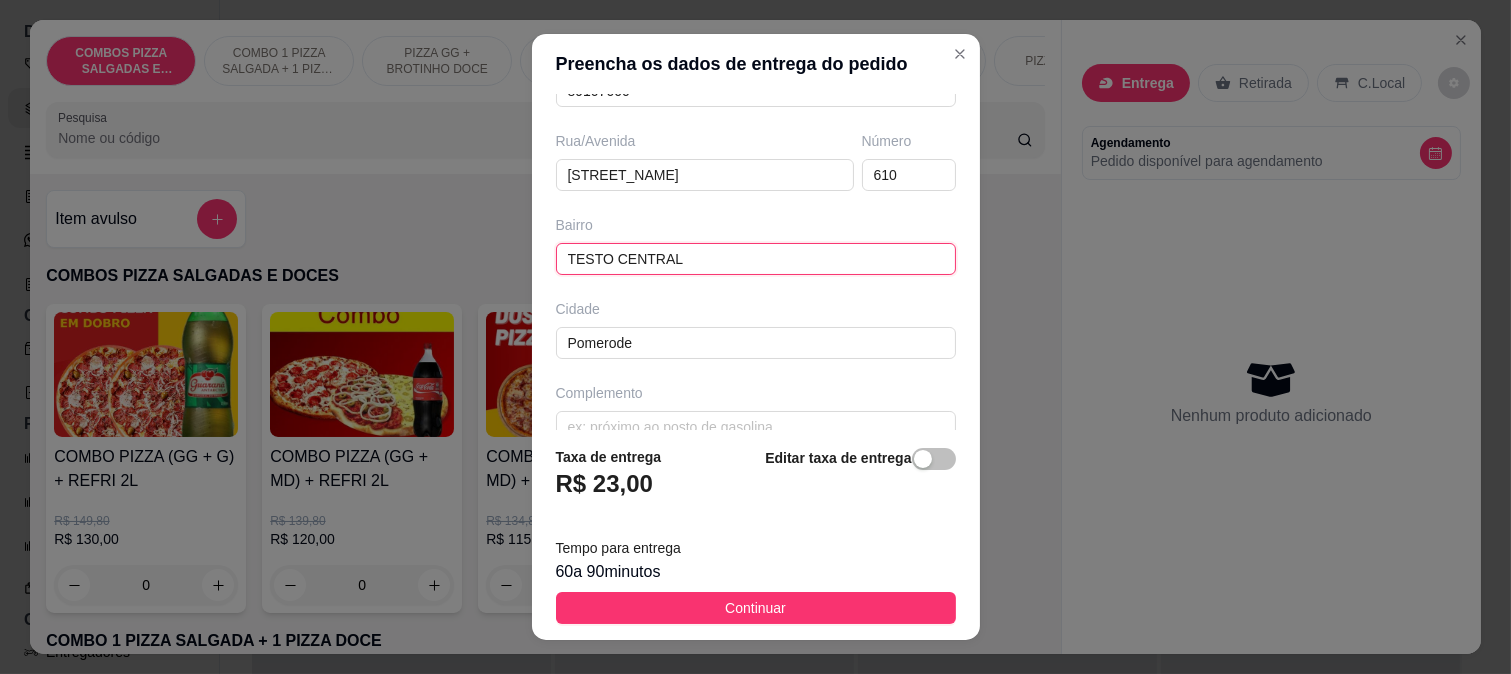 scroll, scrollTop: 337, scrollLeft: 0, axis: vertical 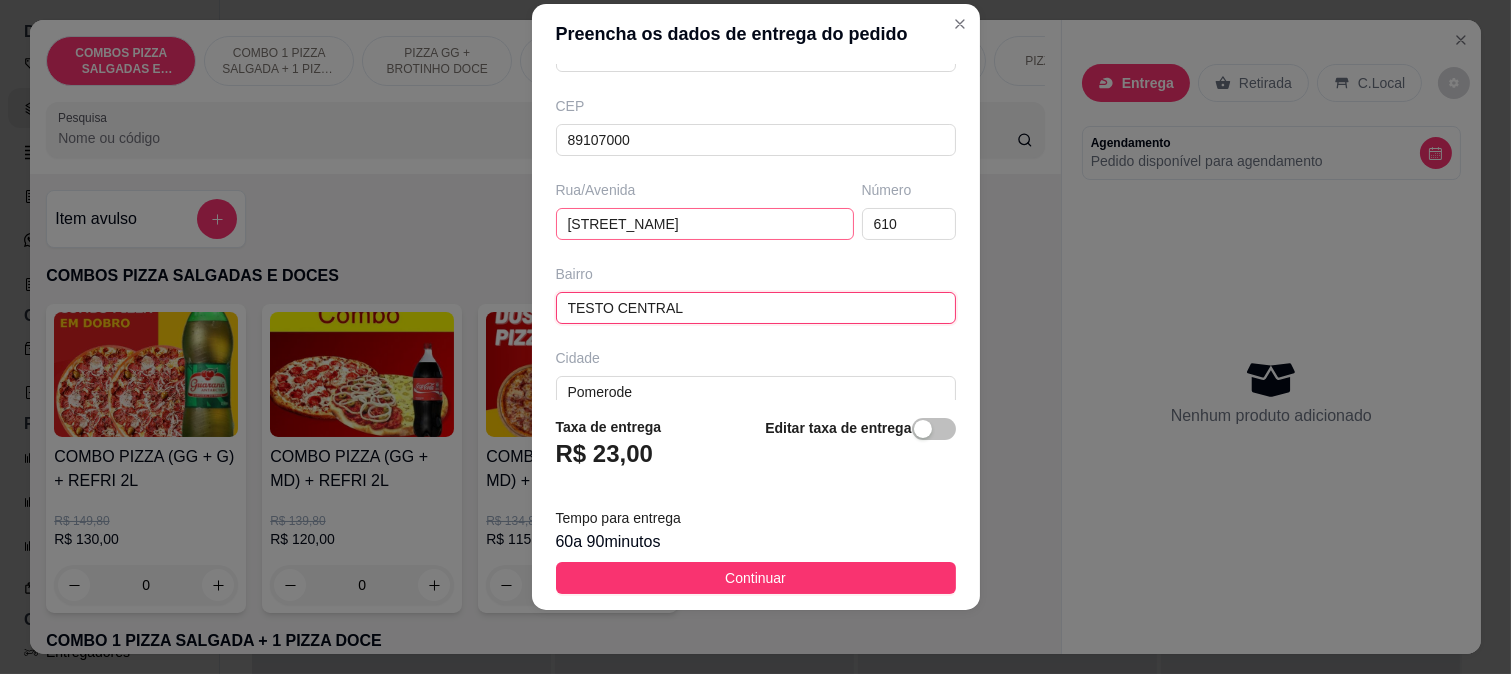 type on "TESTO CENTRAL" 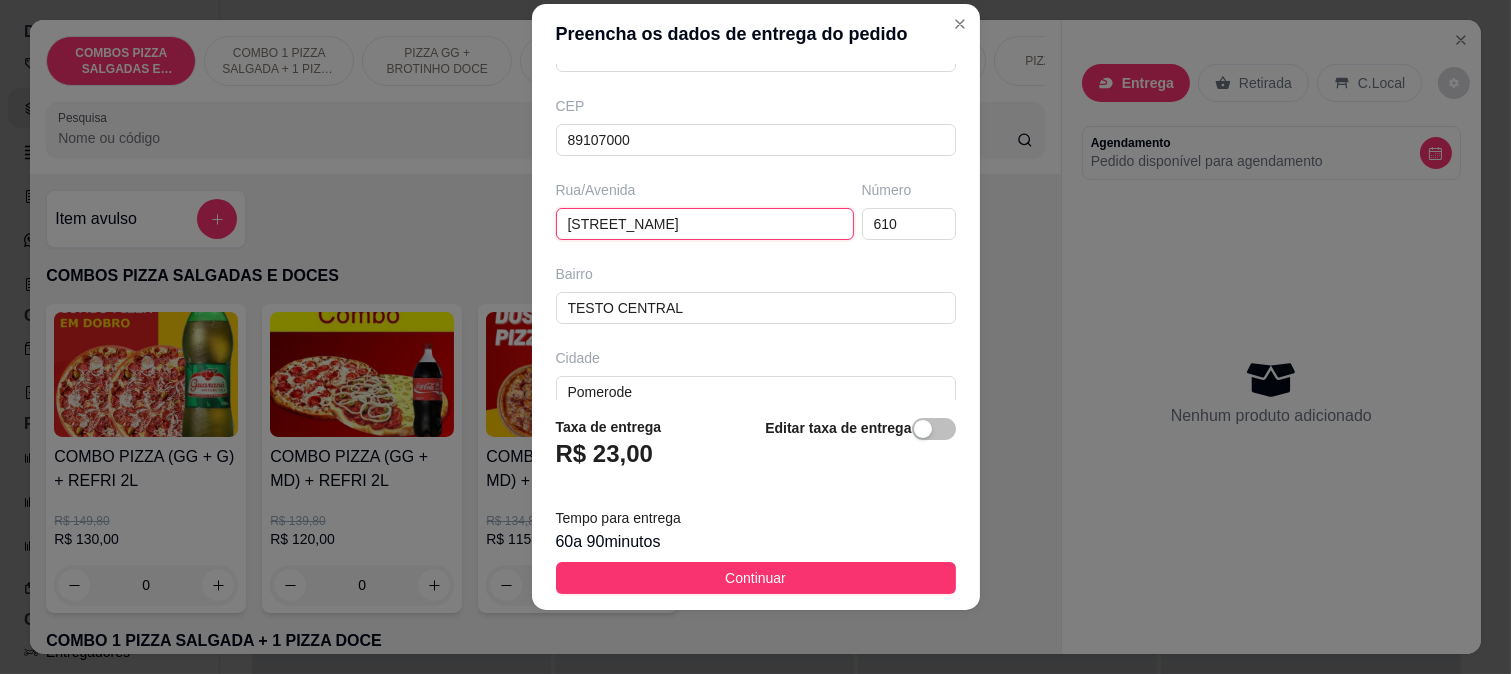 click on "[STREET_NAME]" at bounding box center (705, 224) 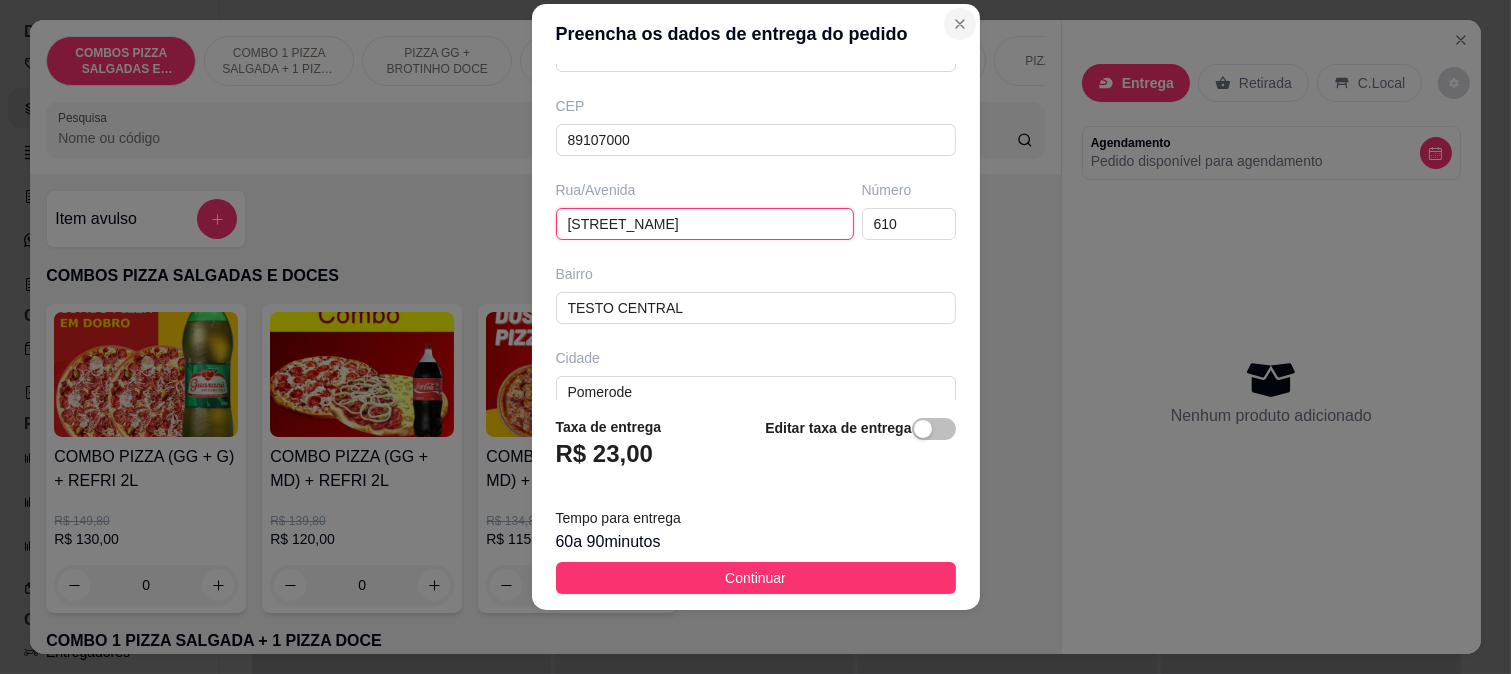type on "[STREET_NAME]" 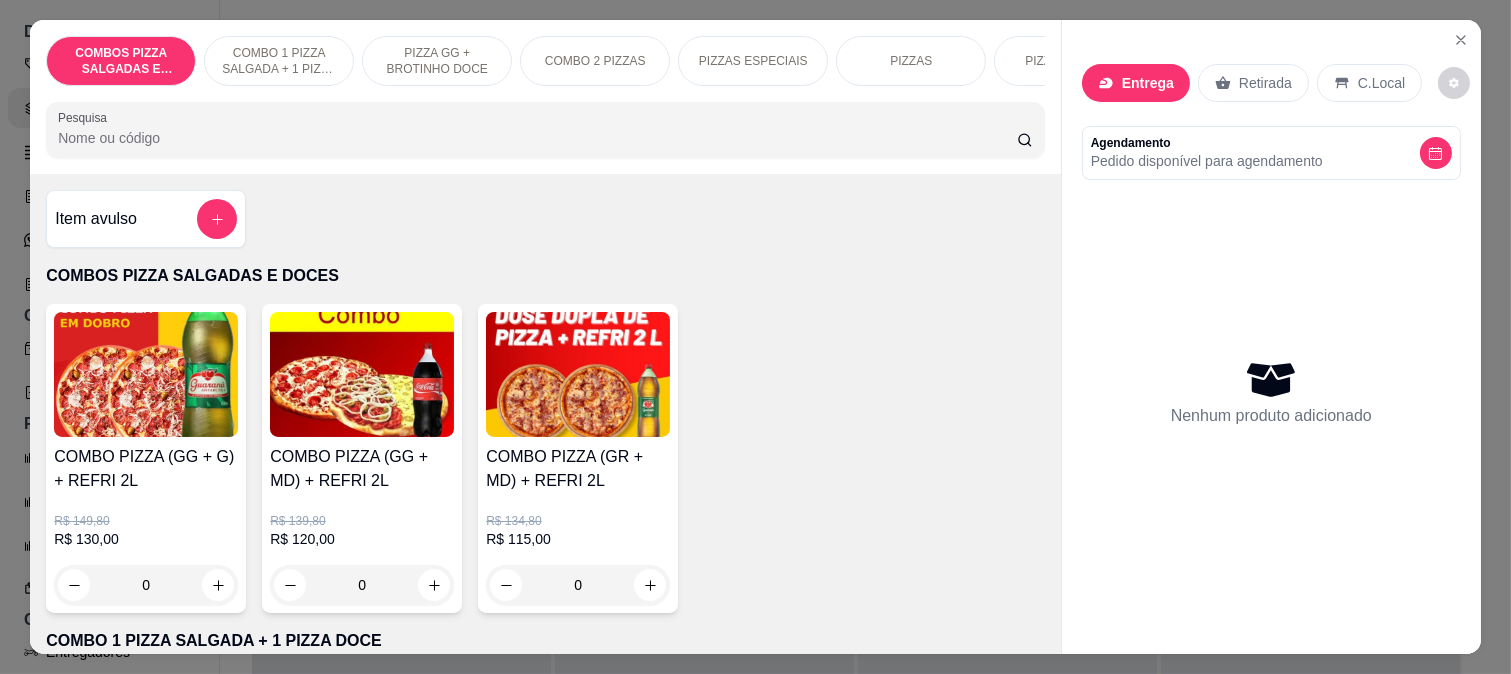 click on "Entrega" at bounding box center [1148, 83] 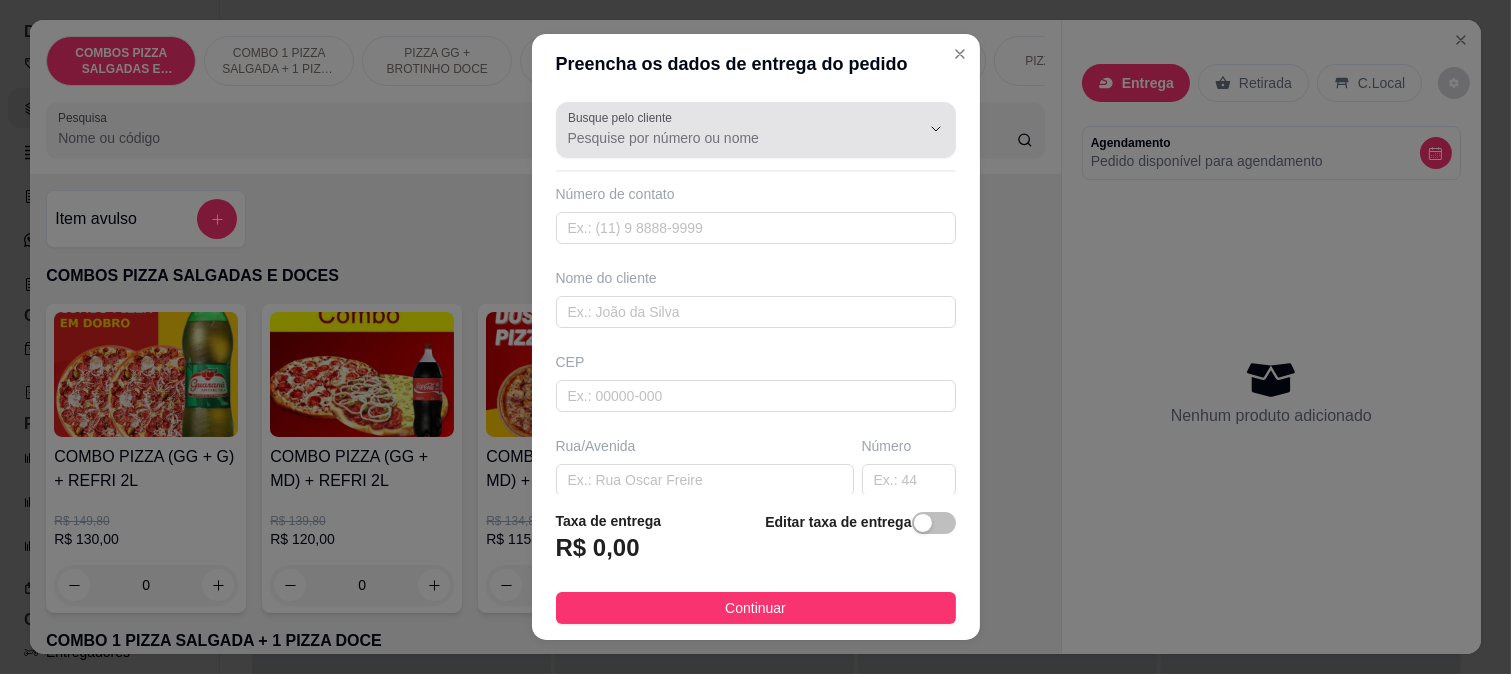 click on "Busque pelo cliente" at bounding box center (728, 138) 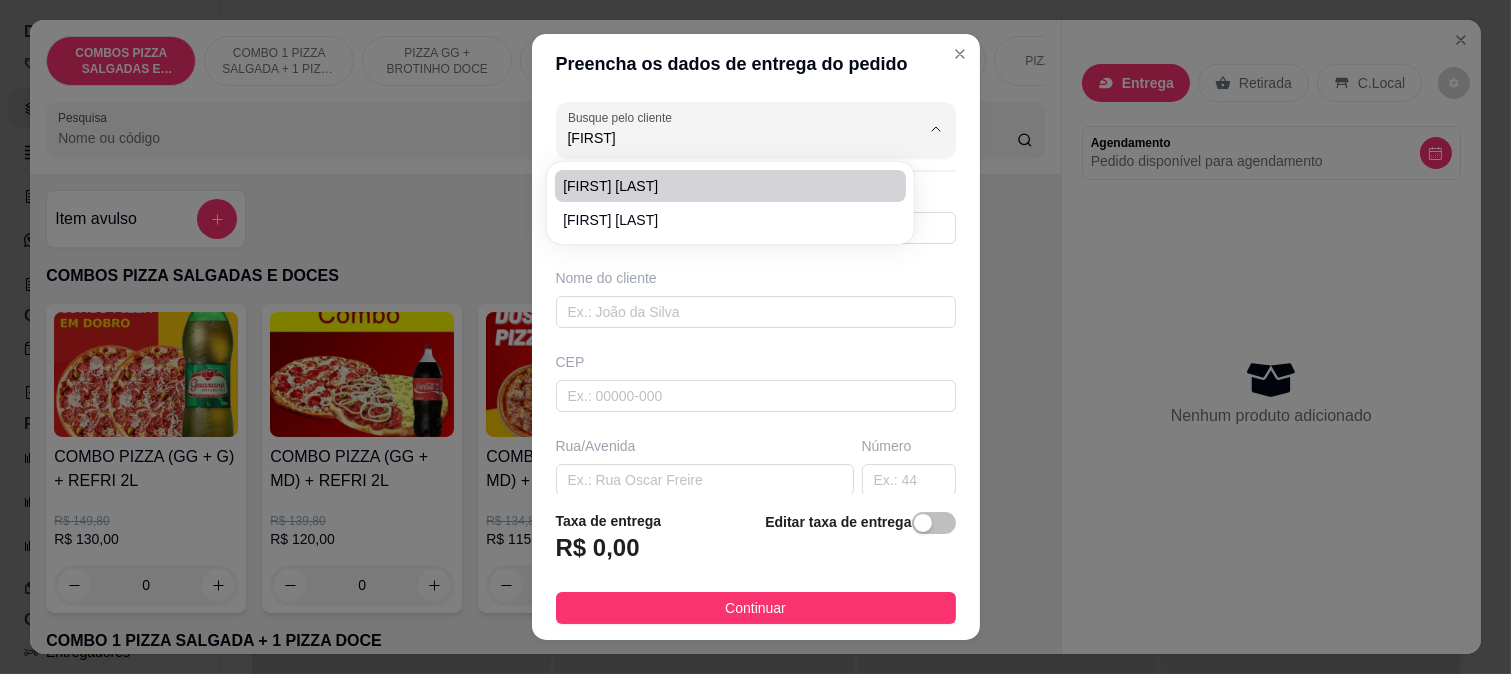 click on "[FIRST] [LAST]" at bounding box center [720, 186] 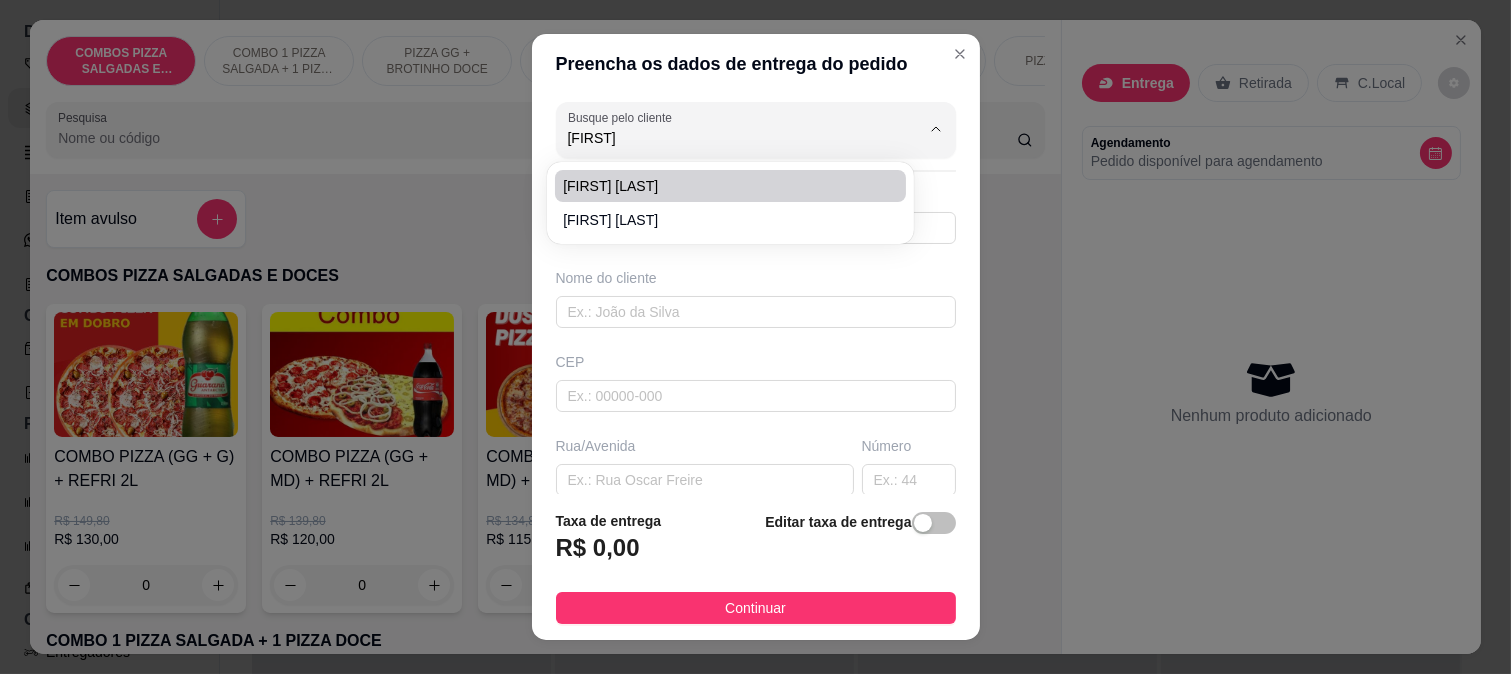 type on "[FIRST] [LAST]" 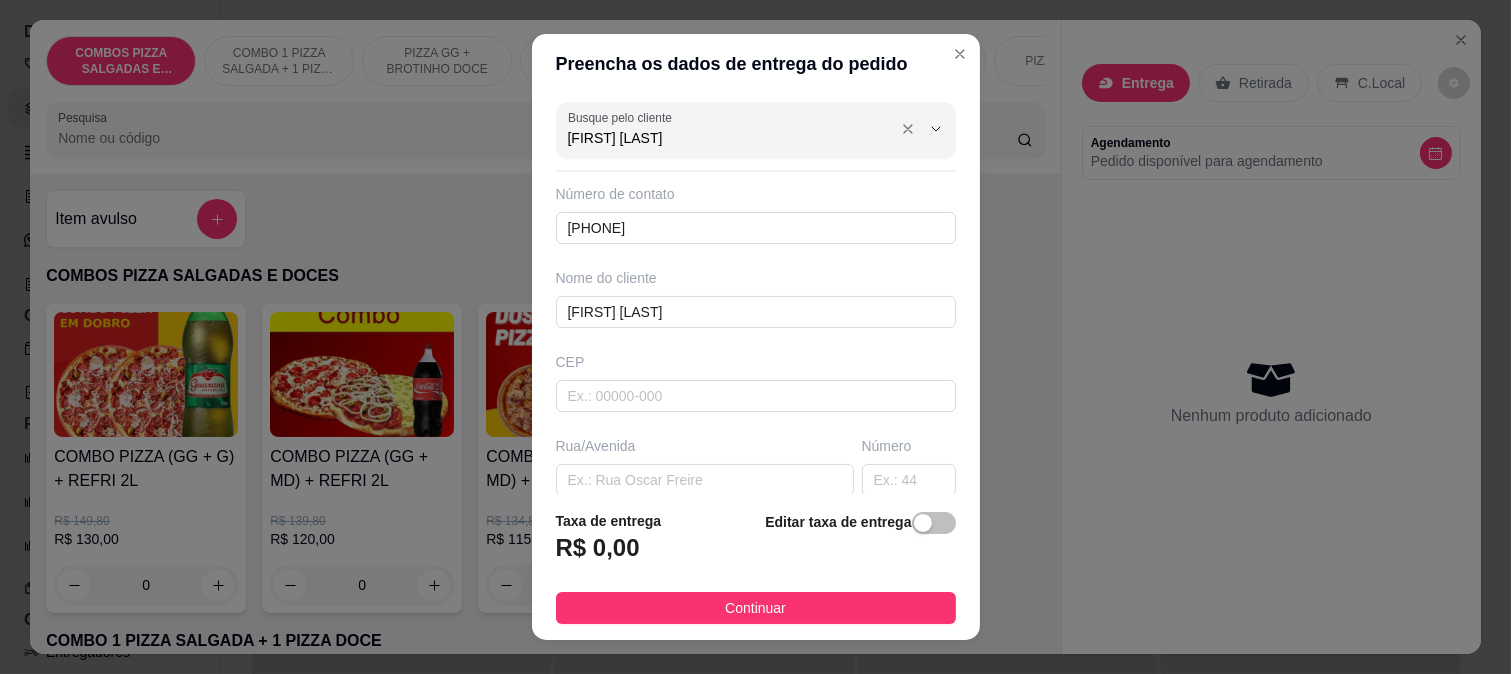 drag, startPoint x: 743, startPoint y: 142, endPoint x: 615, endPoint y: 148, distance: 128.14055 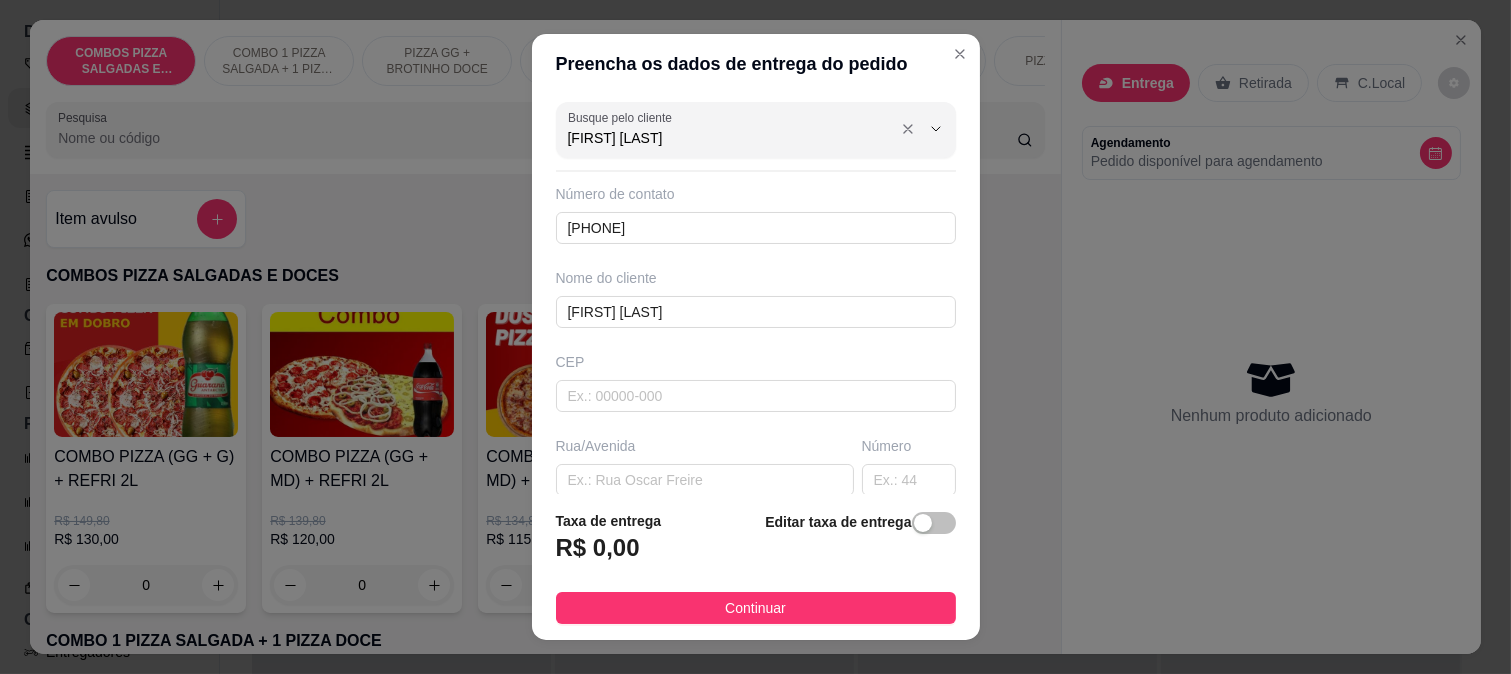 click on "[FIRST] [LAST]" at bounding box center (756, 130) 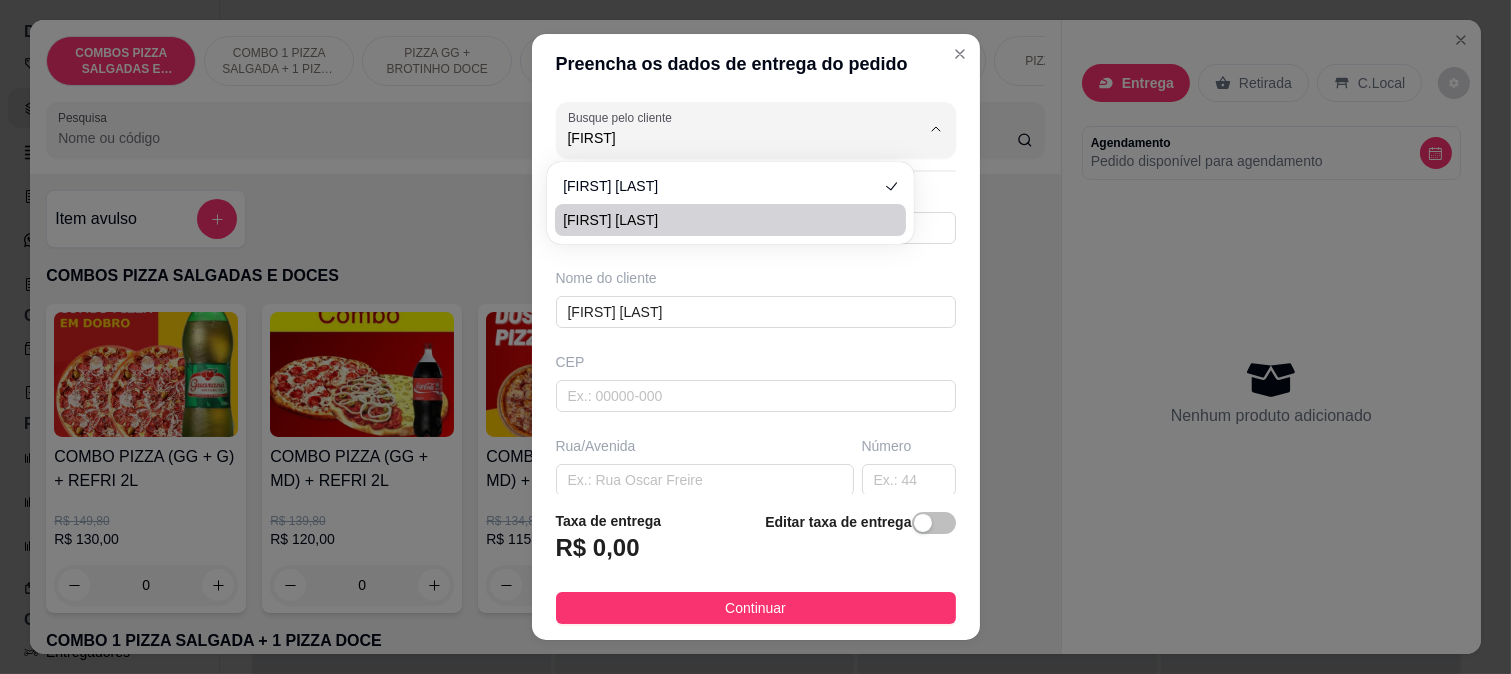 click on "[FIRST] [LAST]" at bounding box center (720, 220) 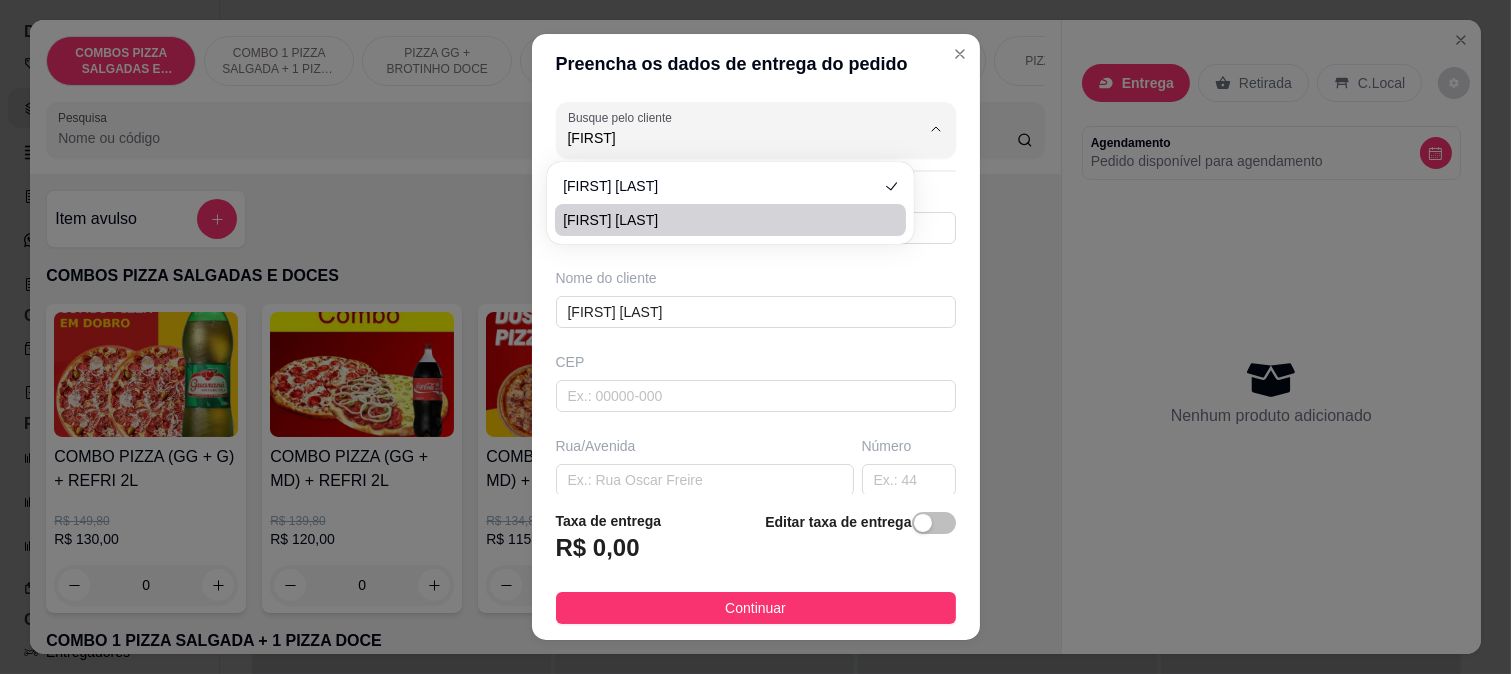 type on "[FIRST] [LAST]" 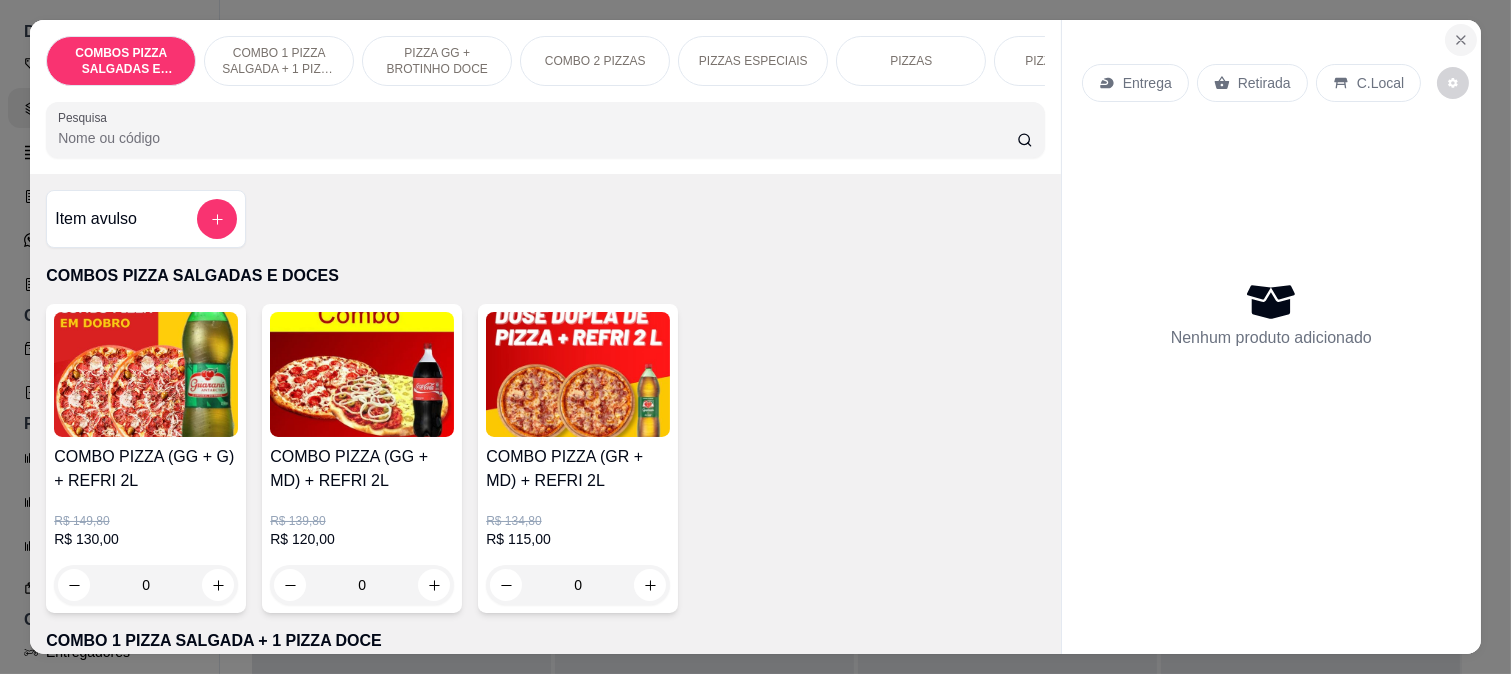 click 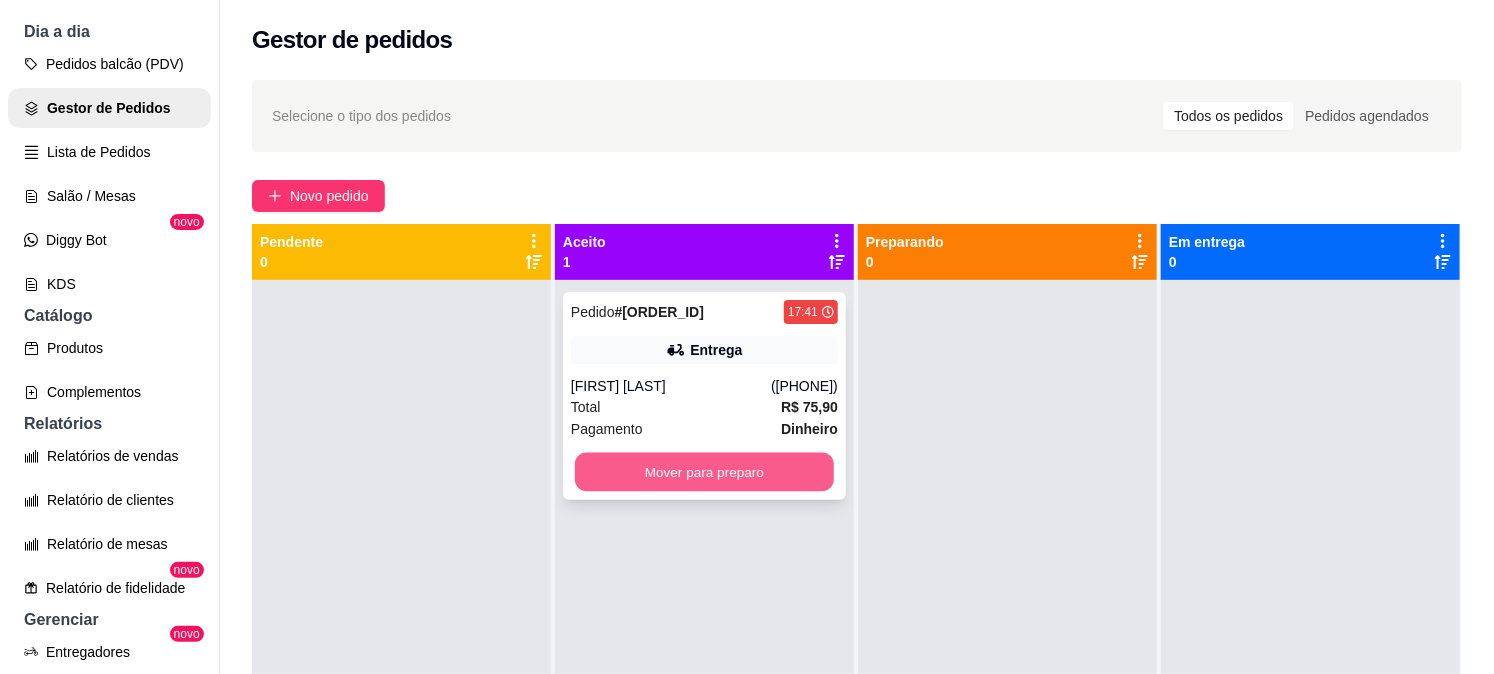 click on "Mover para preparo" at bounding box center [704, 472] 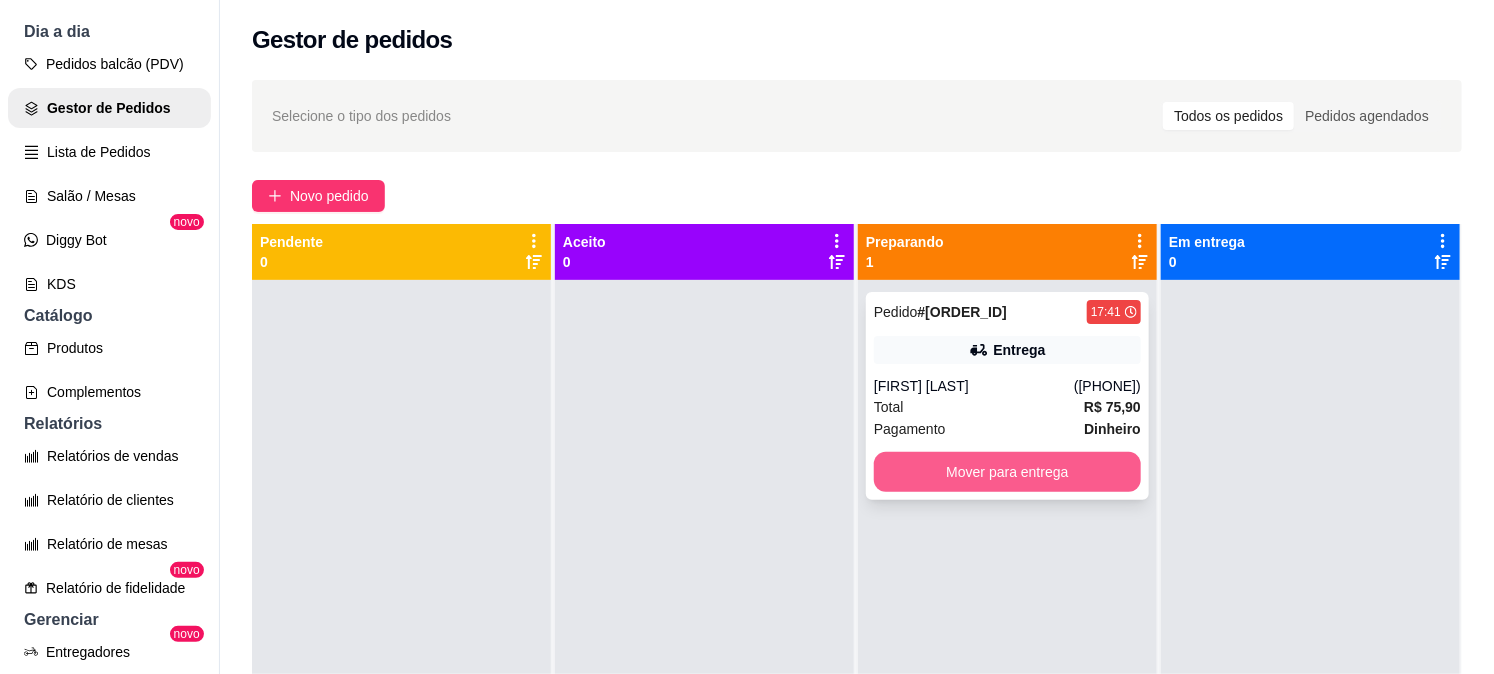 click on "Mover para entrega" at bounding box center [1007, 472] 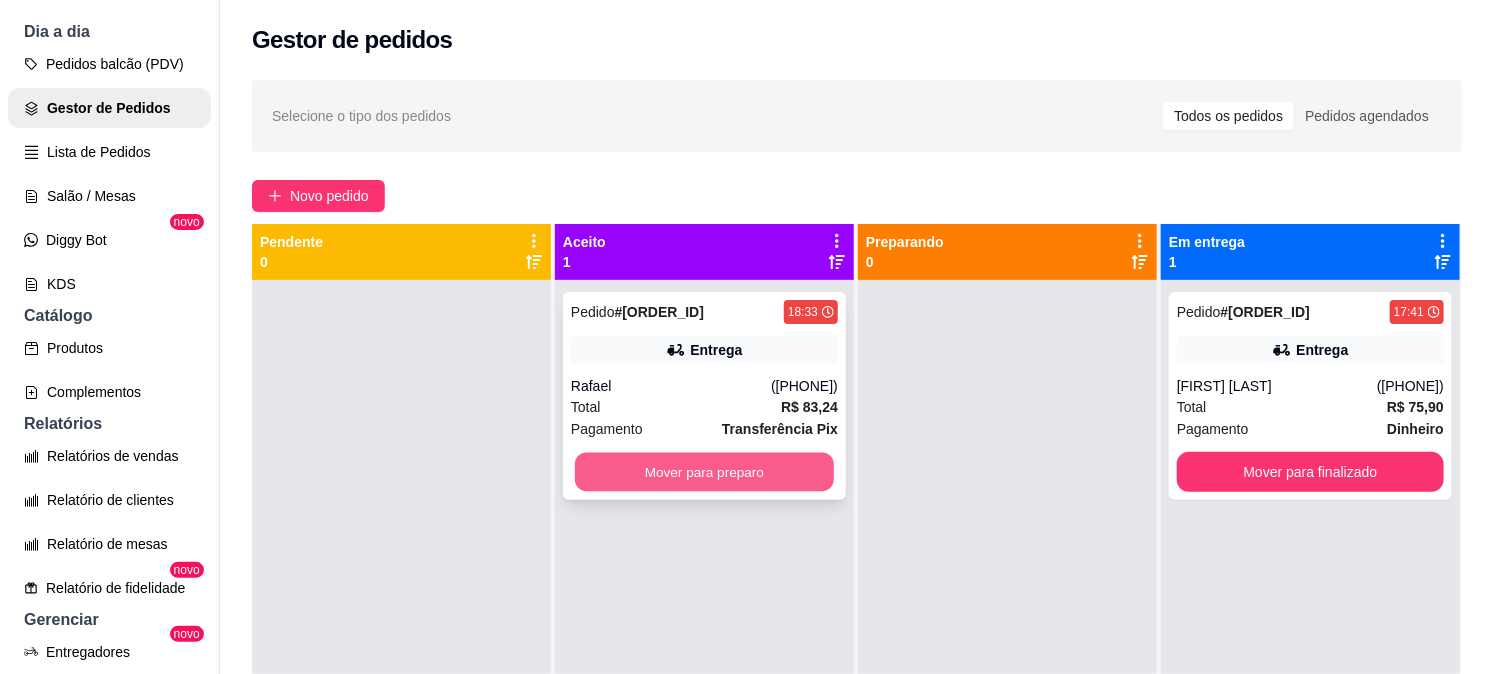 click on "Mover para preparo" at bounding box center [704, 472] 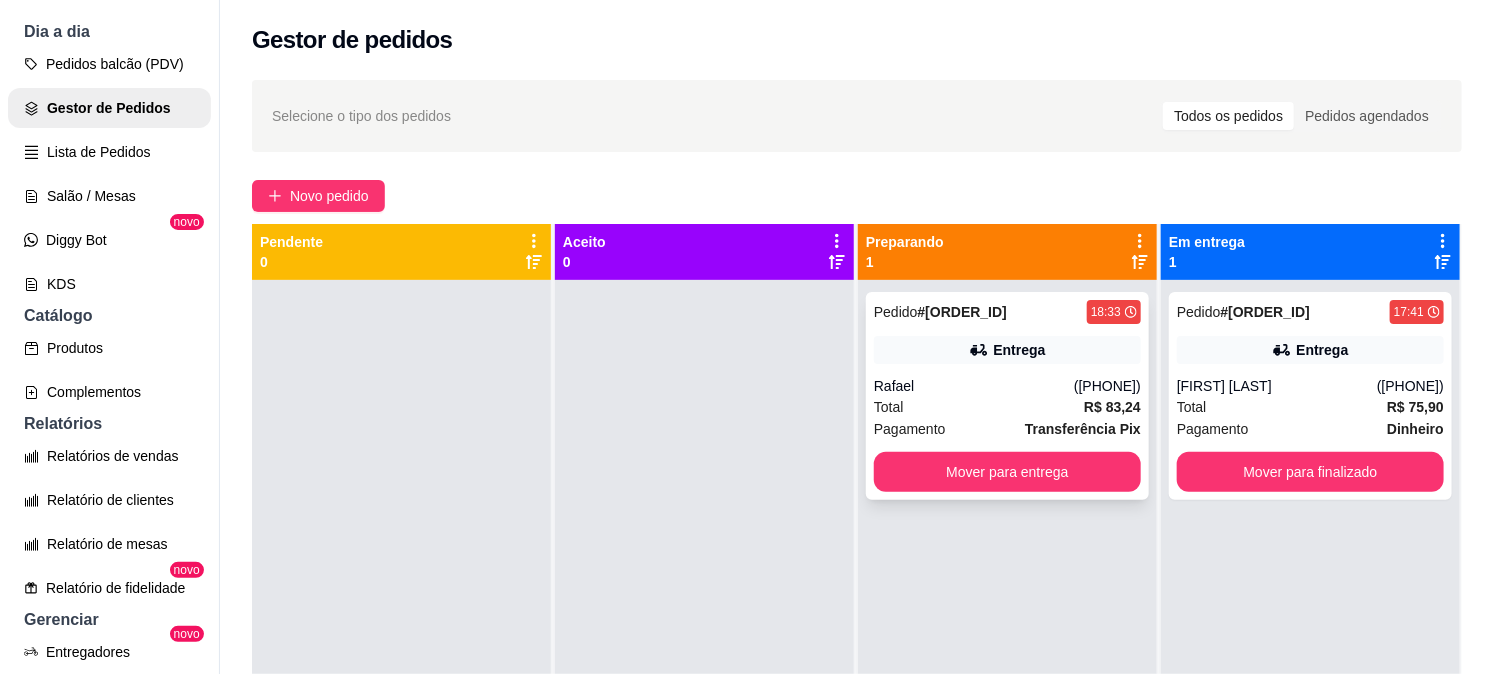 click on "Total R$ 83,24" at bounding box center (1007, 407) 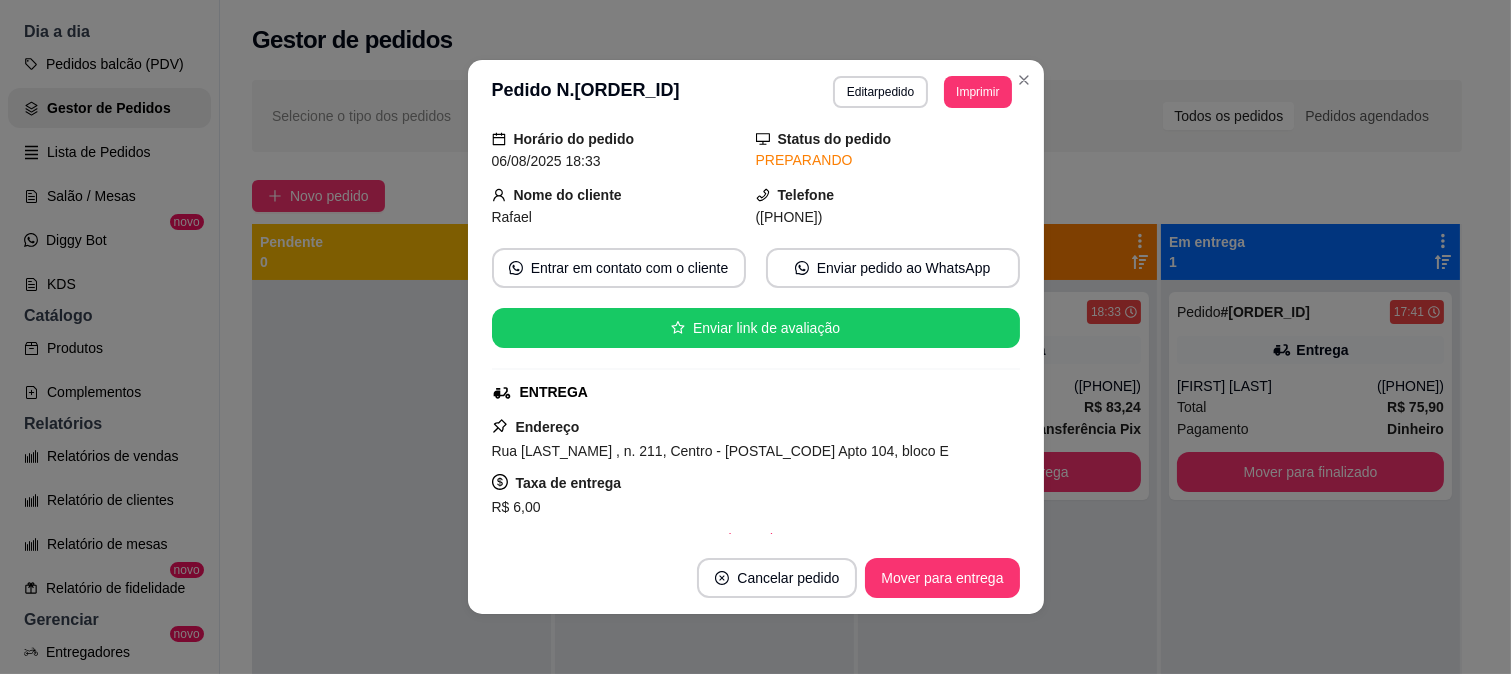 scroll, scrollTop: 0, scrollLeft: 0, axis: both 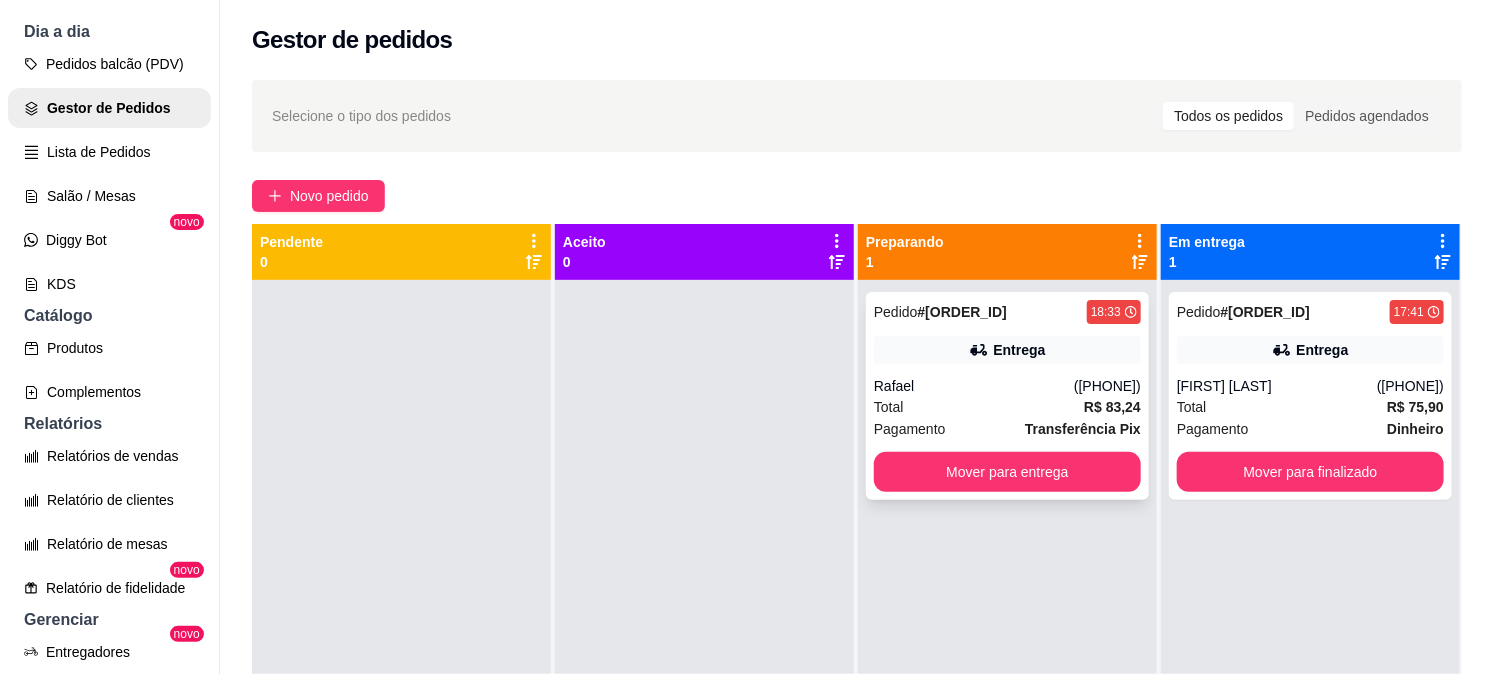 click on "Entrega" at bounding box center [1019, 350] 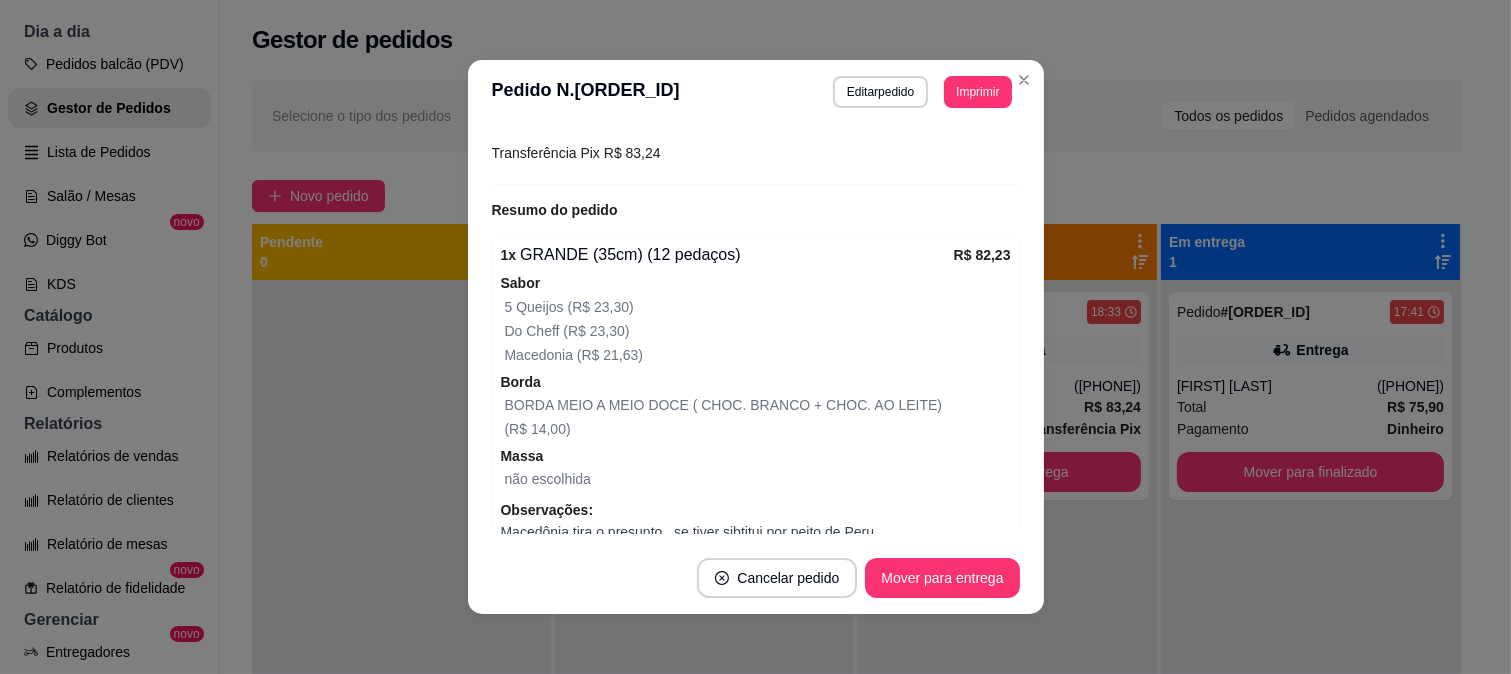 scroll, scrollTop: 666, scrollLeft: 0, axis: vertical 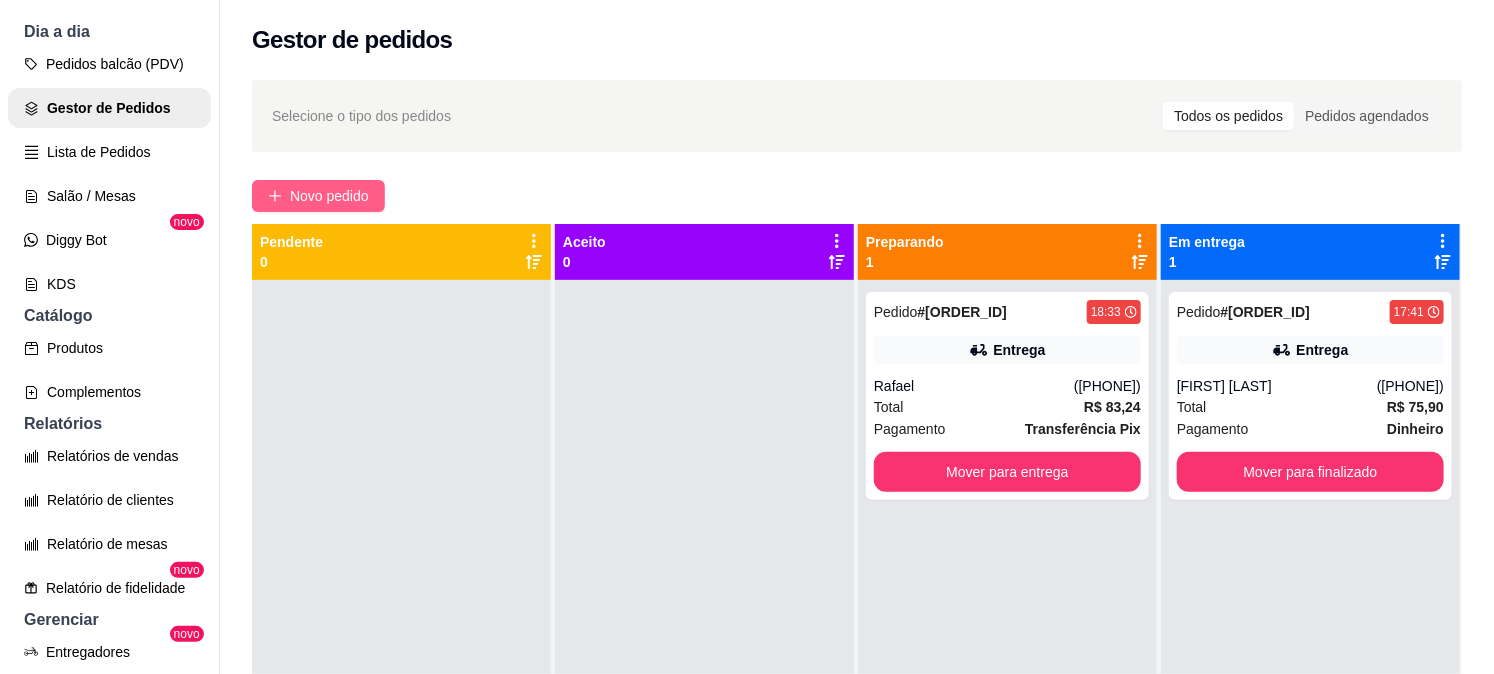 click on "Novo pedido" at bounding box center (329, 196) 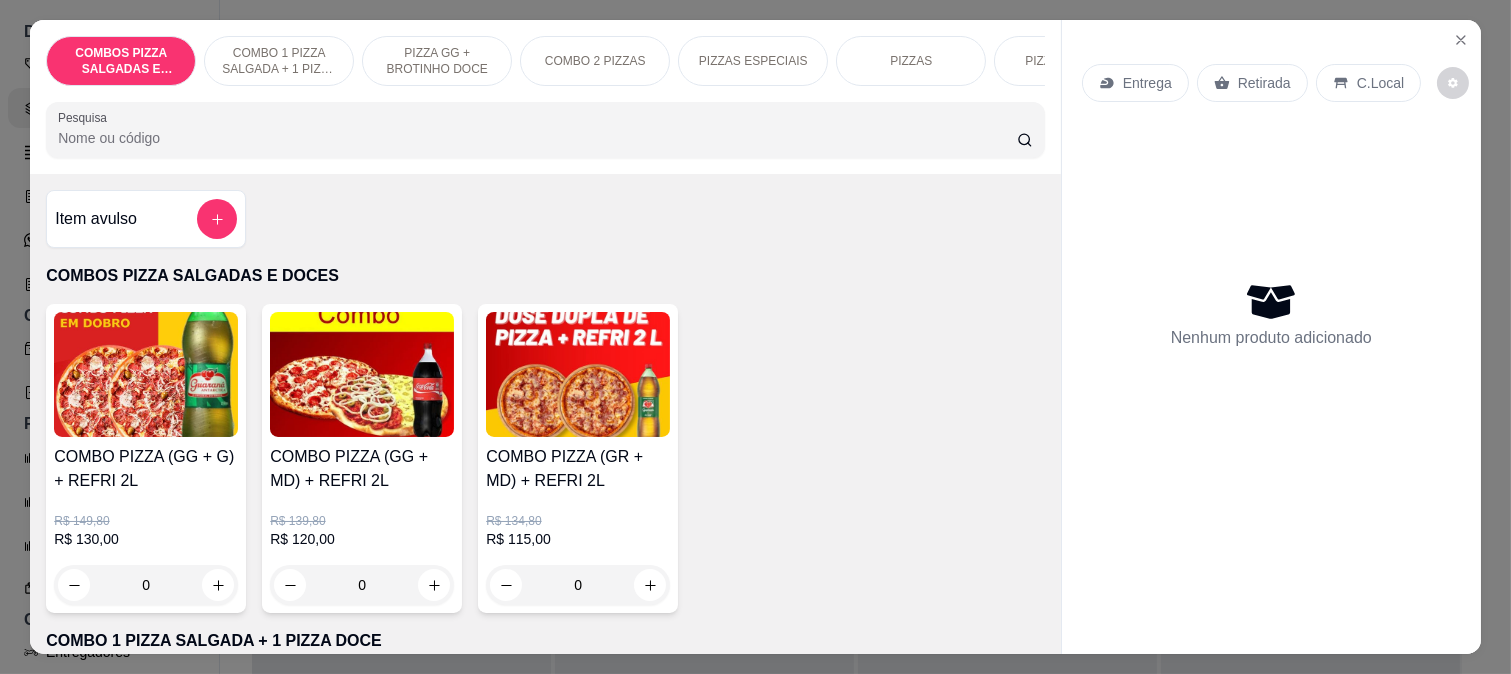 click on "Retirada" at bounding box center [1264, 83] 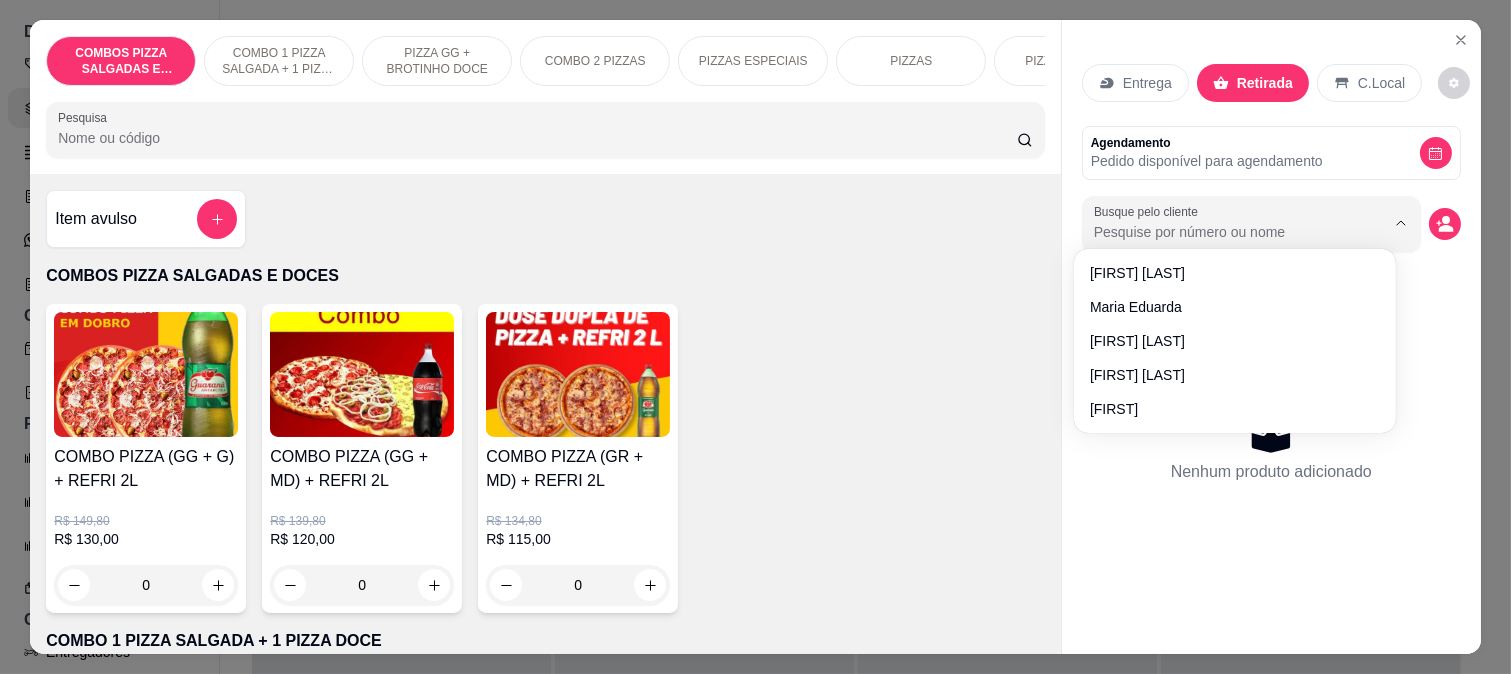click on "Busque pelo cliente" at bounding box center (1223, 232) 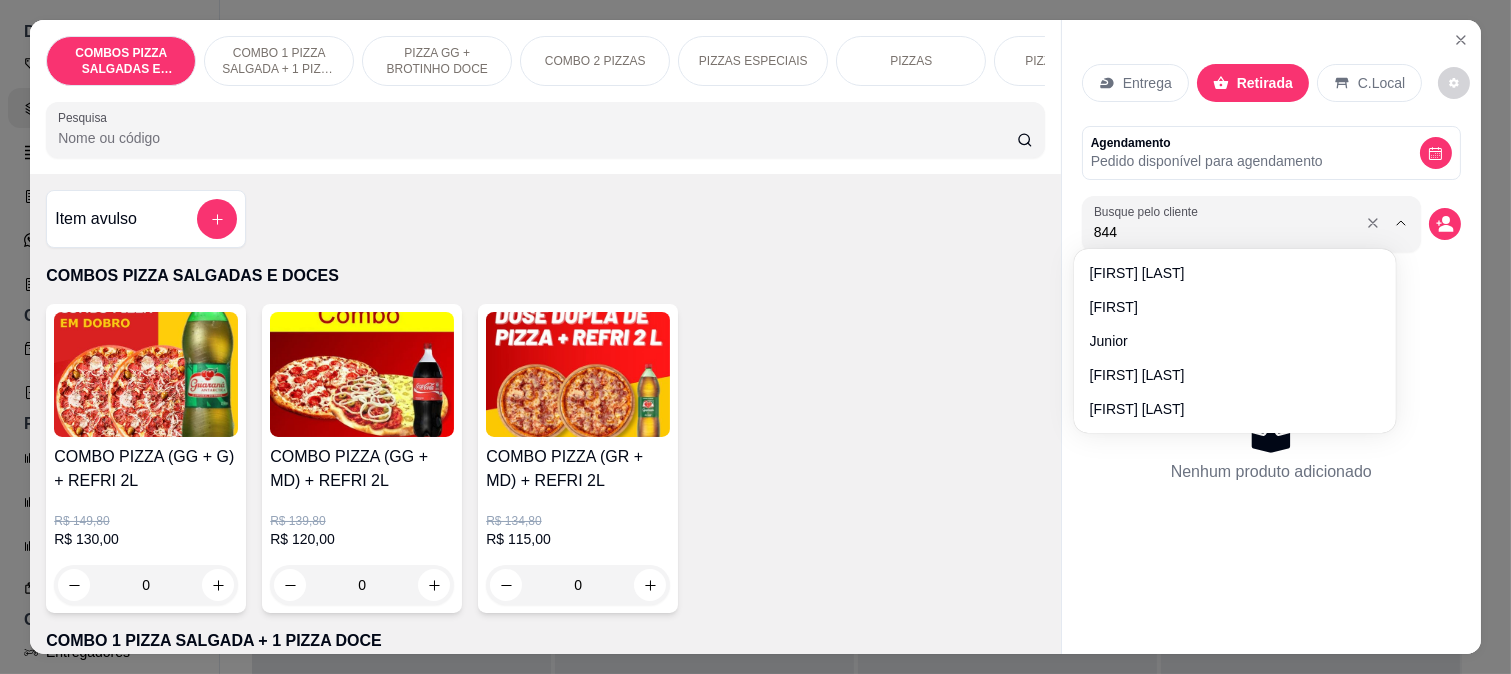 type on "8448" 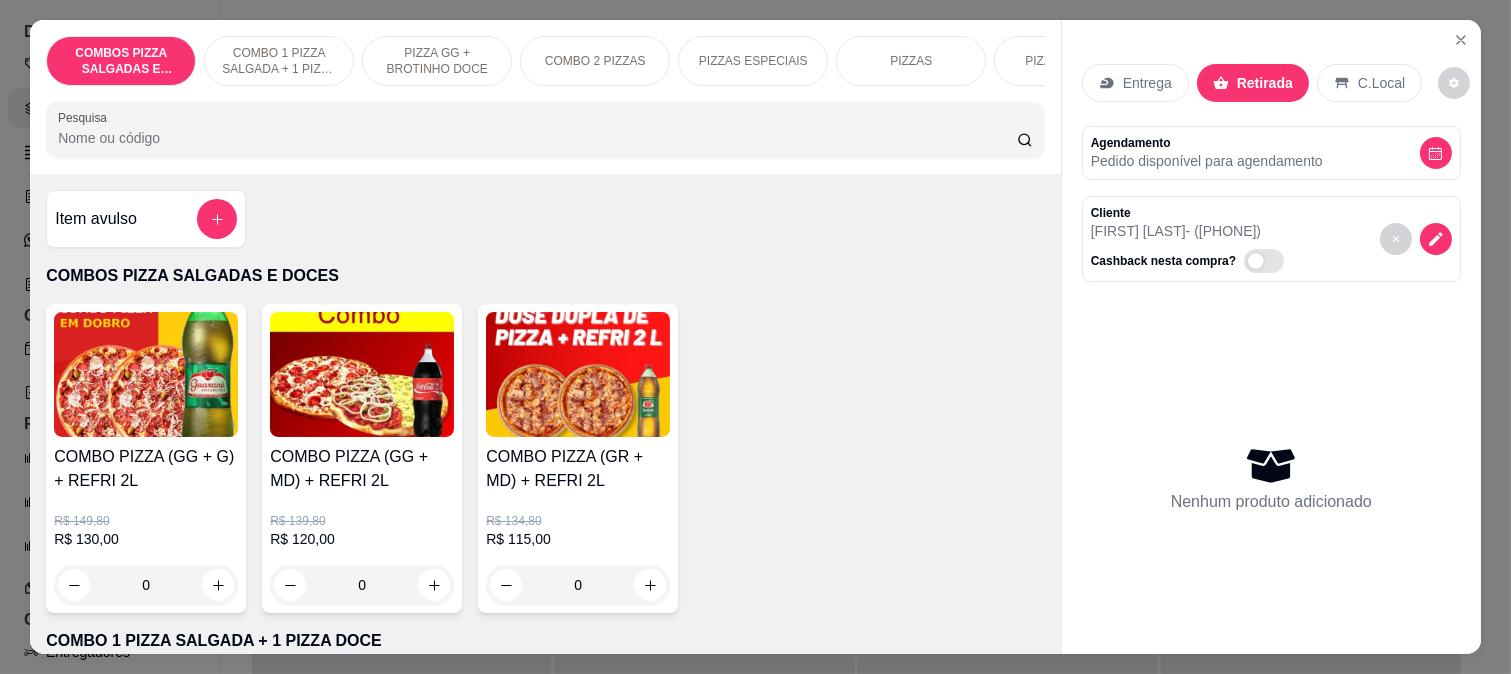 click on "PIZZAS" at bounding box center (911, 61) 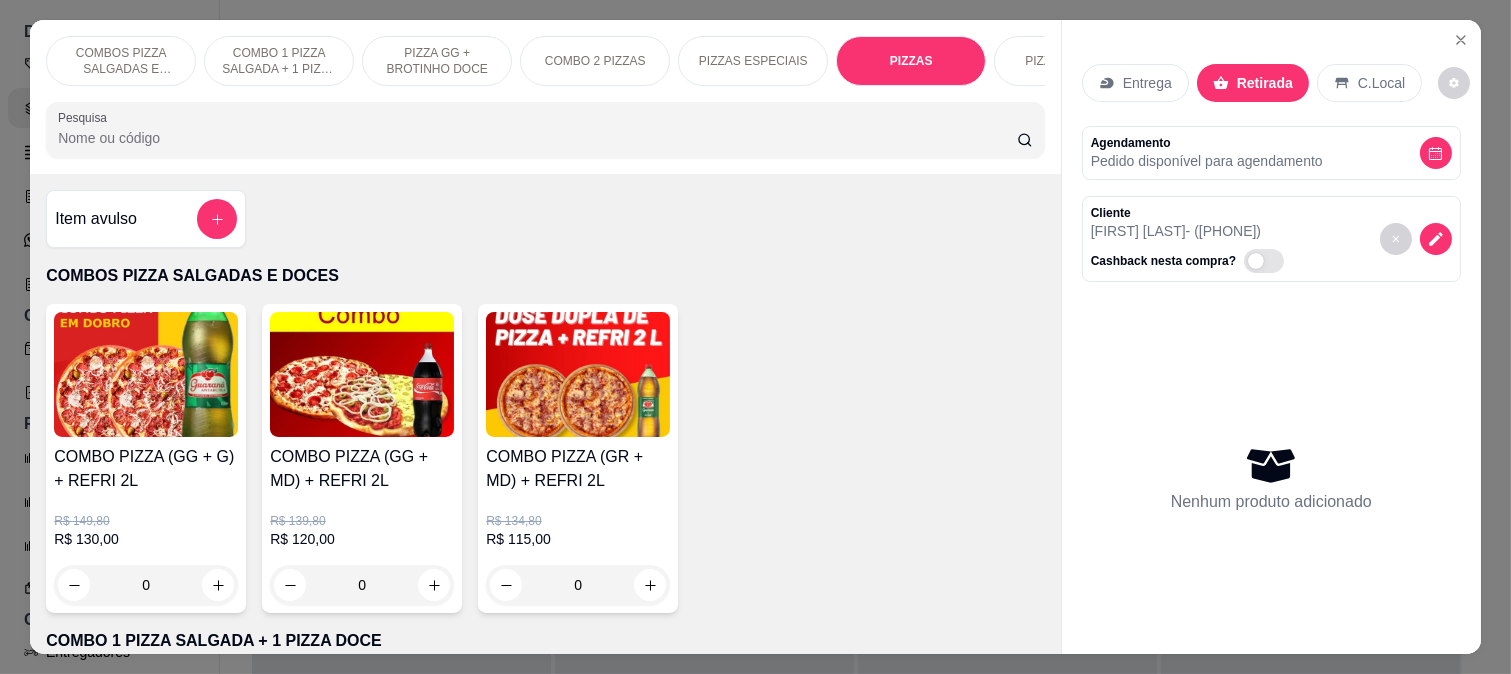 scroll, scrollTop: 1838, scrollLeft: 0, axis: vertical 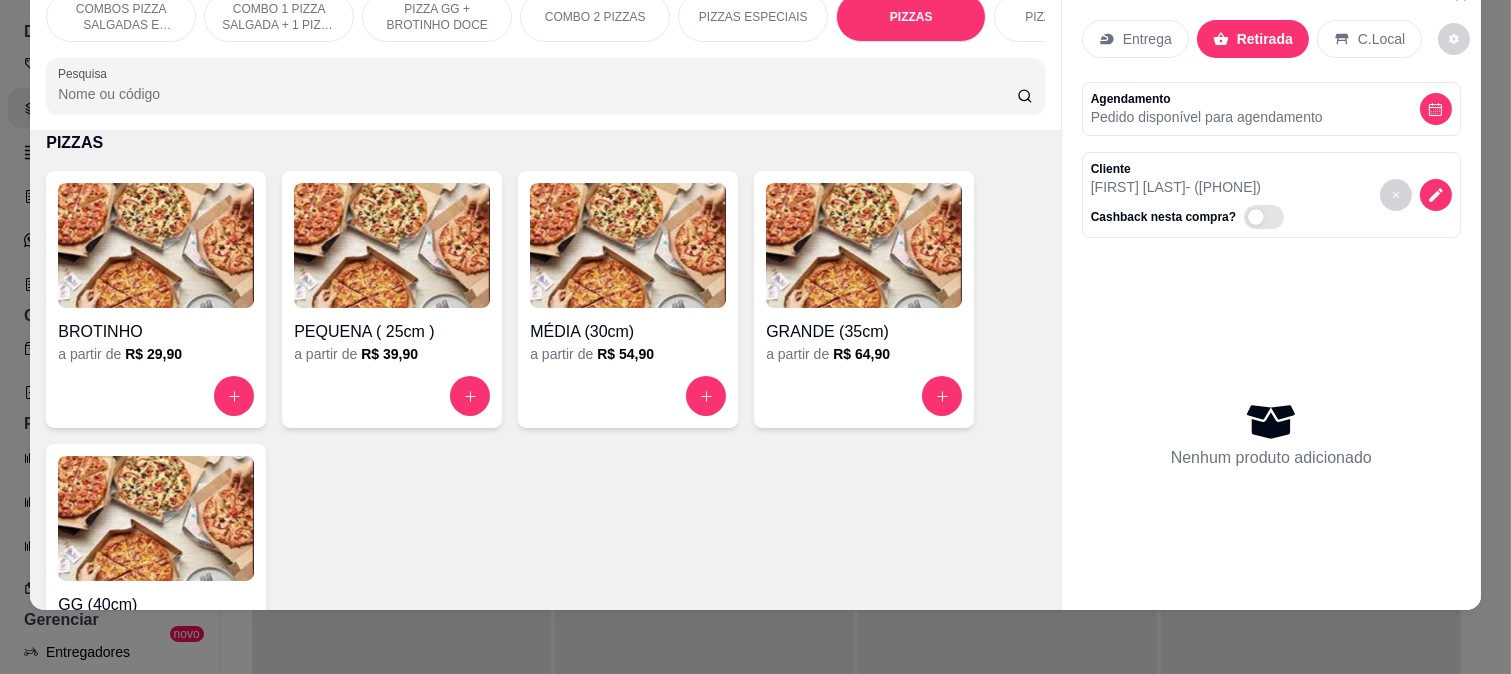 click at bounding box center (864, 245) 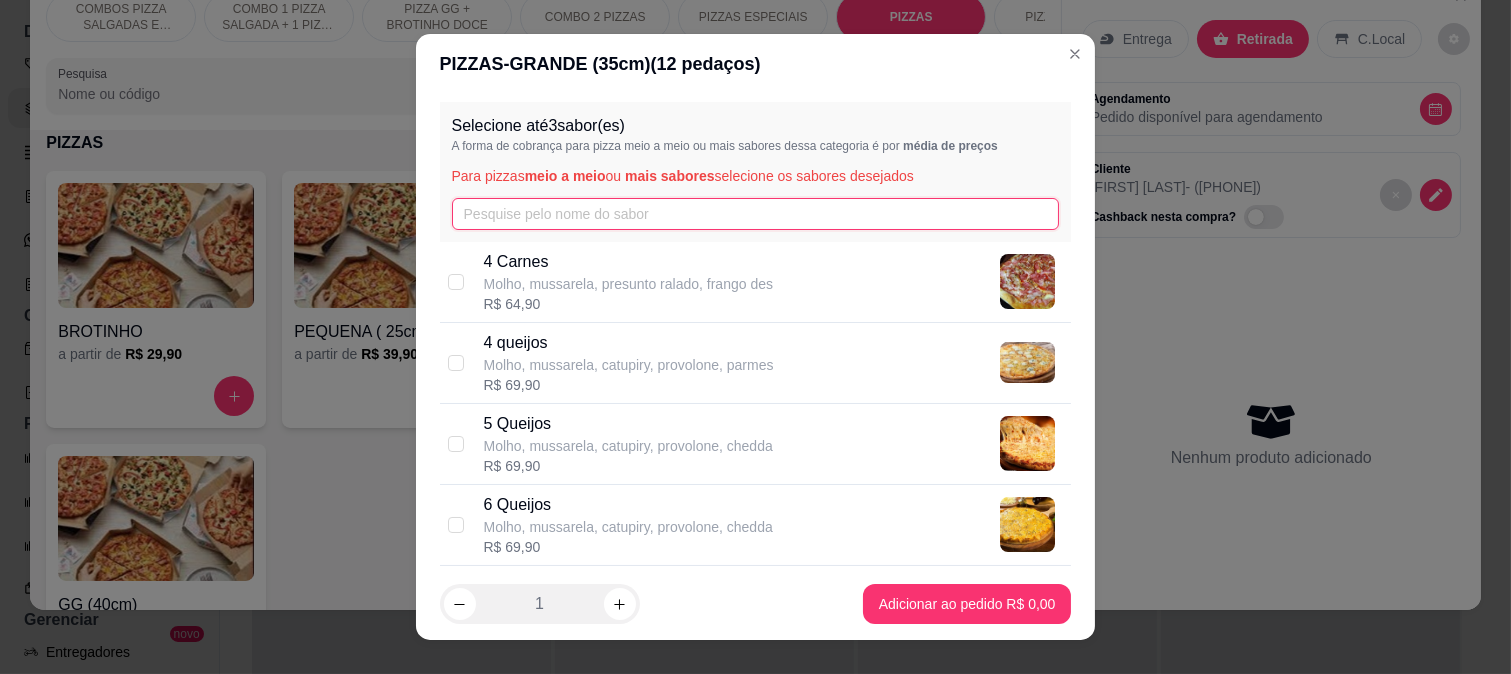 click at bounding box center (756, 214) 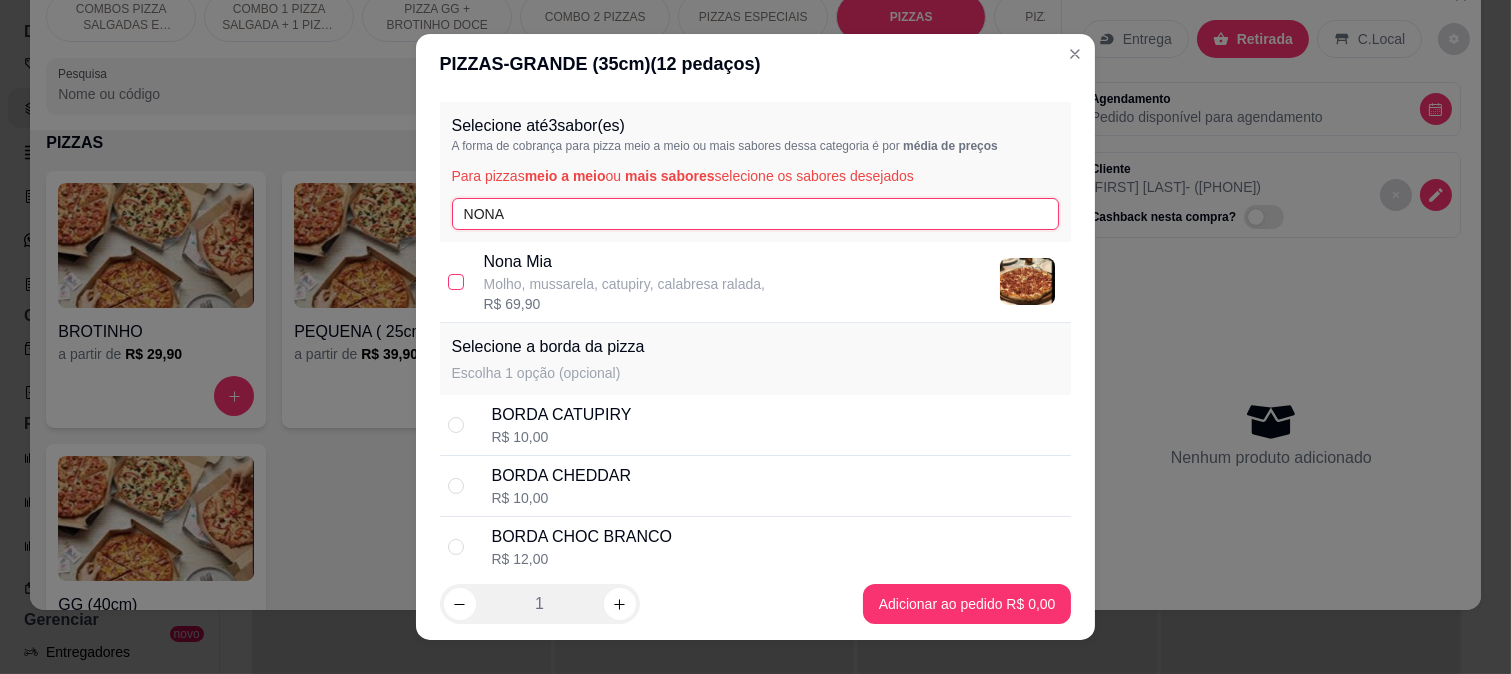 type on "NONA" 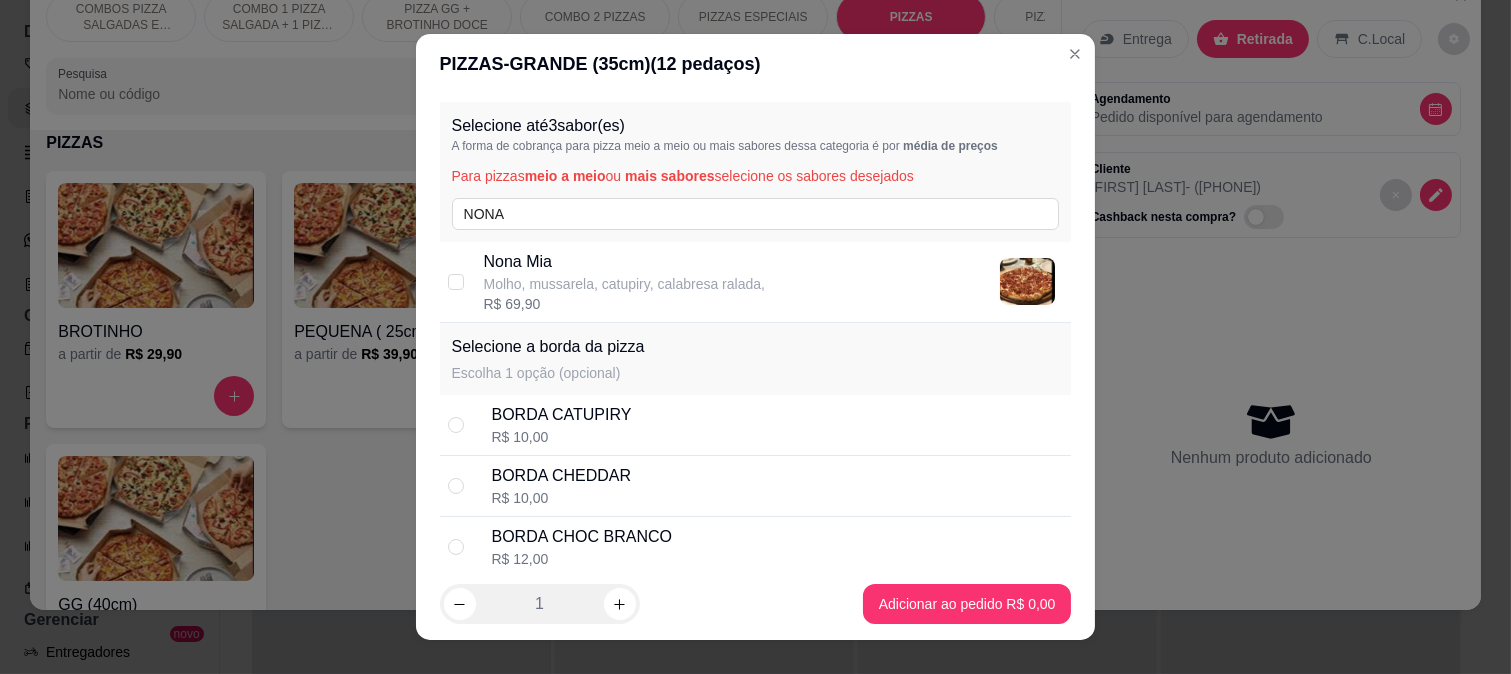 click at bounding box center (456, 282) 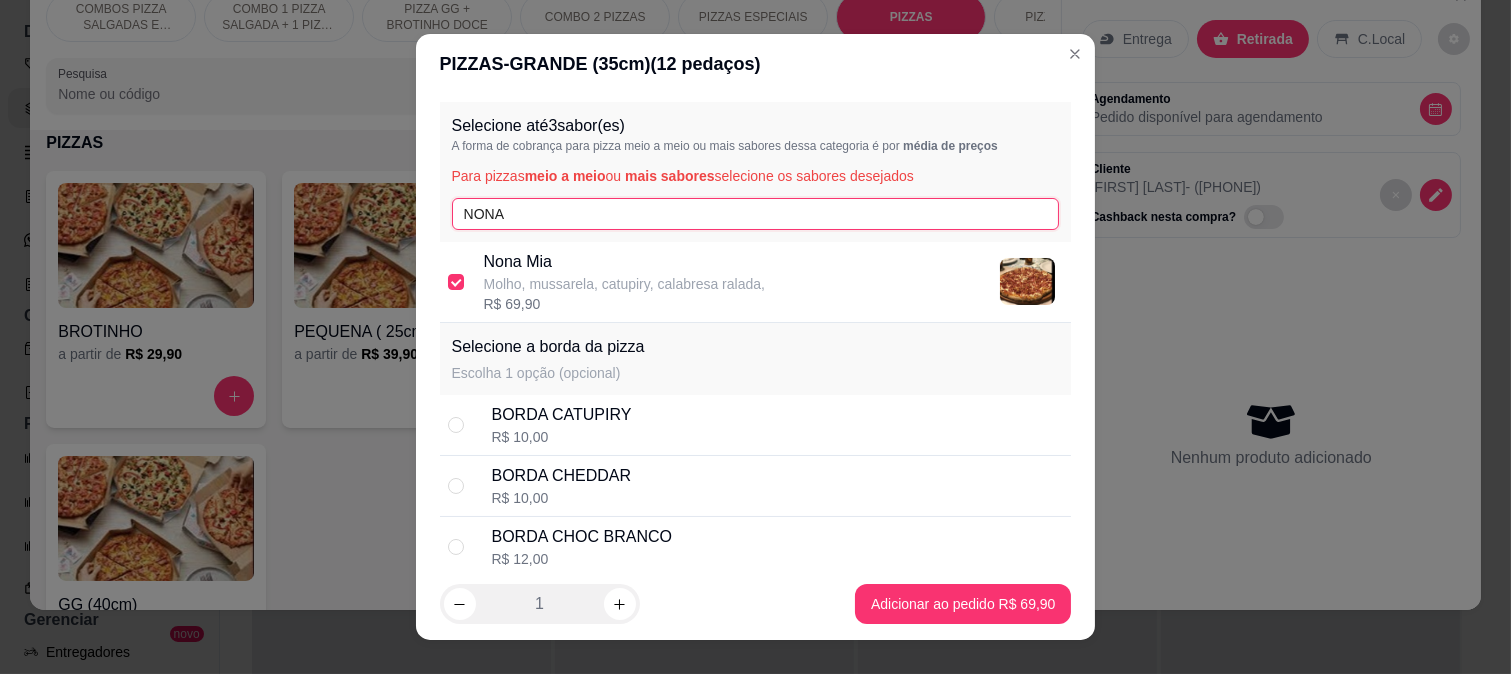 drag, startPoint x: 455, startPoint y: 213, endPoint x: 437, endPoint y: 215, distance: 18.110771 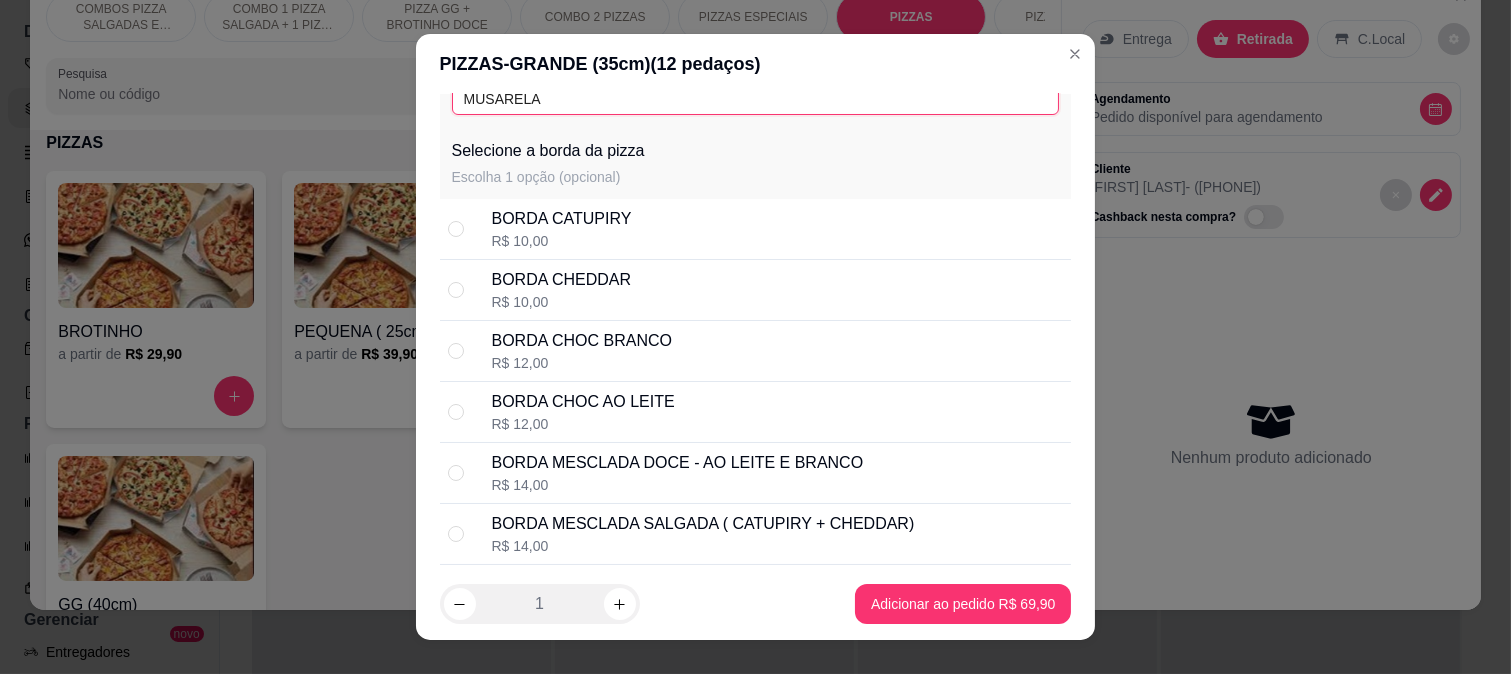 scroll, scrollTop: 0, scrollLeft: 0, axis: both 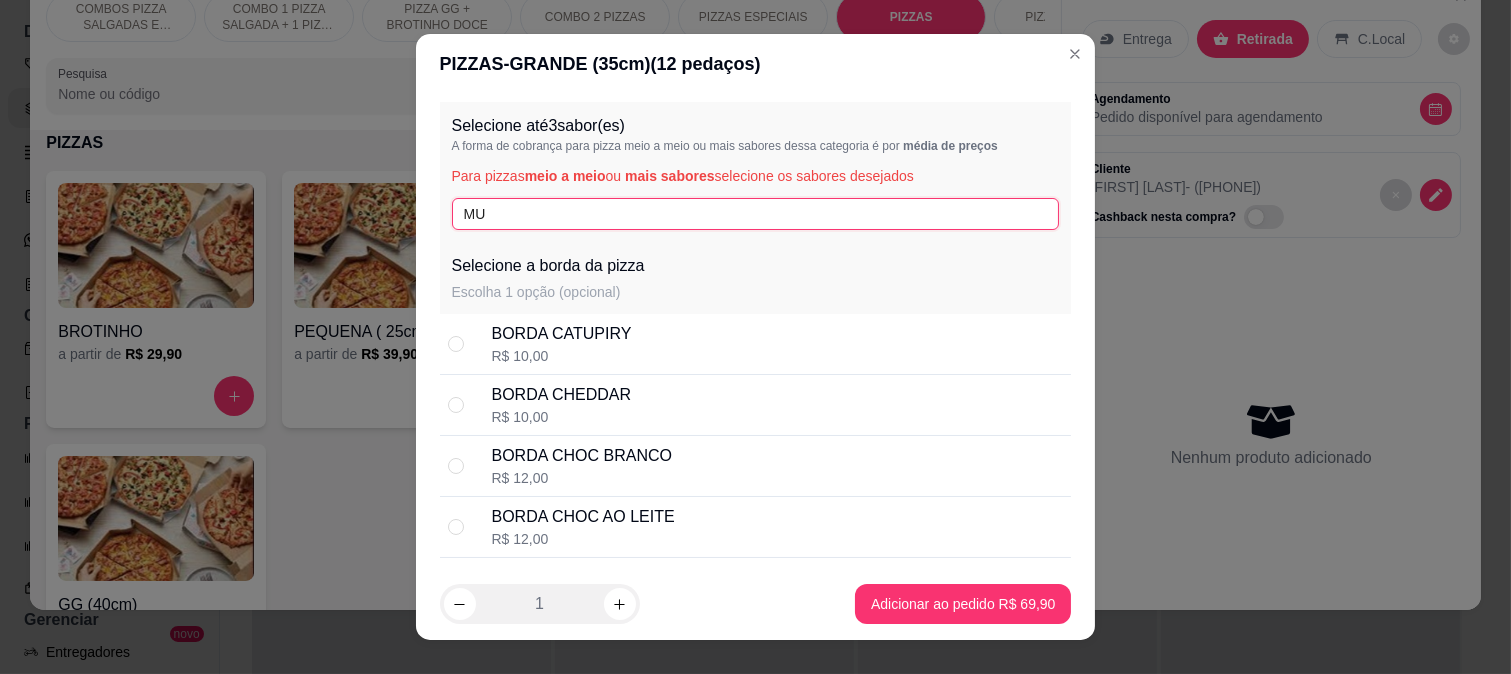 type on "M" 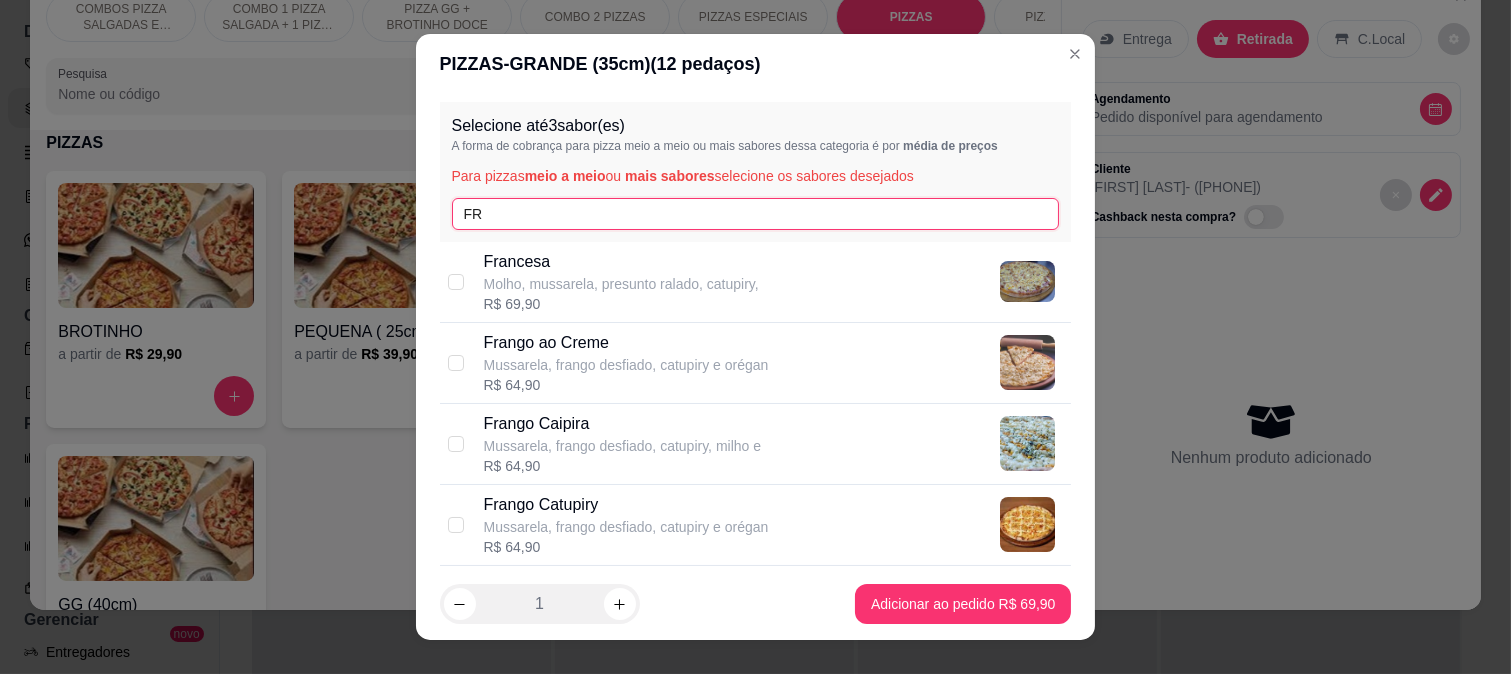 type on "F" 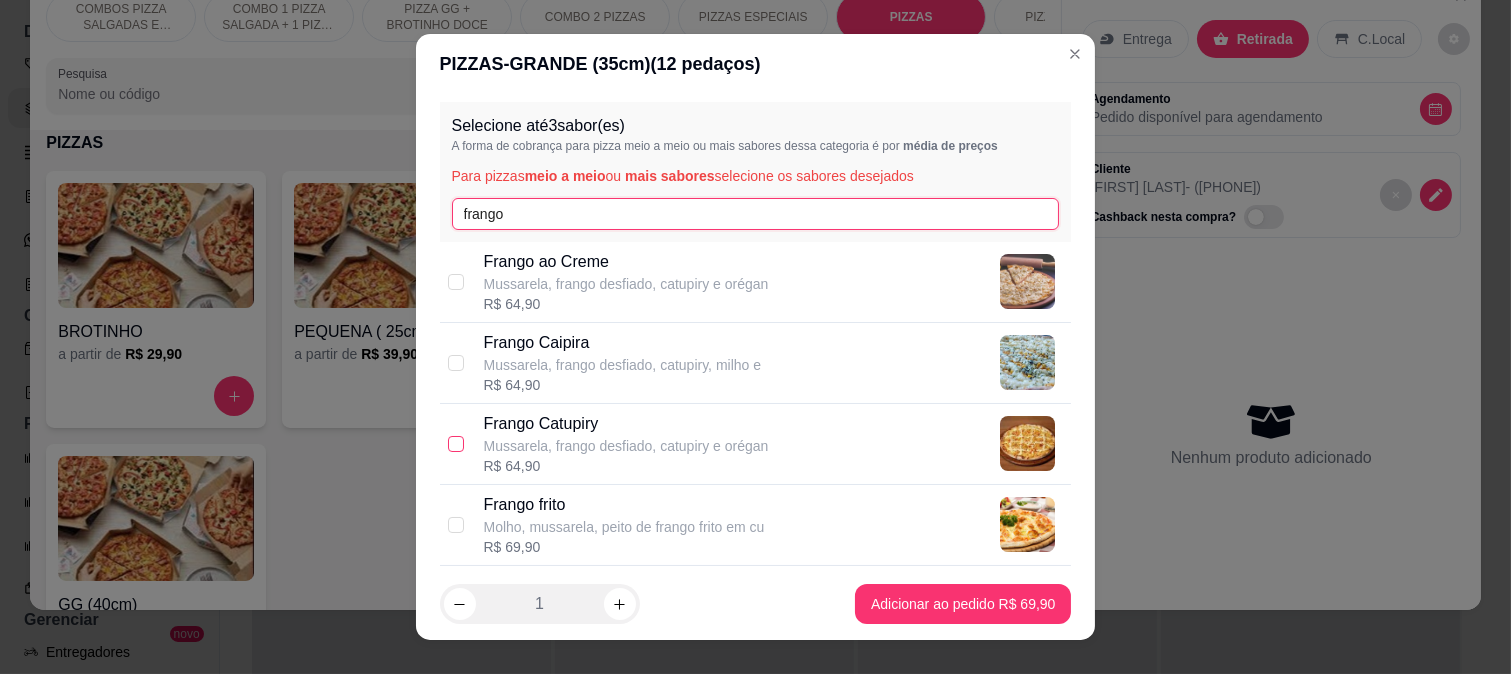 type on "frango" 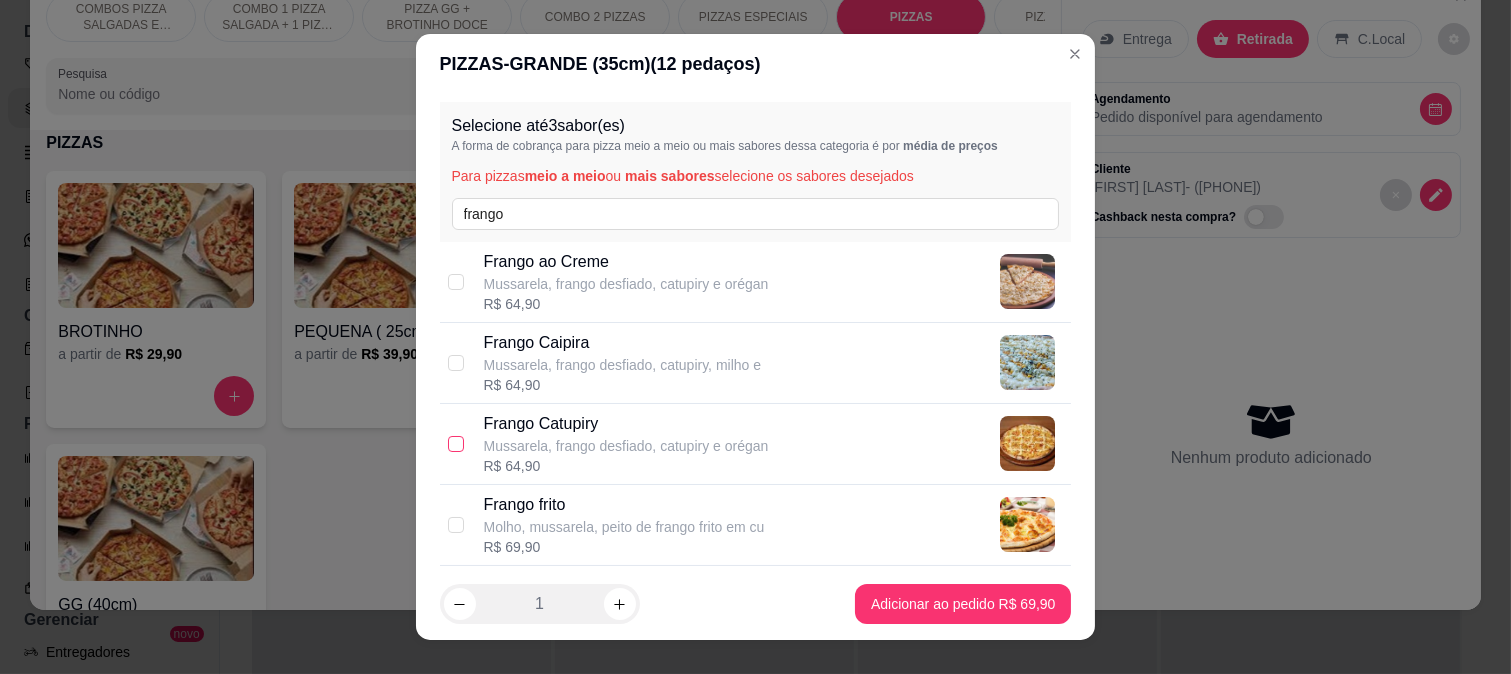 click at bounding box center [456, 444] 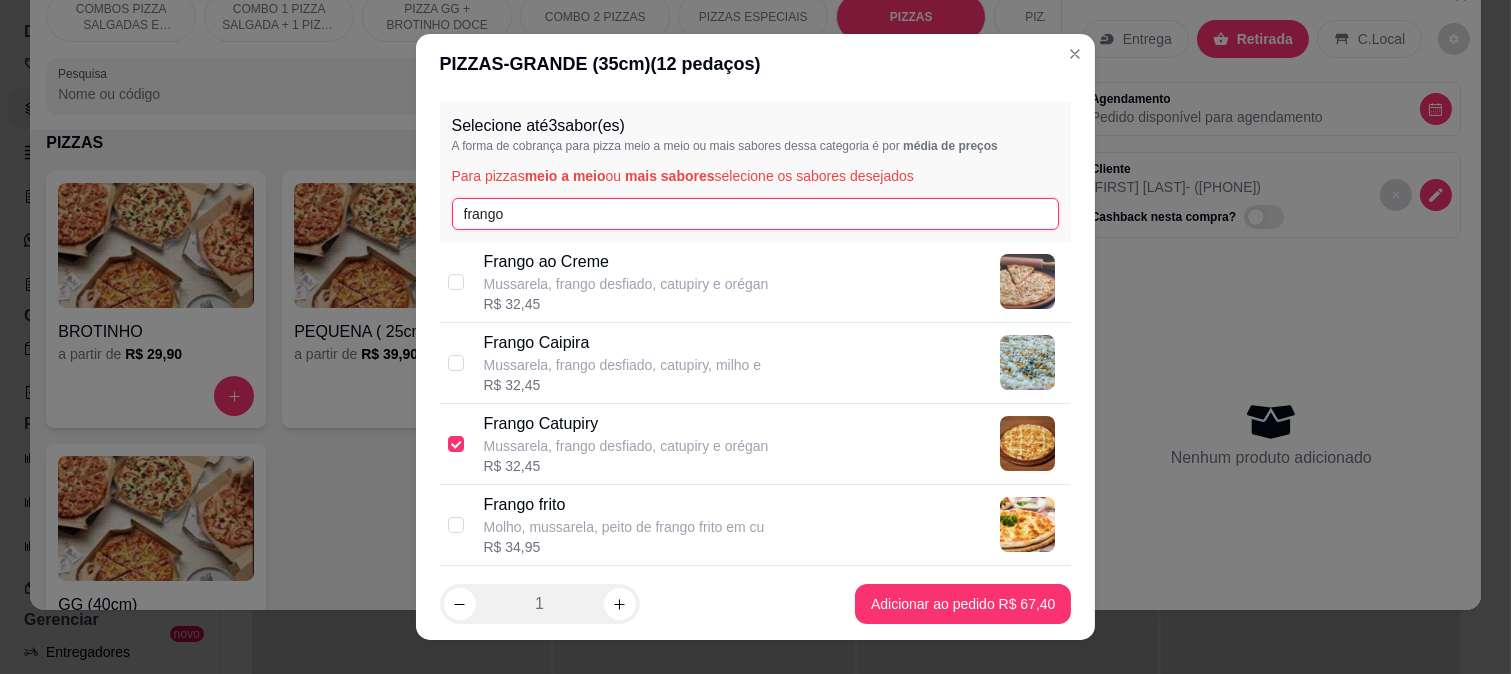 drag, startPoint x: 508, startPoint y: 203, endPoint x: 424, endPoint y: 210, distance: 84.29116 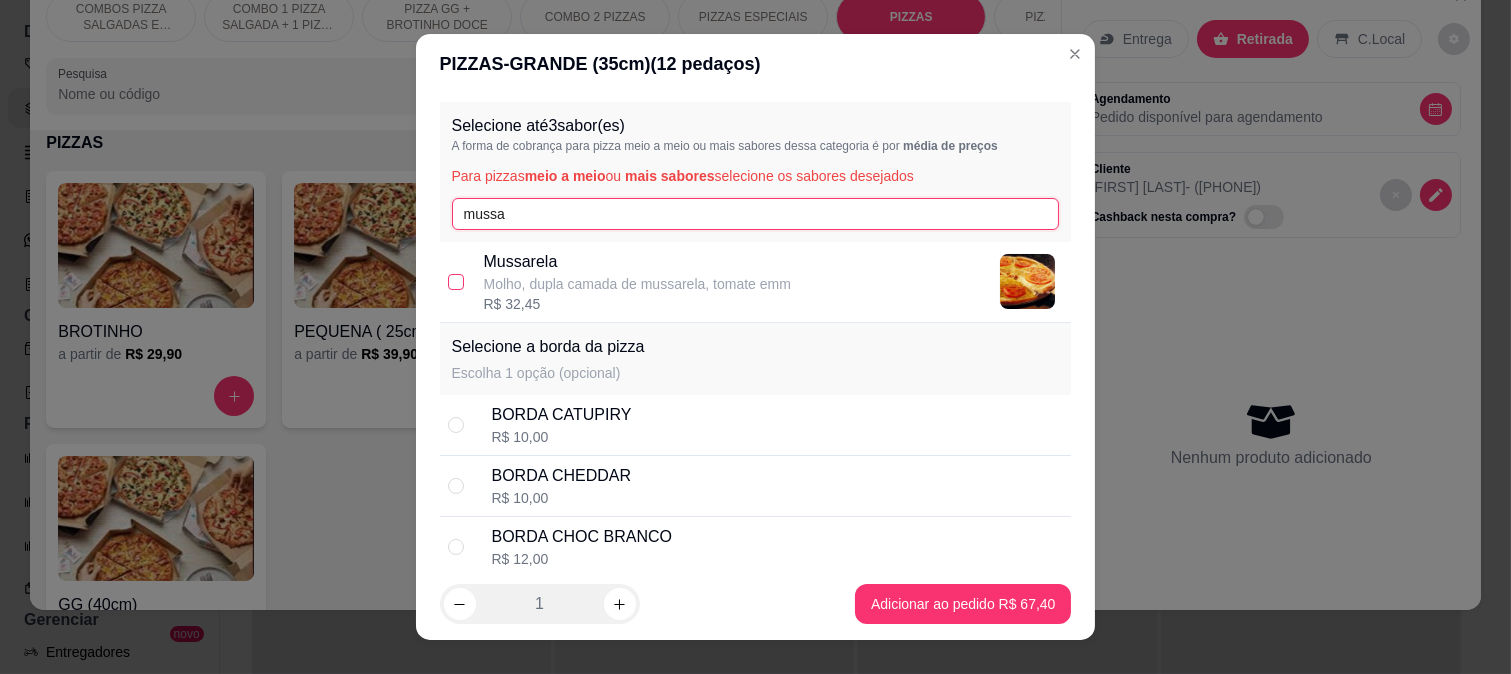 type on "mussa" 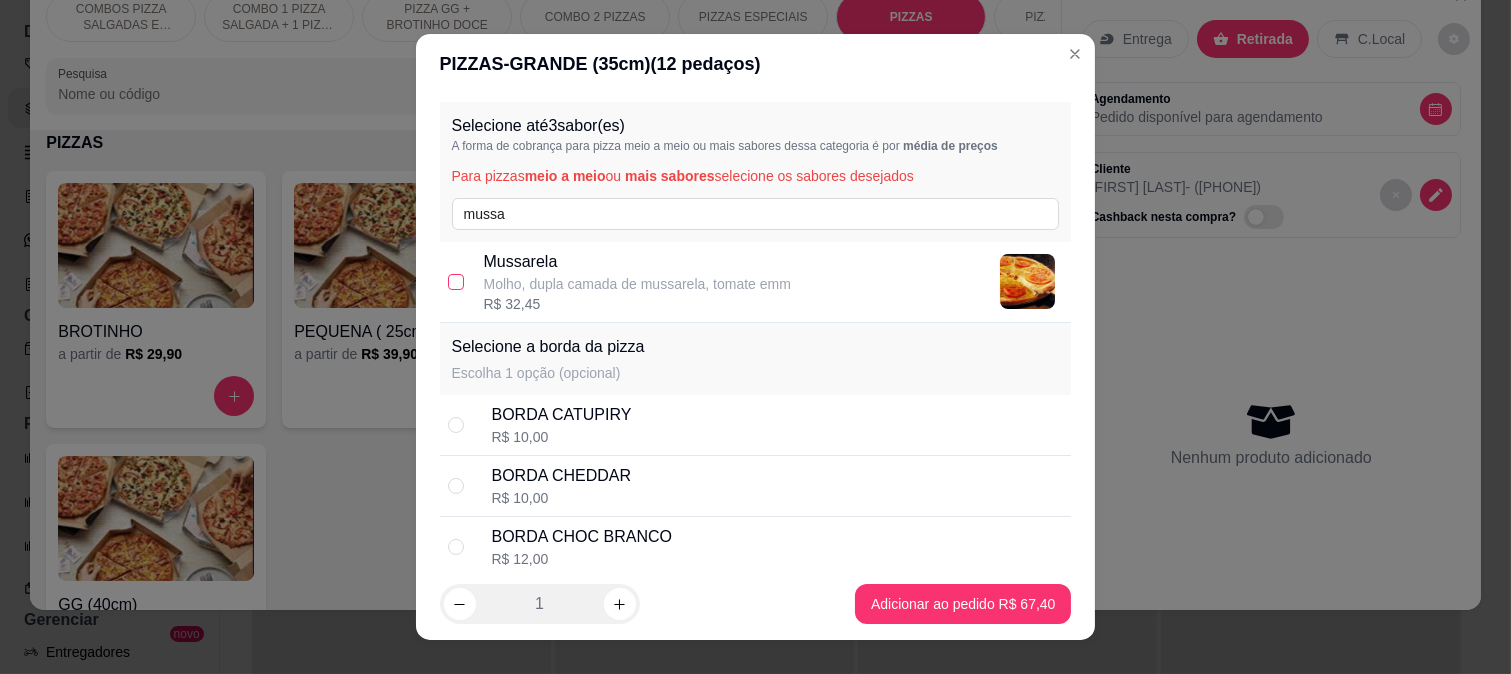 click at bounding box center (456, 282) 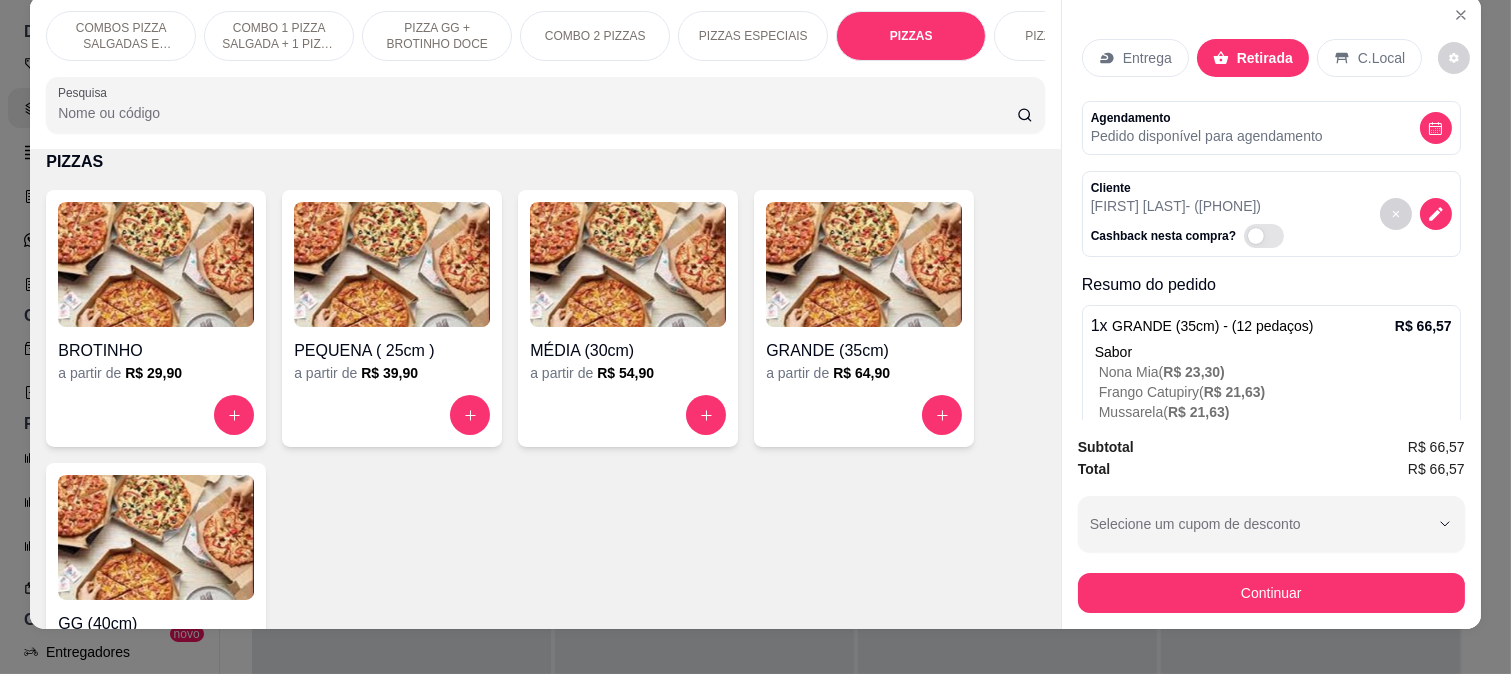 scroll, scrollTop: 0, scrollLeft: 0, axis: both 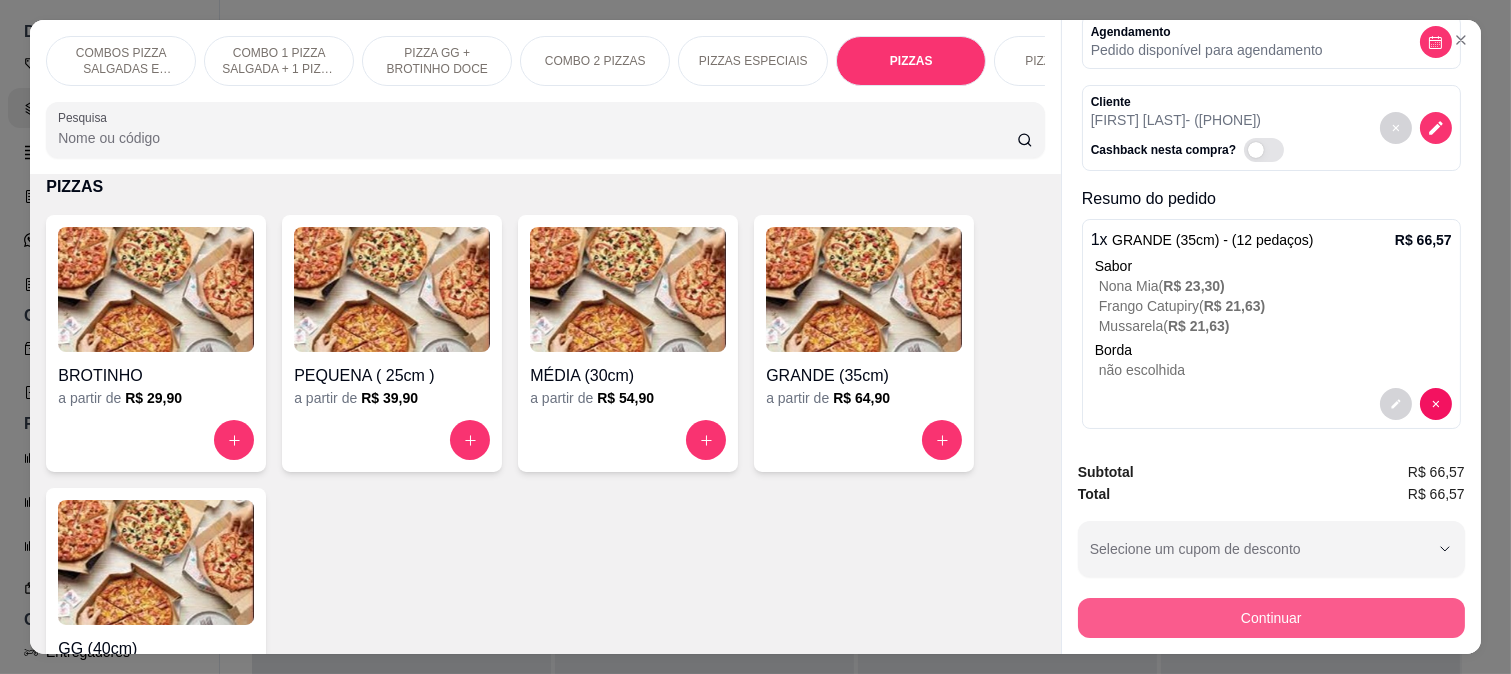 click on "Continuar" at bounding box center (1271, 618) 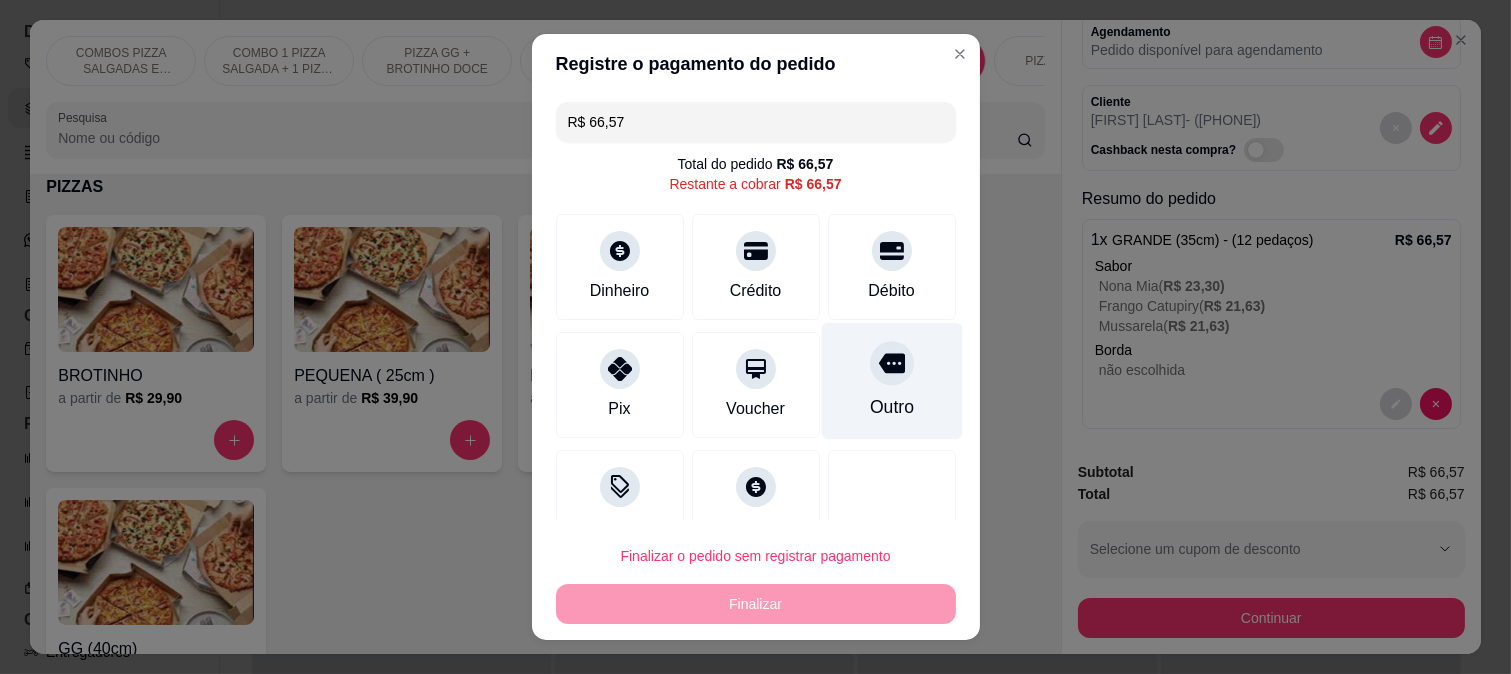 click at bounding box center (892, 363) 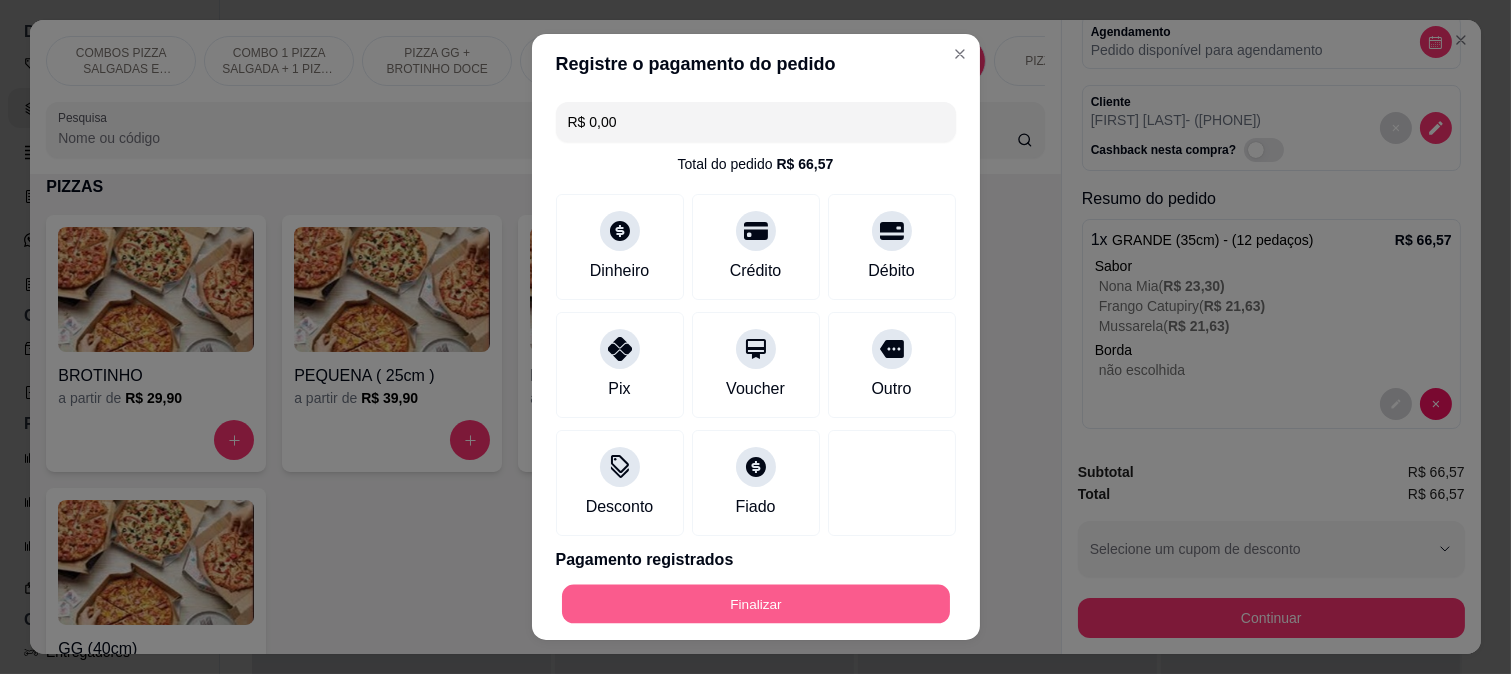 click on "Finalizar" at bounding box center (756, 604) 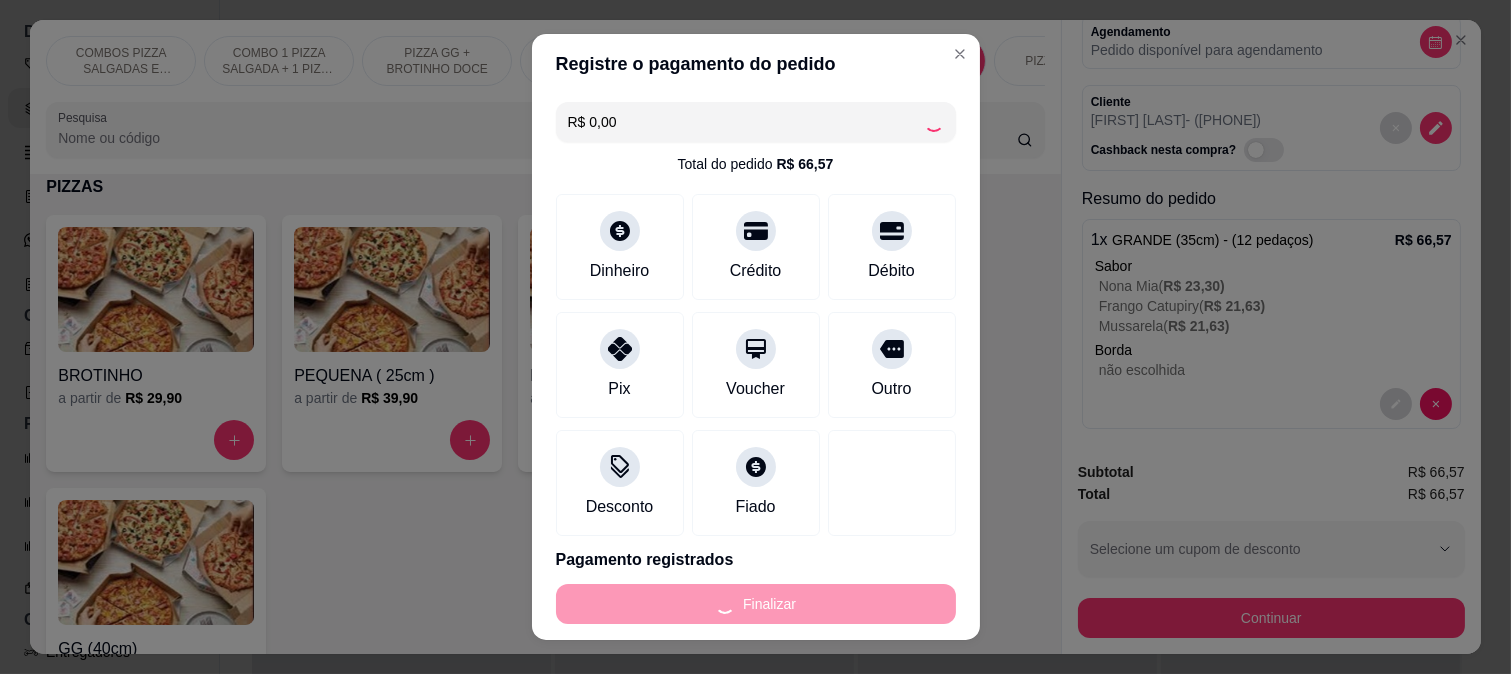 type on "-R$ 66,57" 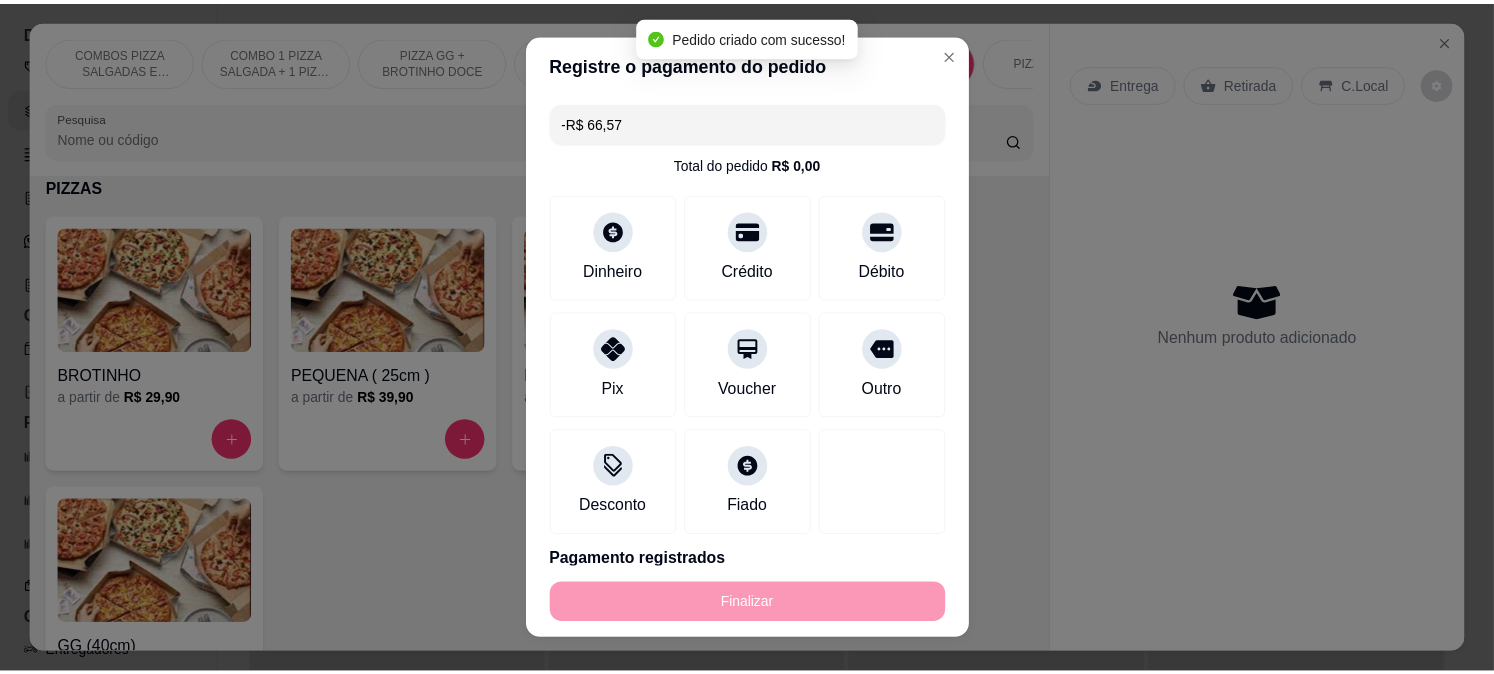 scroll, scrollTop: 0, scrollLeft: 0, axis: both 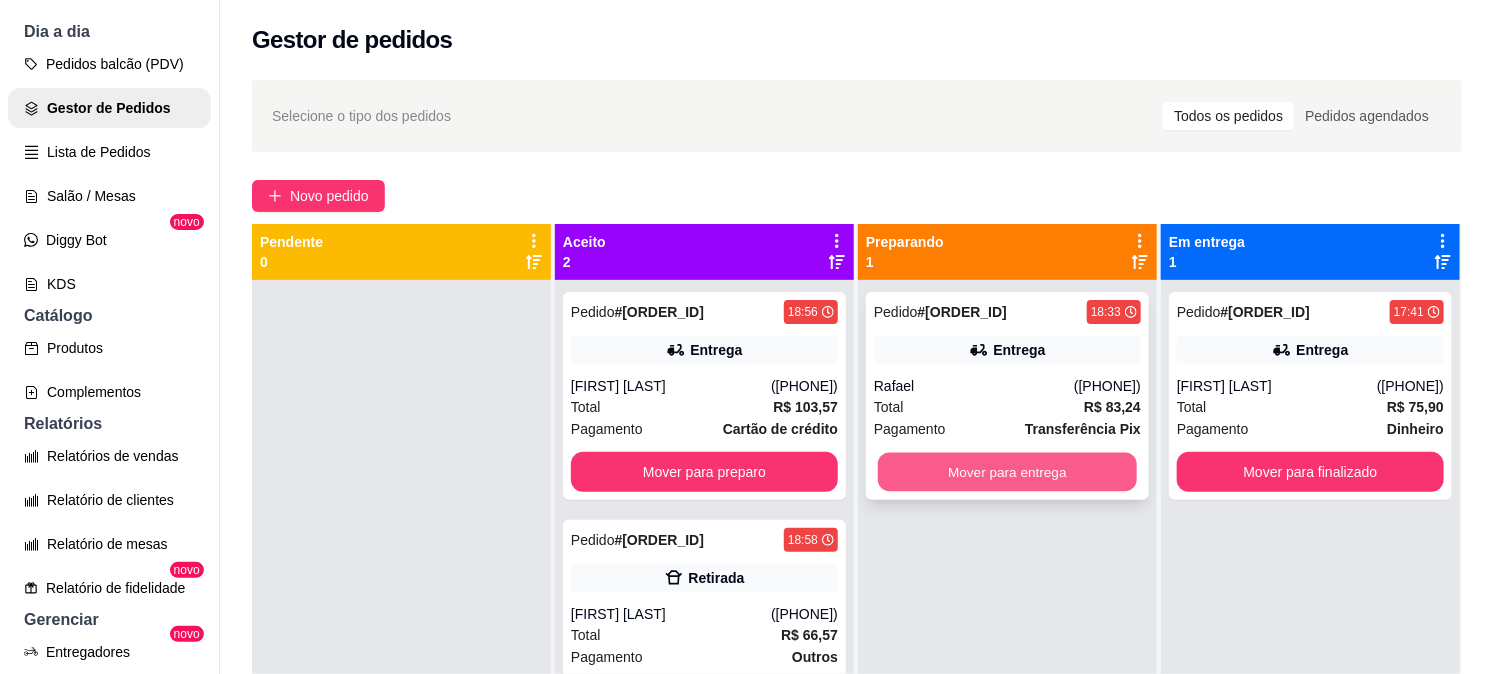 click on "Mover para entrega" at bounding box center [1007, 472] 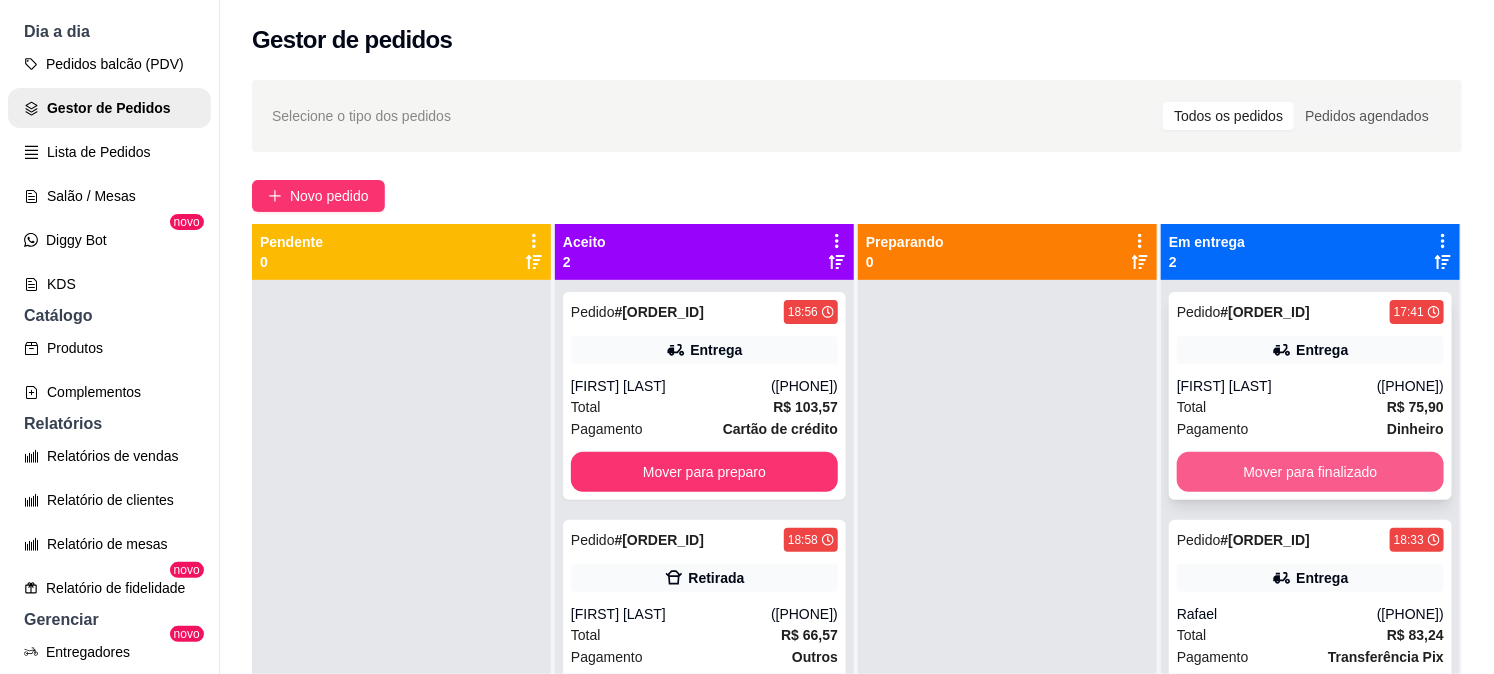 click on "Mover para finalizado" at bounding box center (1310, 472) 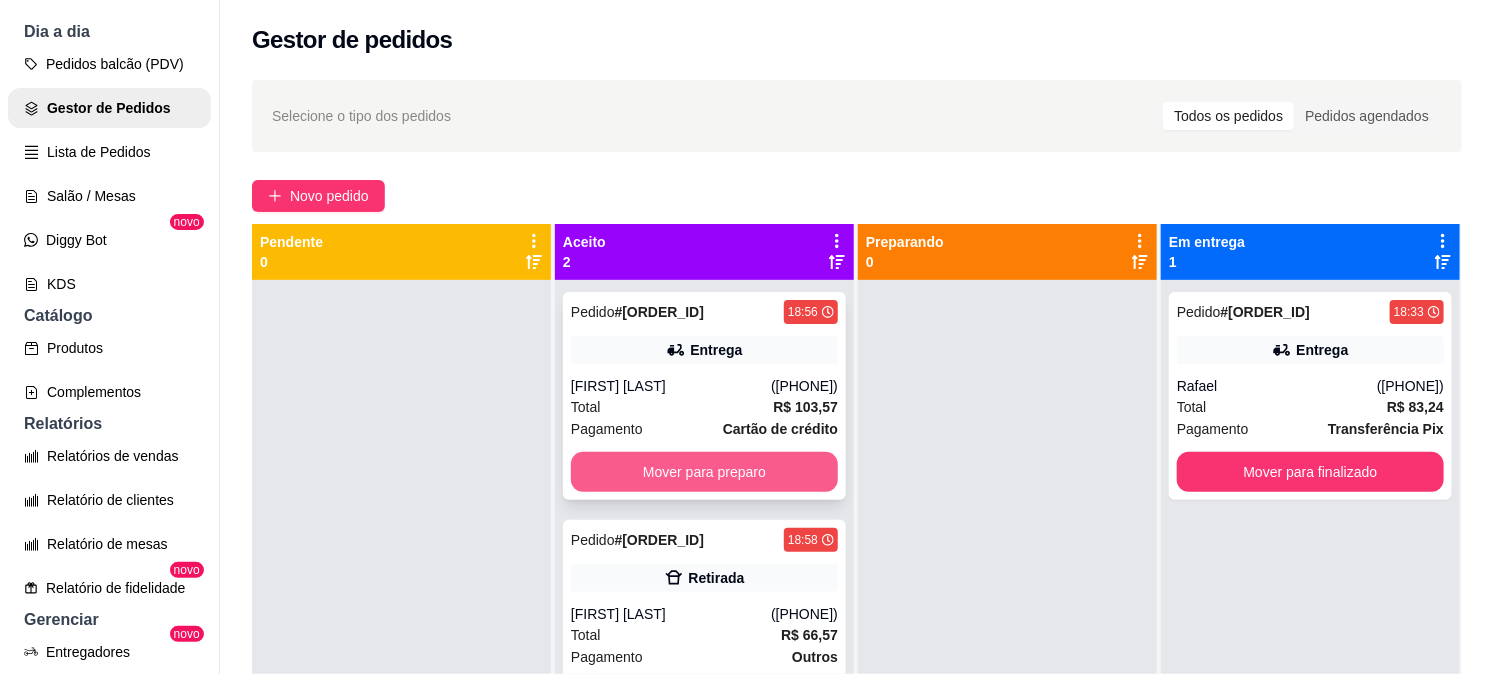 click on "Mover para preparo" at bounding box center [704, 472] 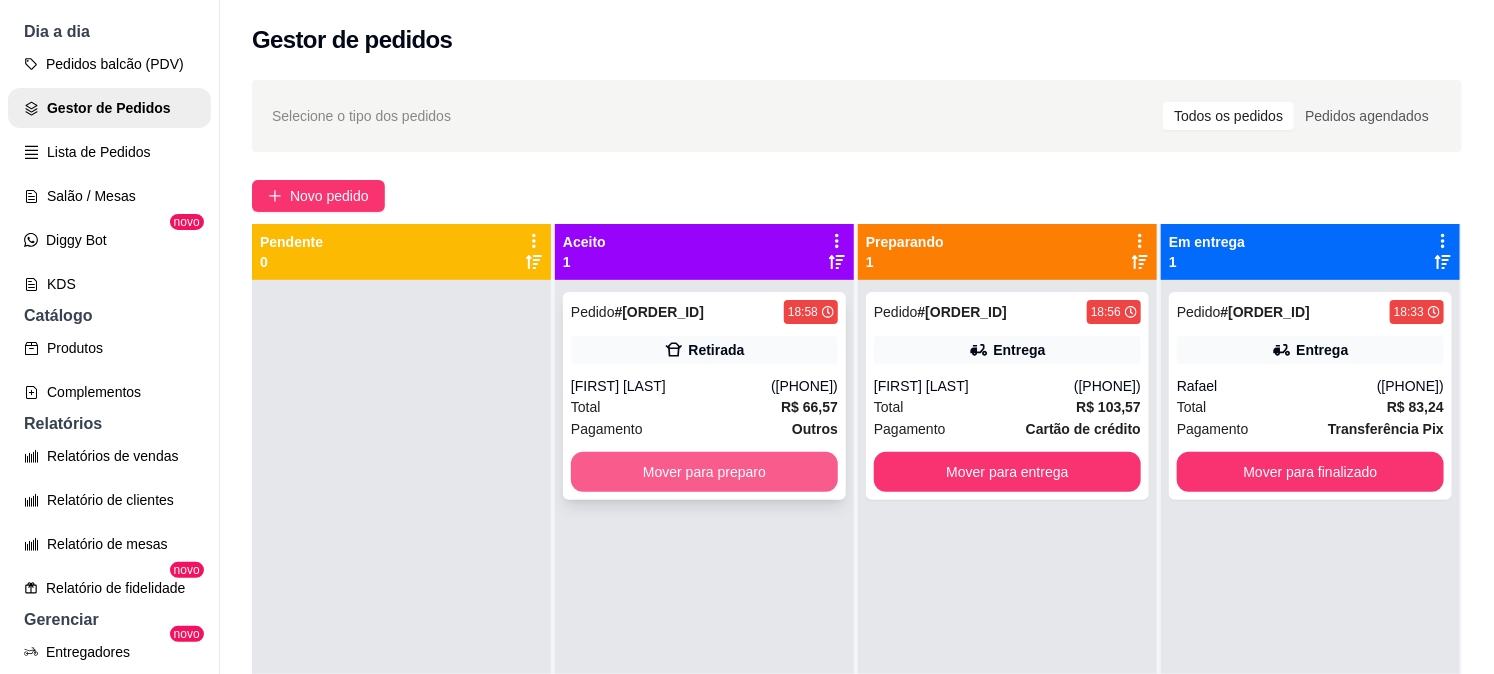 click on "Mover para preparo" at bounding box center [704, 472] 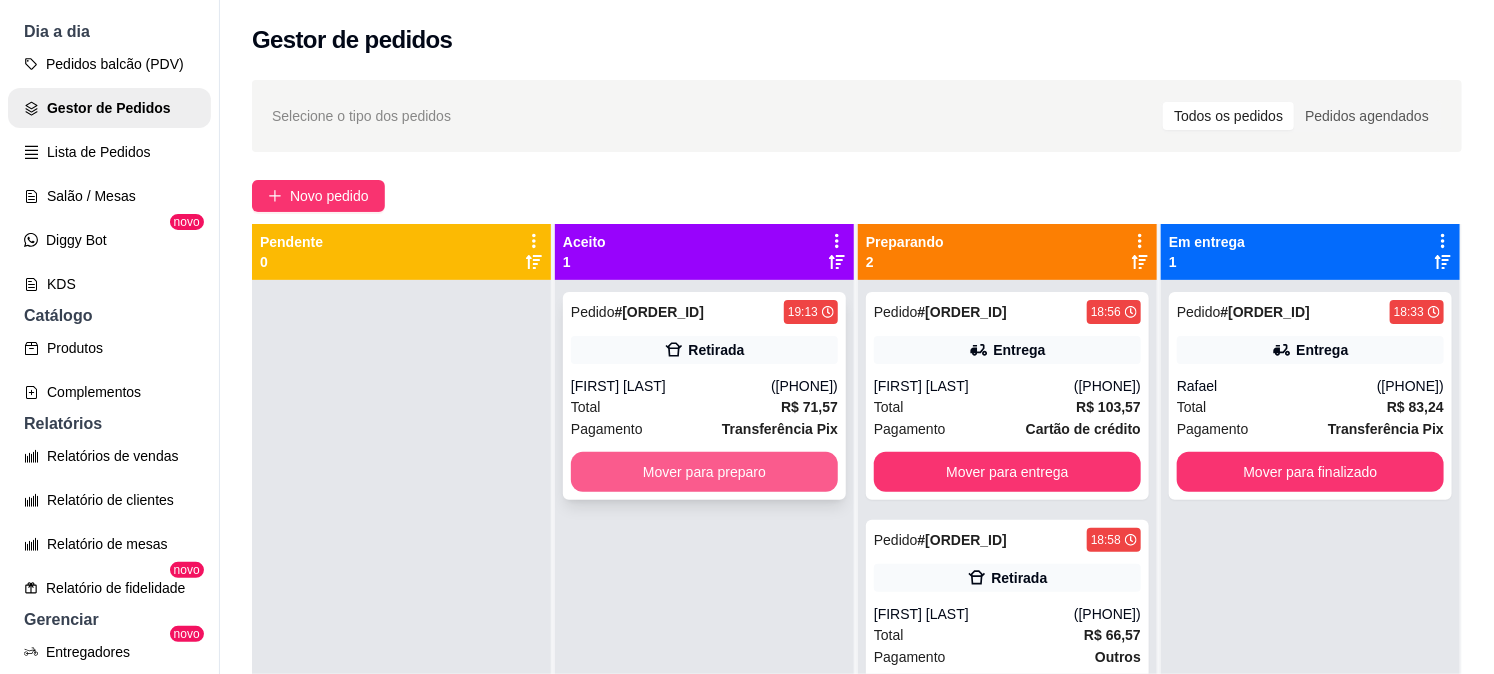 click on "Mover para preparo" at bounding box center [704, 472] 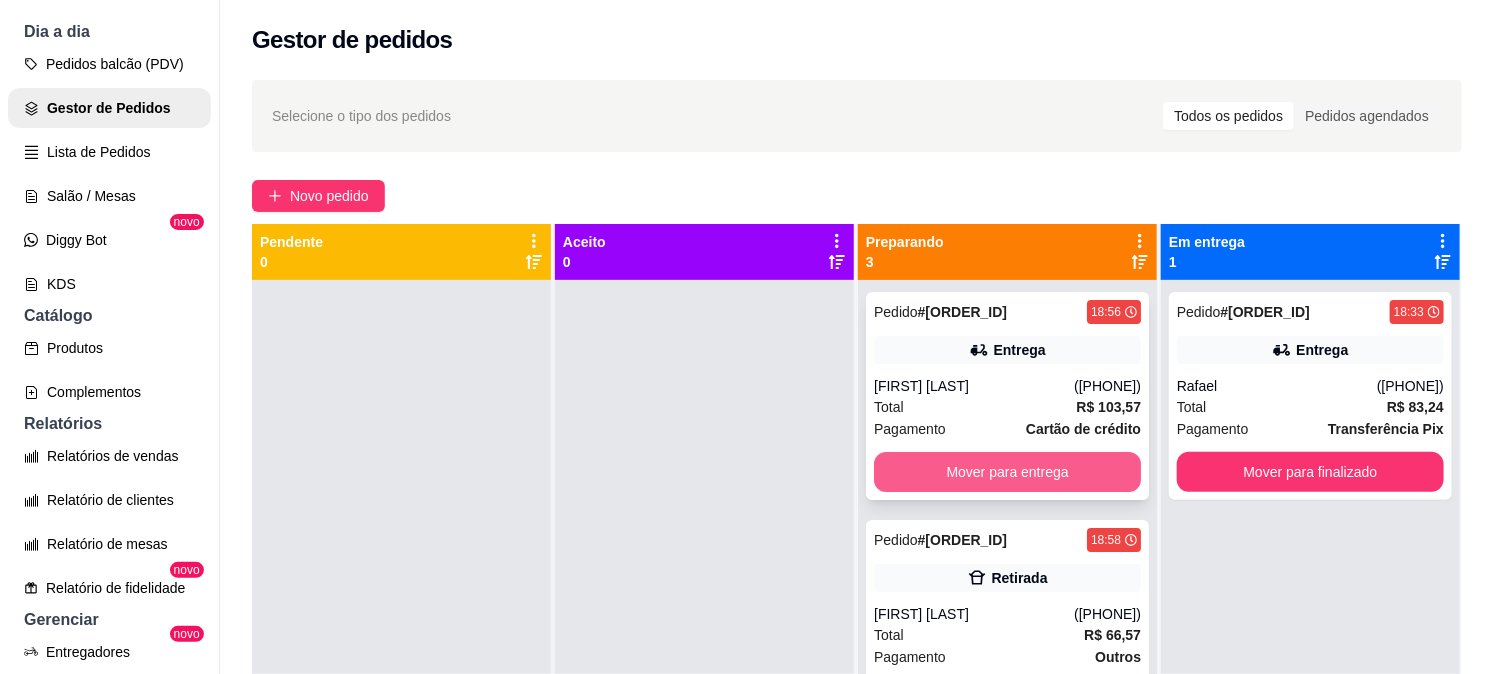 scroll, scrollTop: 28, scrollLeft: 0, axis: vertical 